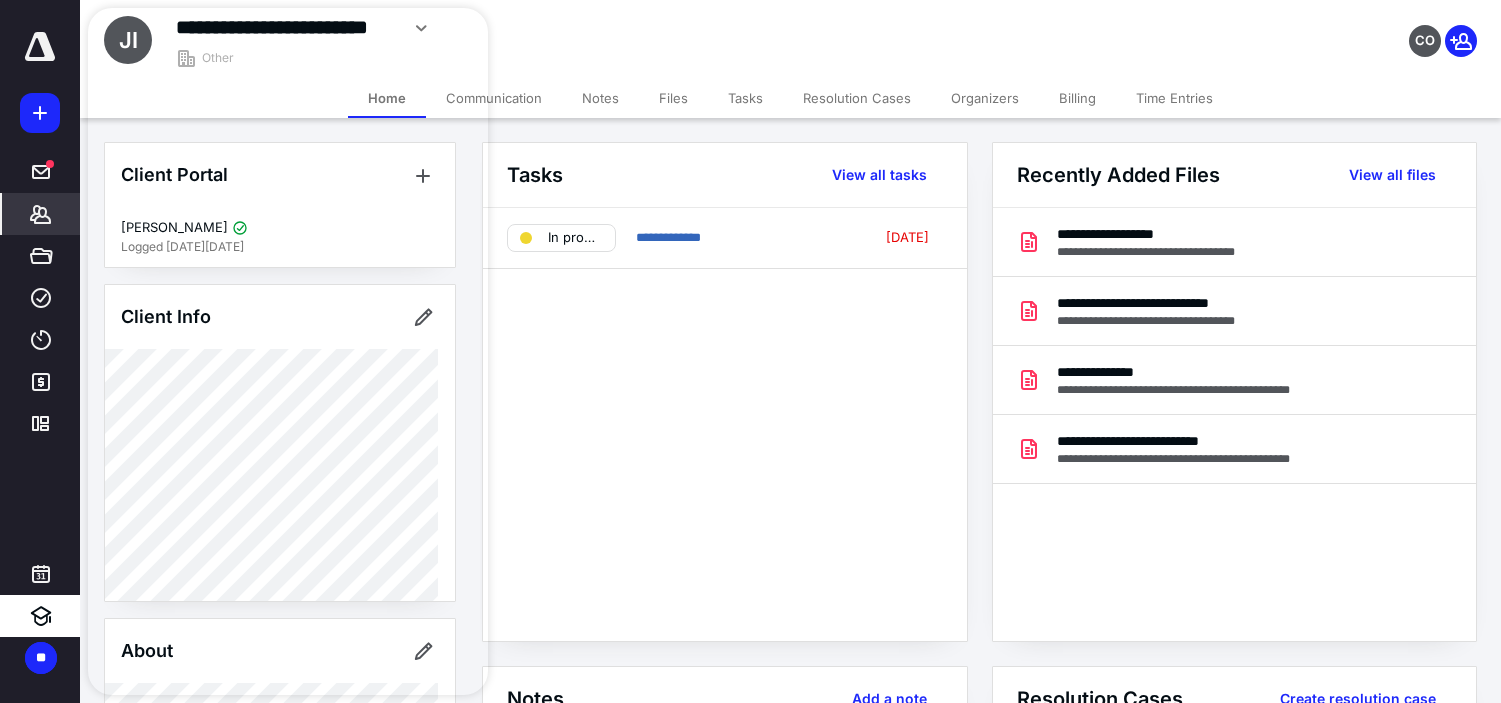 scroll, scrollTop: 0, scrollLeft: 0, axis: both 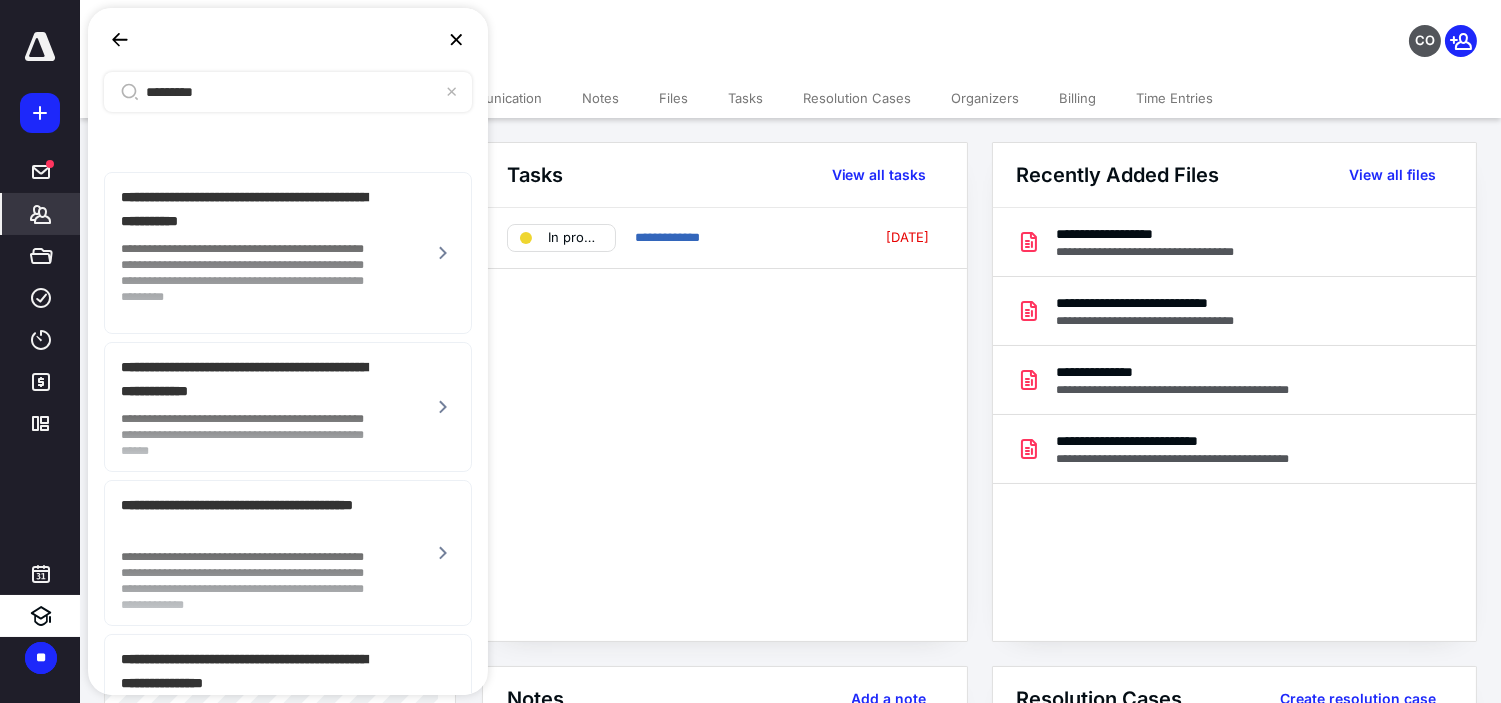 click at bounding box center (456, 40) 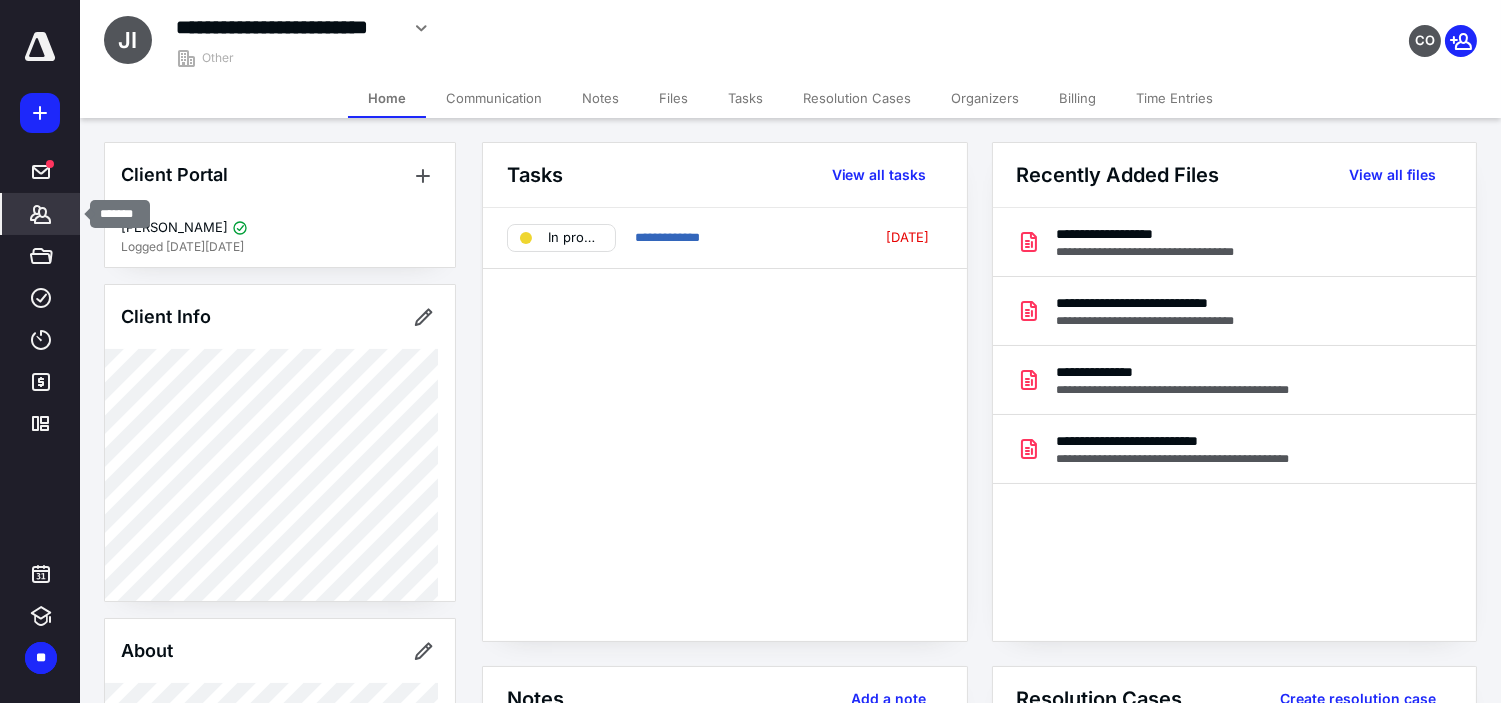drag, startPoint x: 45, startPoint y: 210, endPoint x: 53, endPoint y: 203, distance: 10.630146 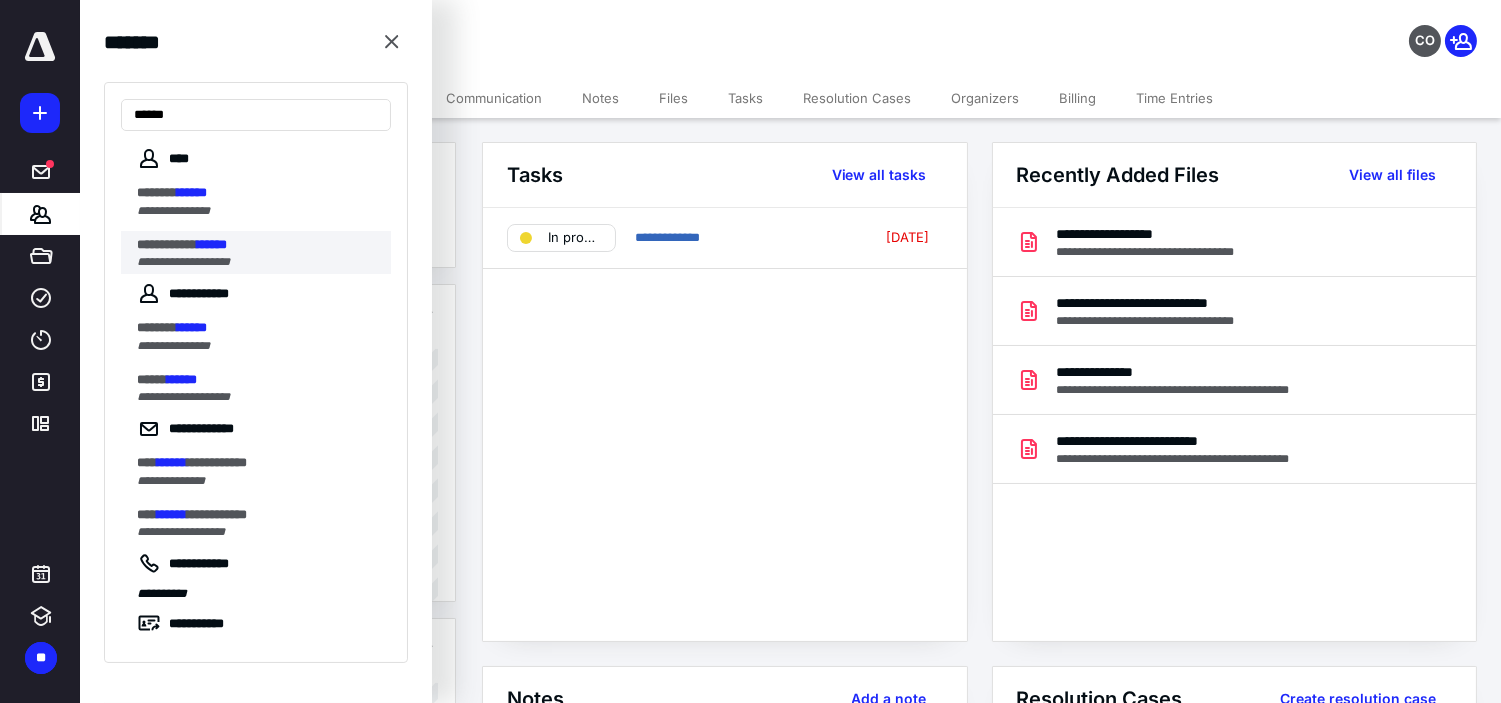 type on "******" 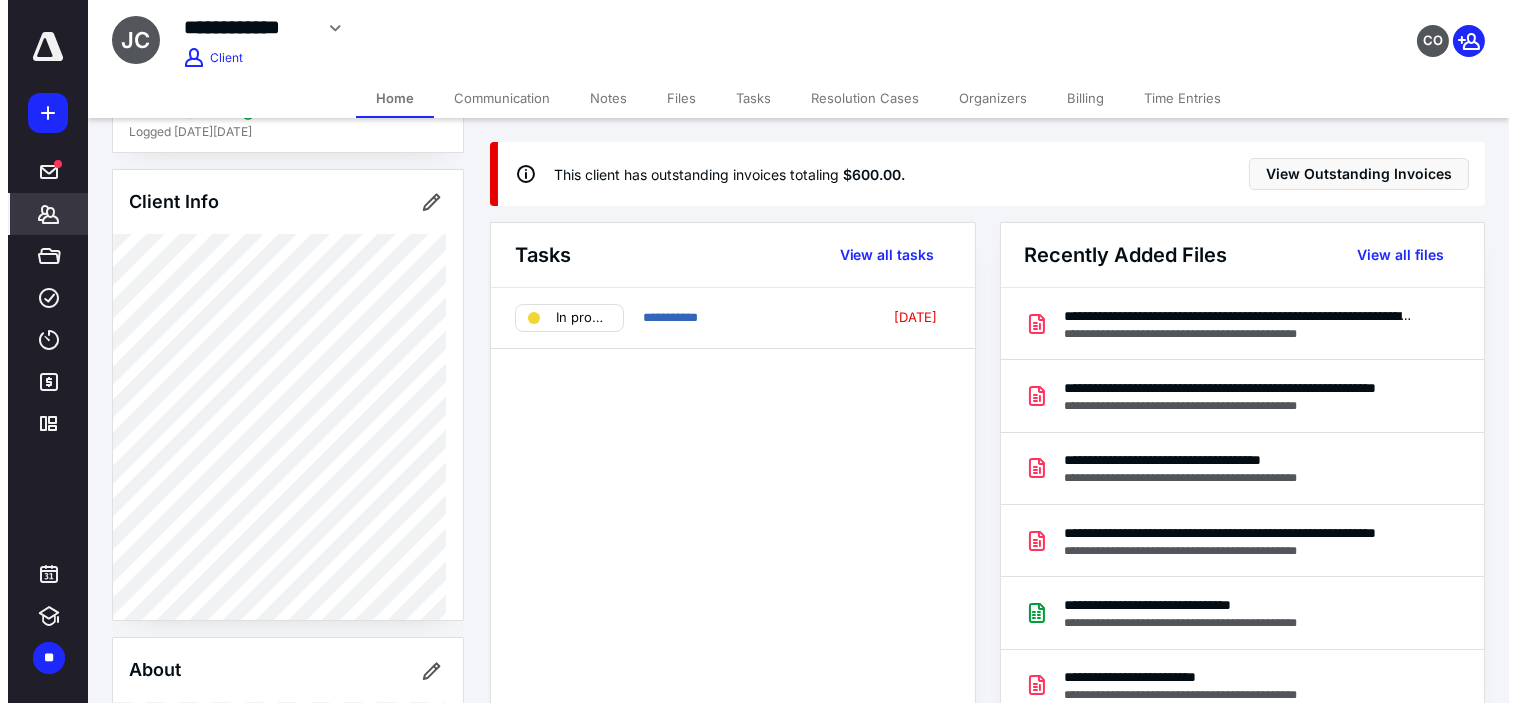 scroll, scrollTop: 0, scrollLeft: 0, axis: both 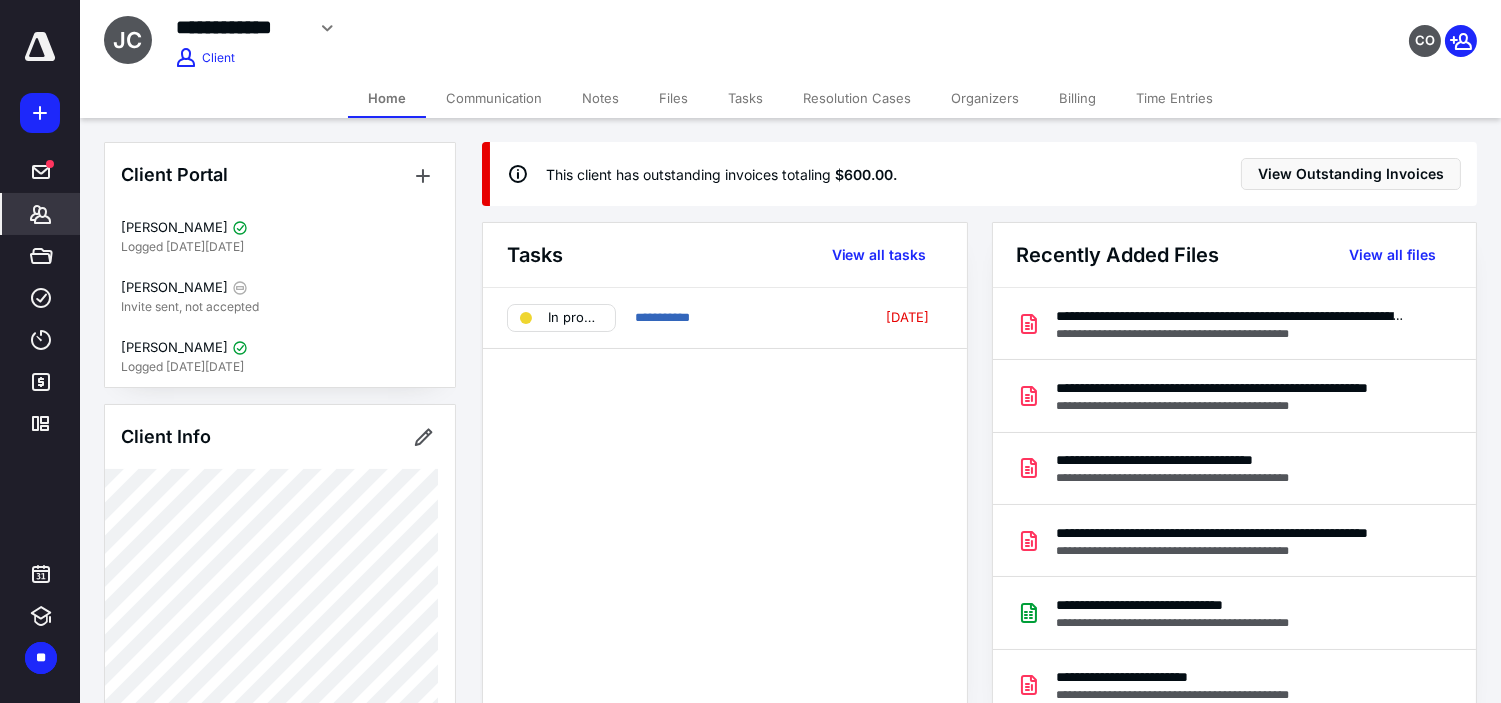 click on "Billing" at bounding box center (1077, 98) 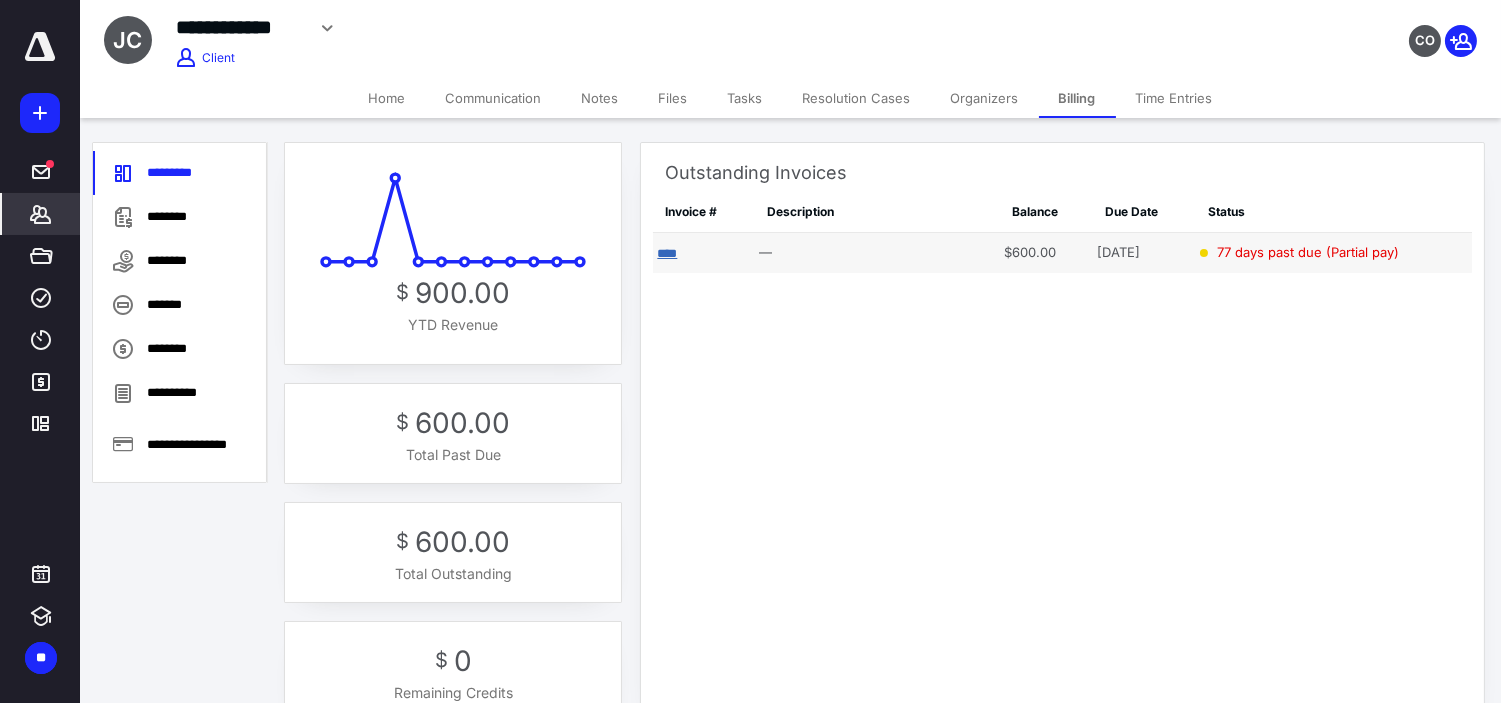 click on "****" at bounding box center (667, 253) 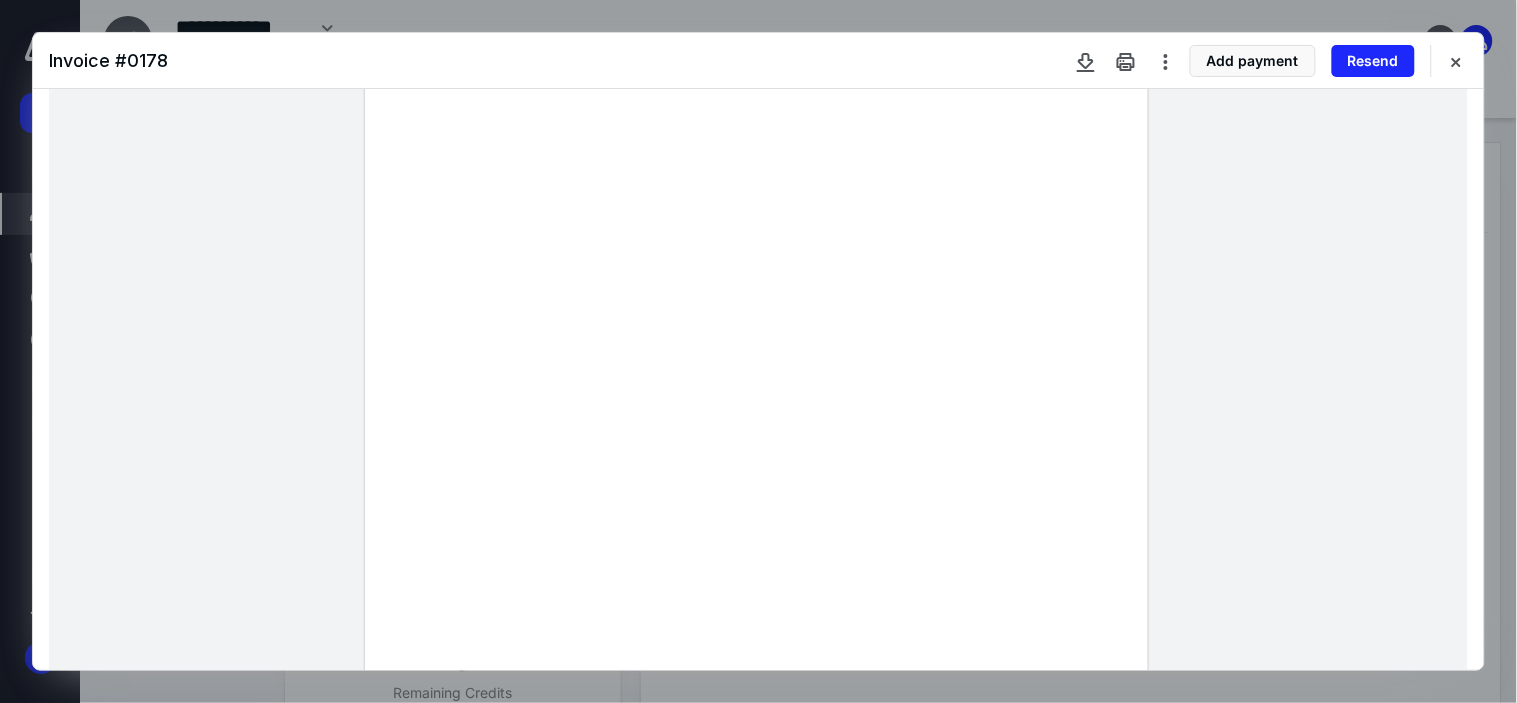scroll, scrollTop: 0, scrollLeft: 0, axis: both 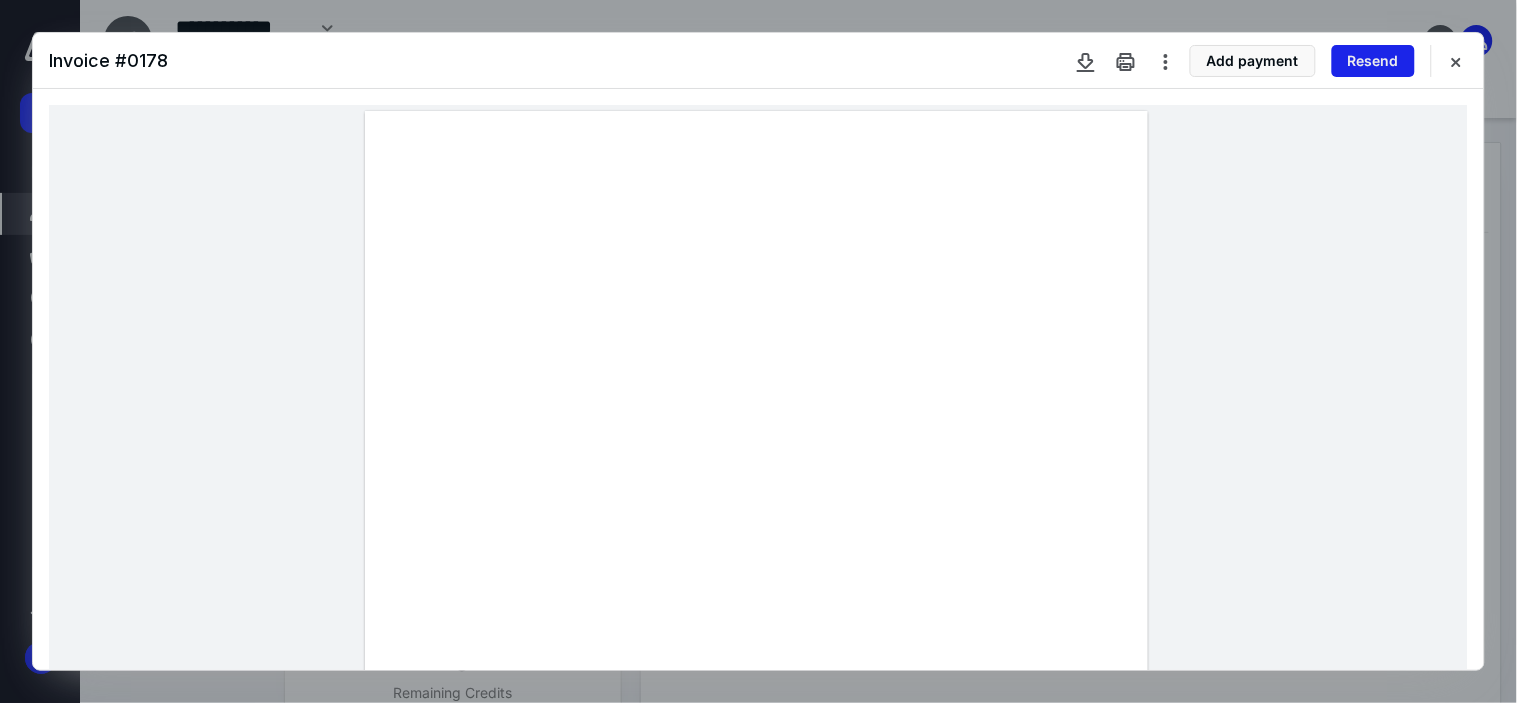 click on "Resend" at bounding box center (1373, 61) 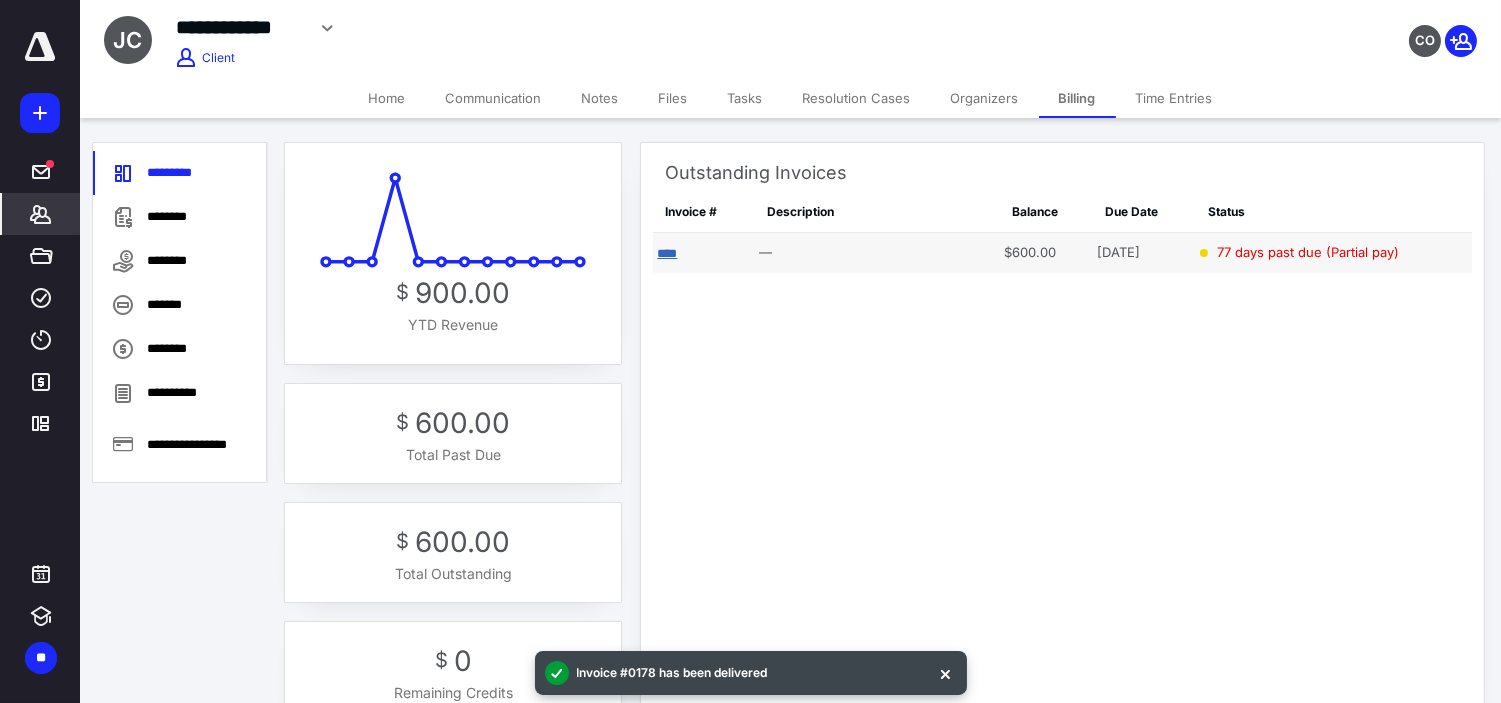 click on "****" at bounding box center (667, 253) 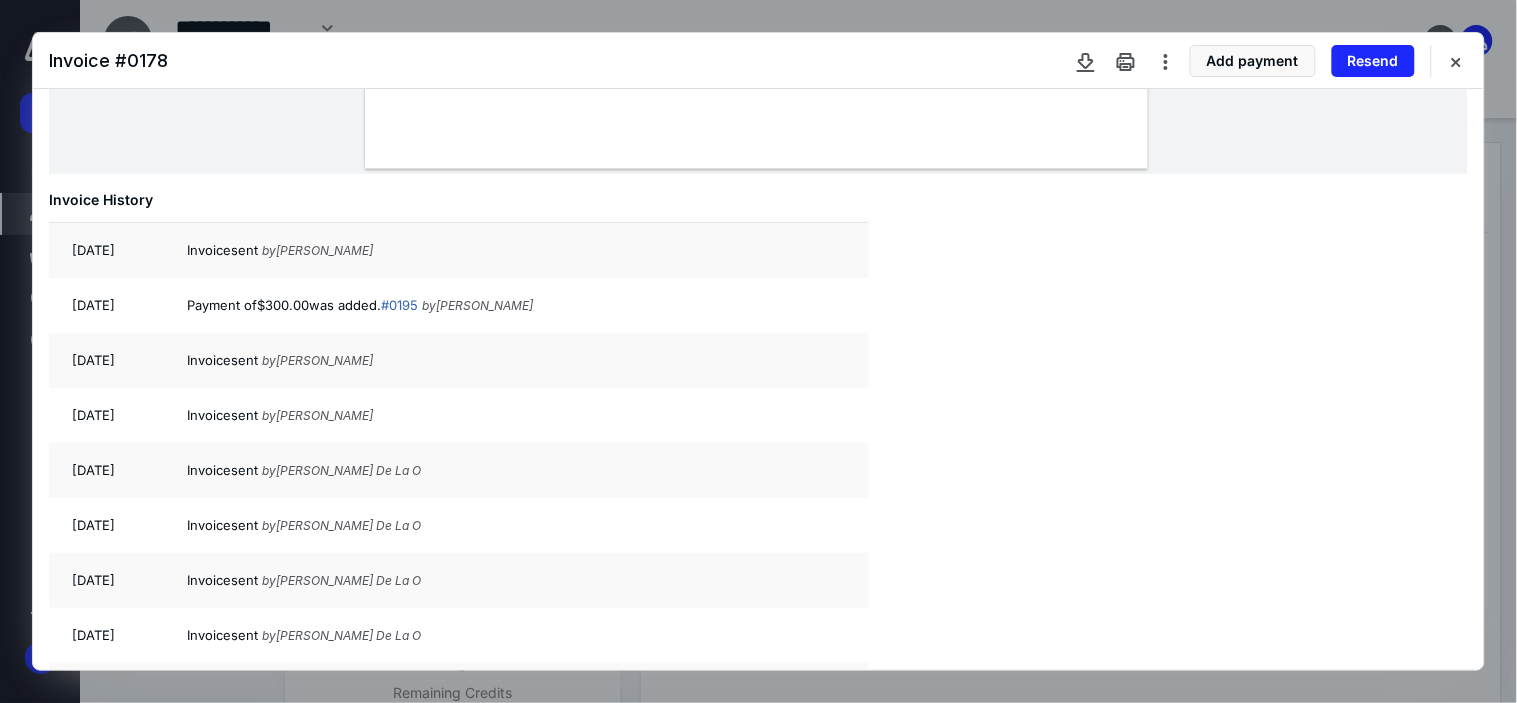 scroll, scrollTop: 1018, scrollLeft: 0, axis: vertical 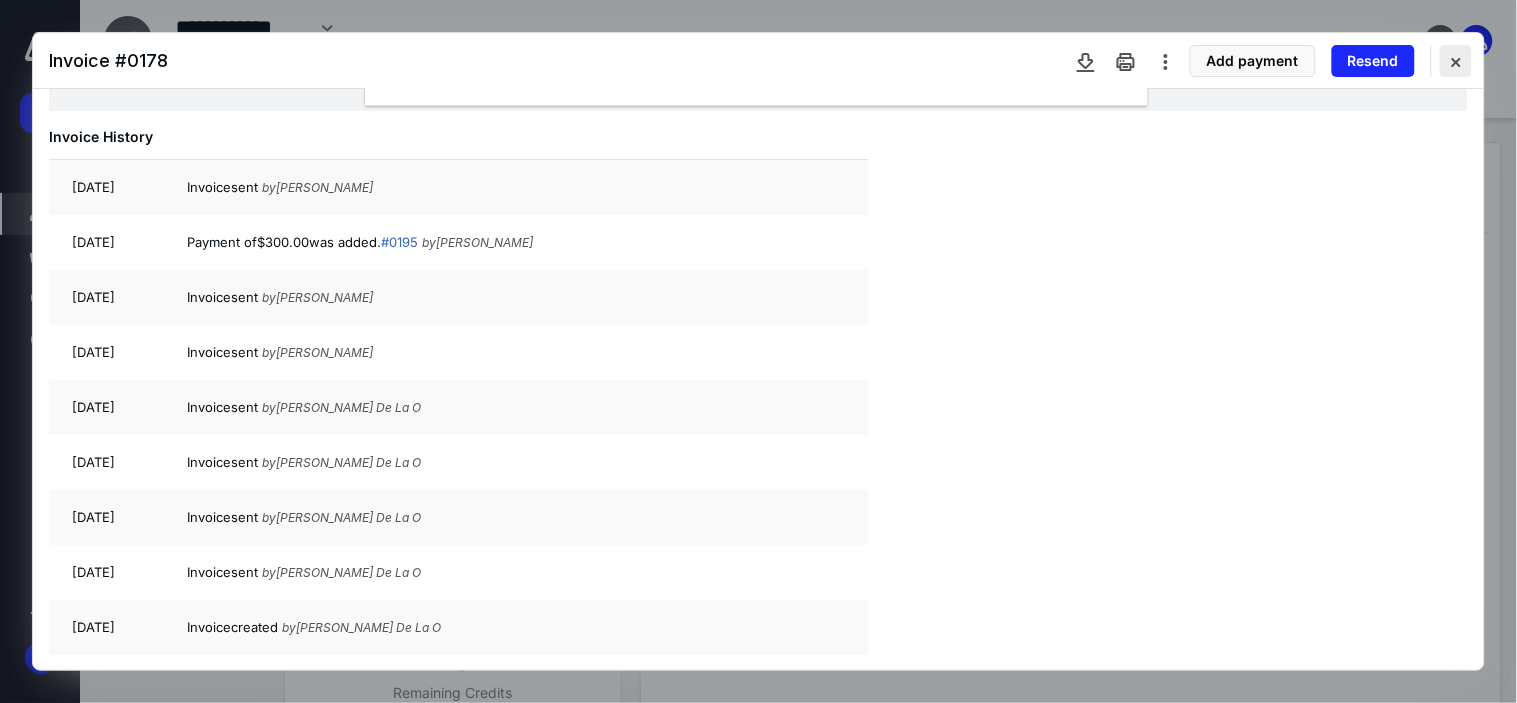 click at bounding box center (1456, 61) 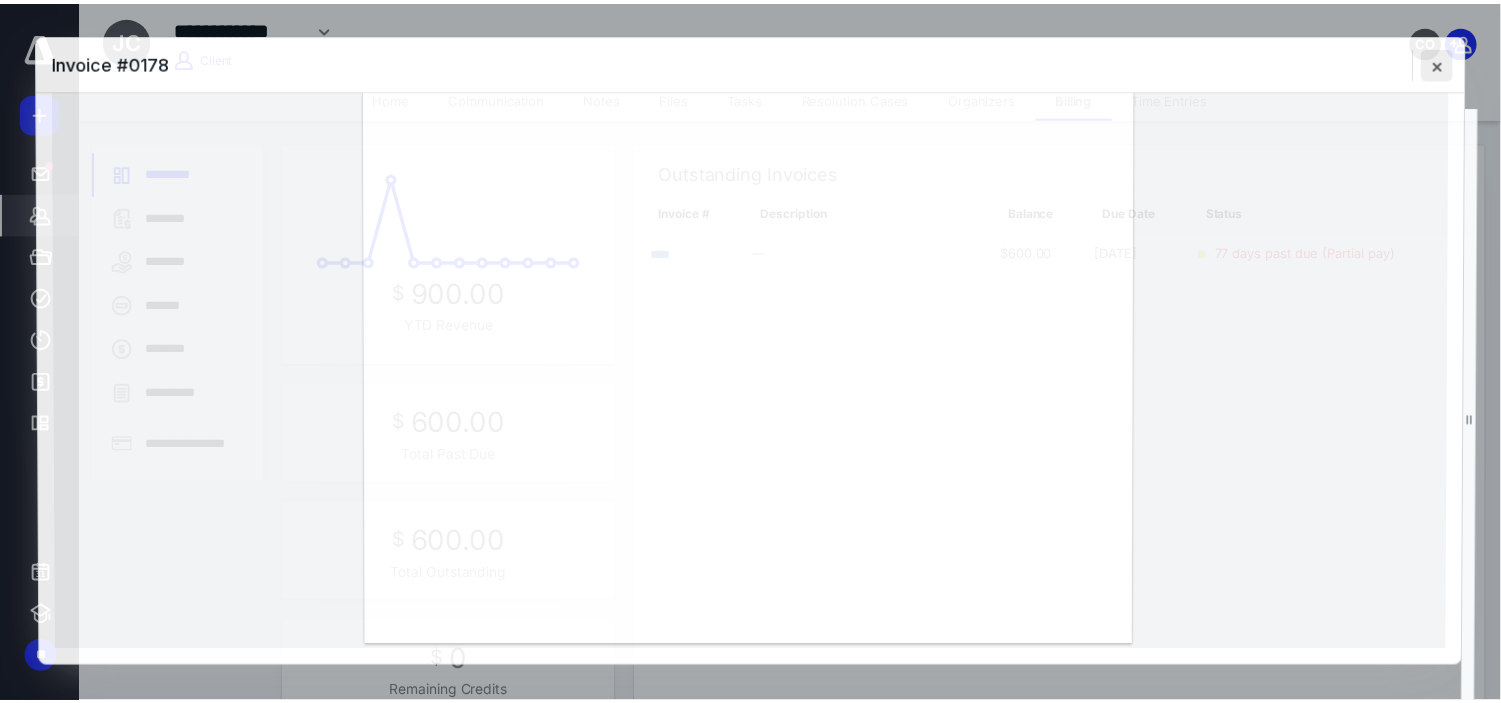 scroll, scrollTop: 474, scrollLeft: 0, axis: vertical 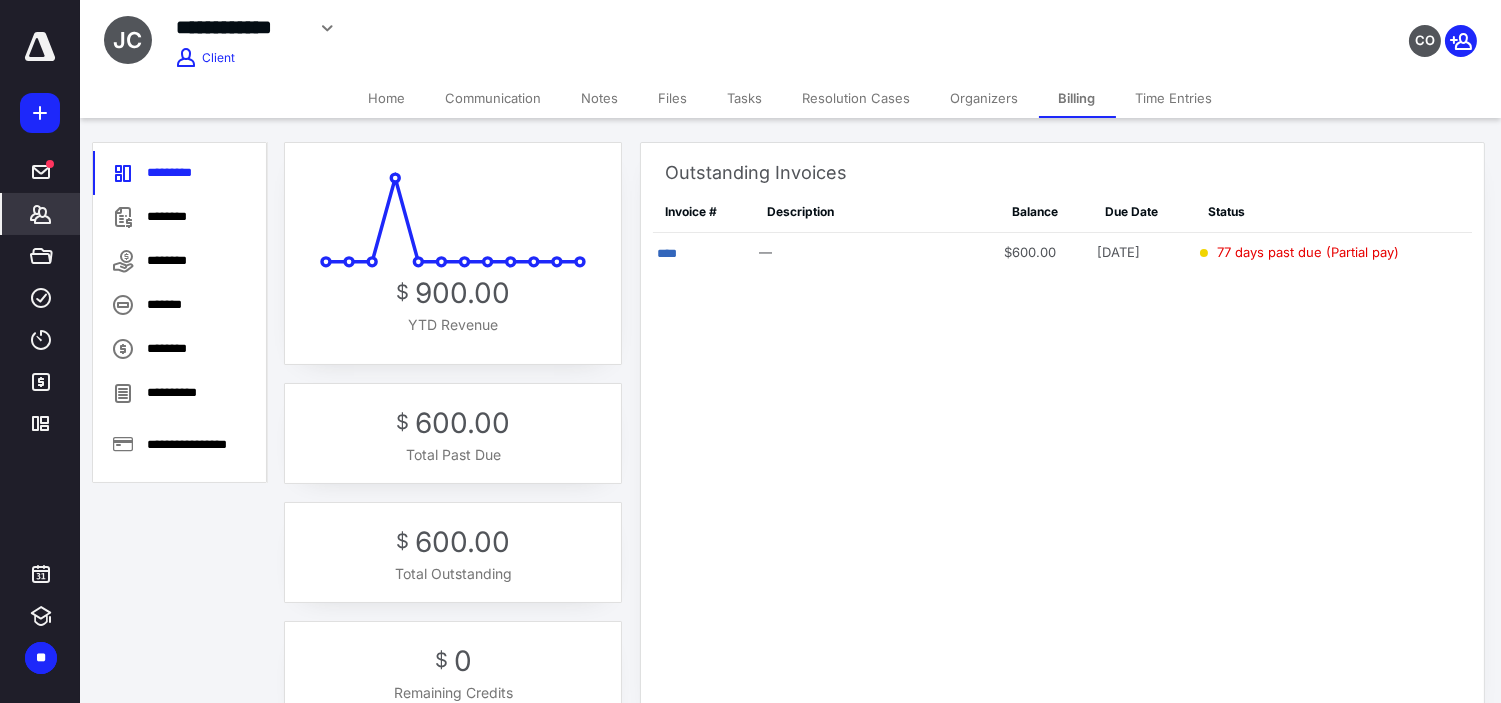 click on "Tasks" at bounding box center (745, 98) 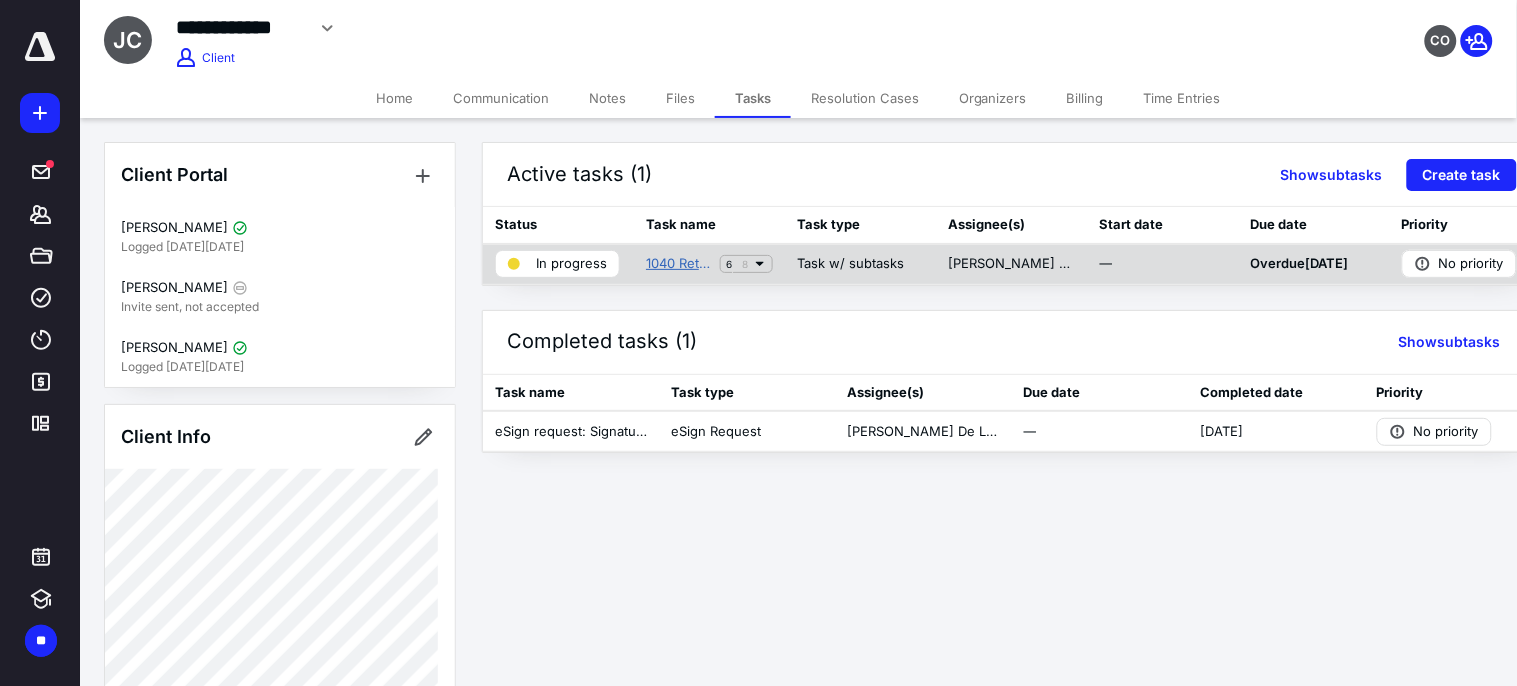 click on "1040 Return" at bounding box center [679, 264] 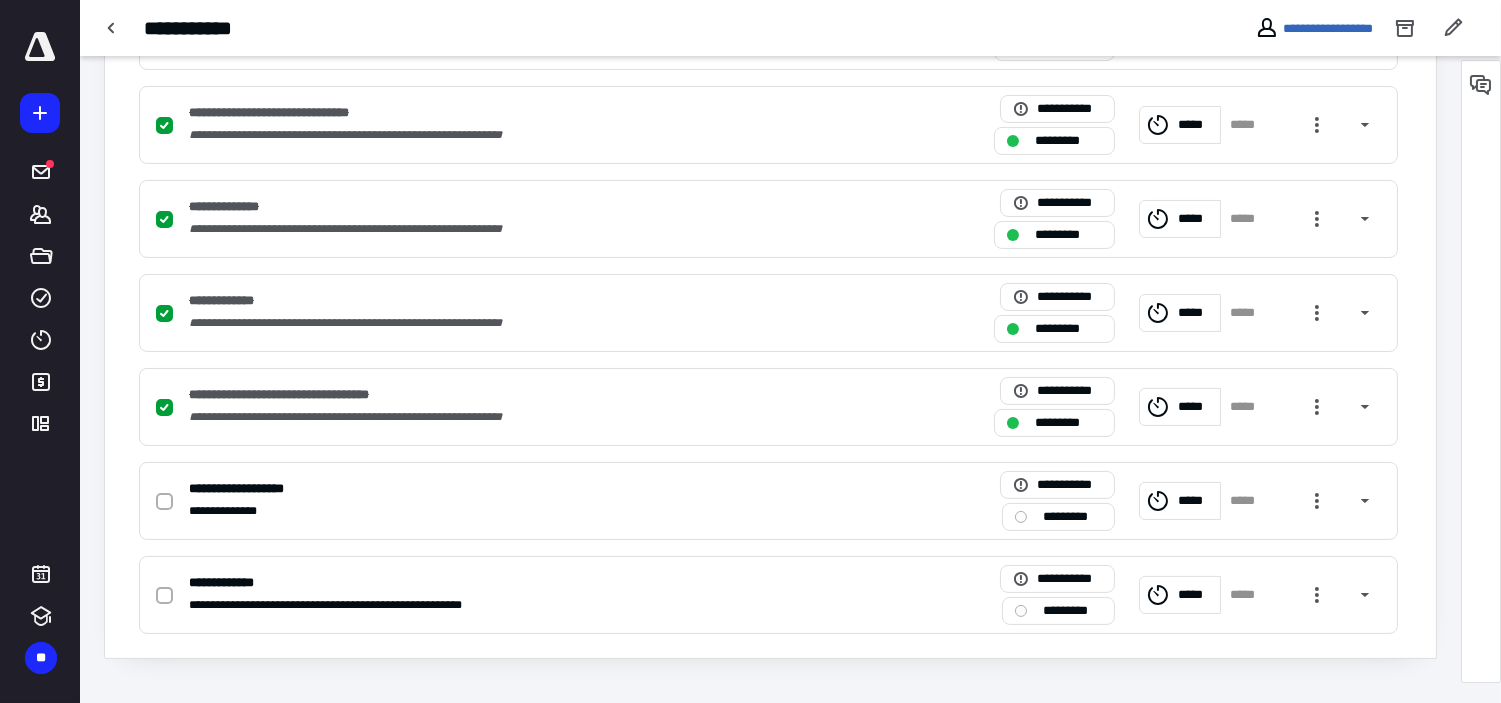 scroll, scrollTop: 124, scrollLeft: 0, axis: vertical 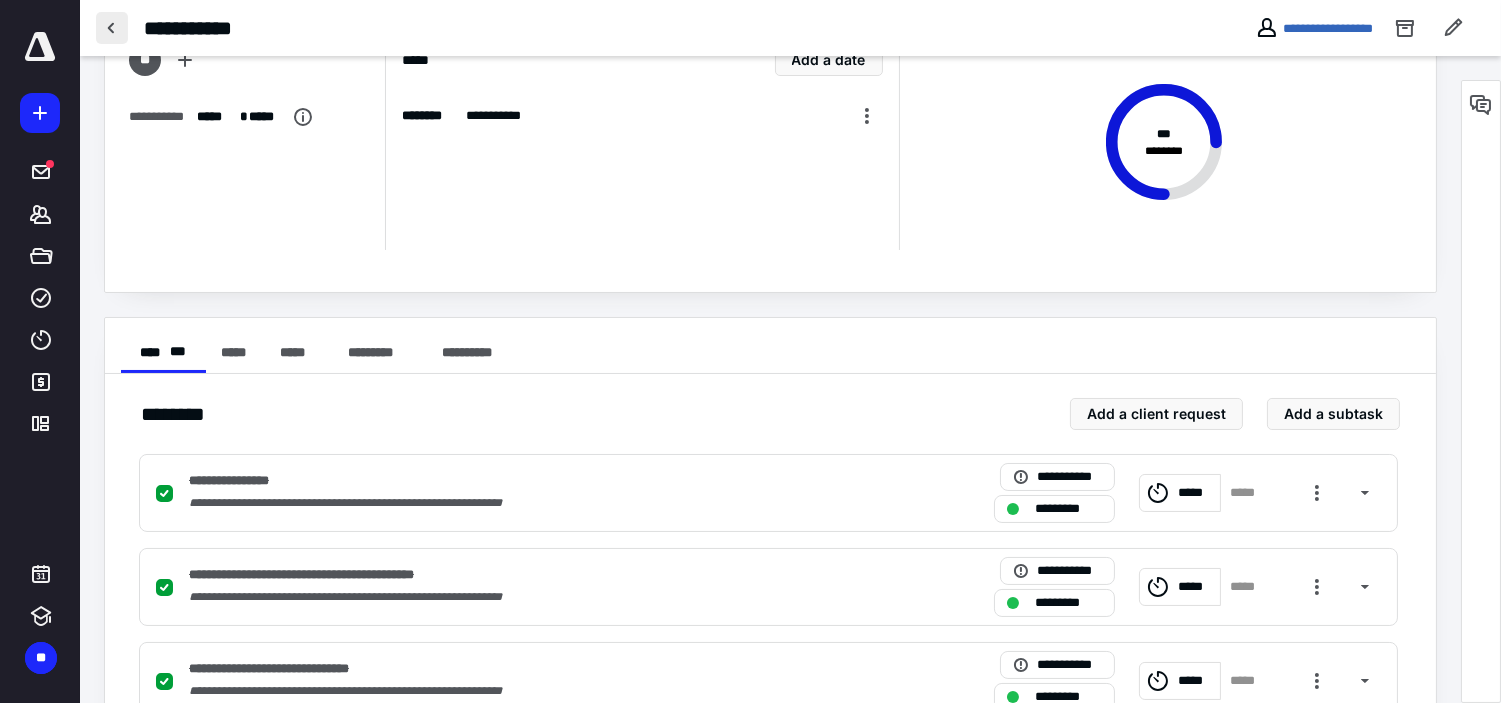 click at bounding box center [112, 28] 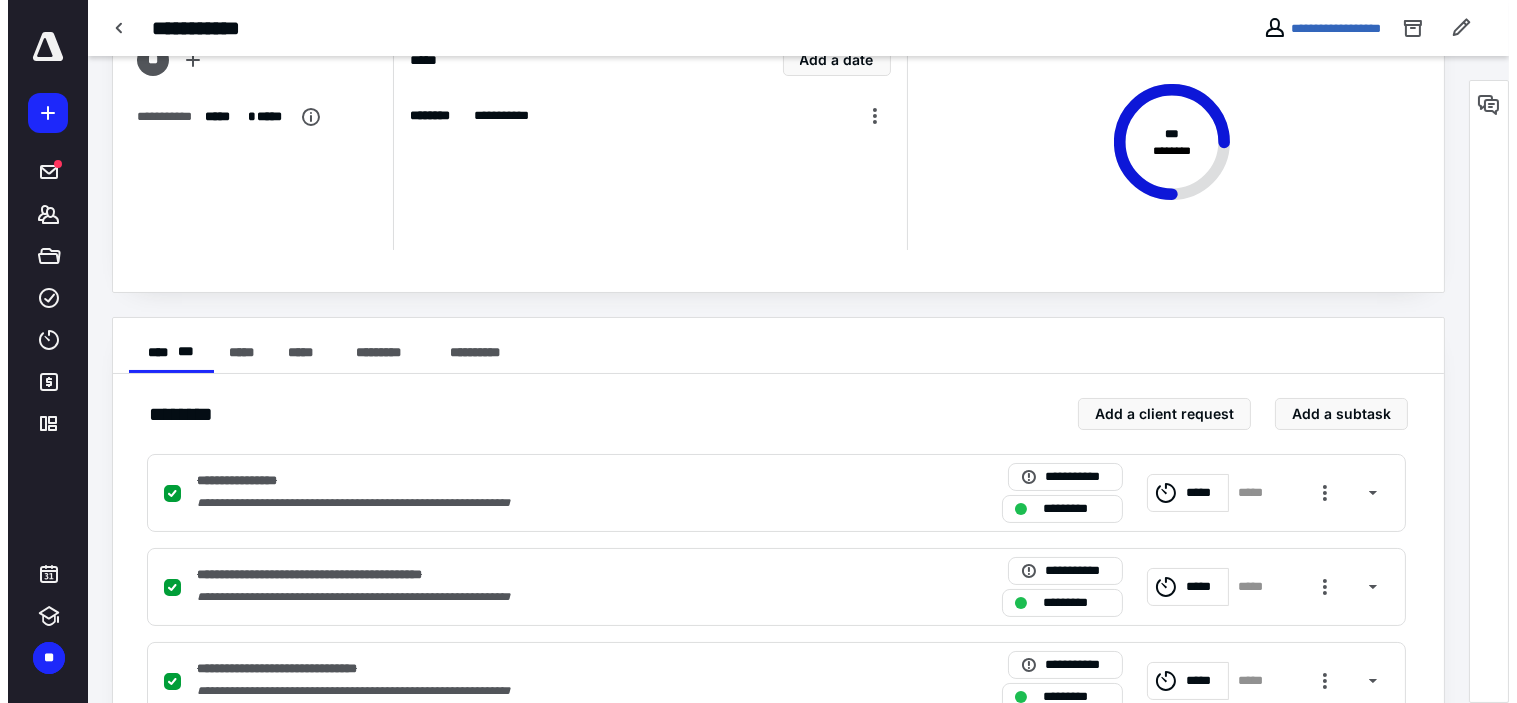 scroll, scrollTop: 0, scrollLeft: 0, axis: both 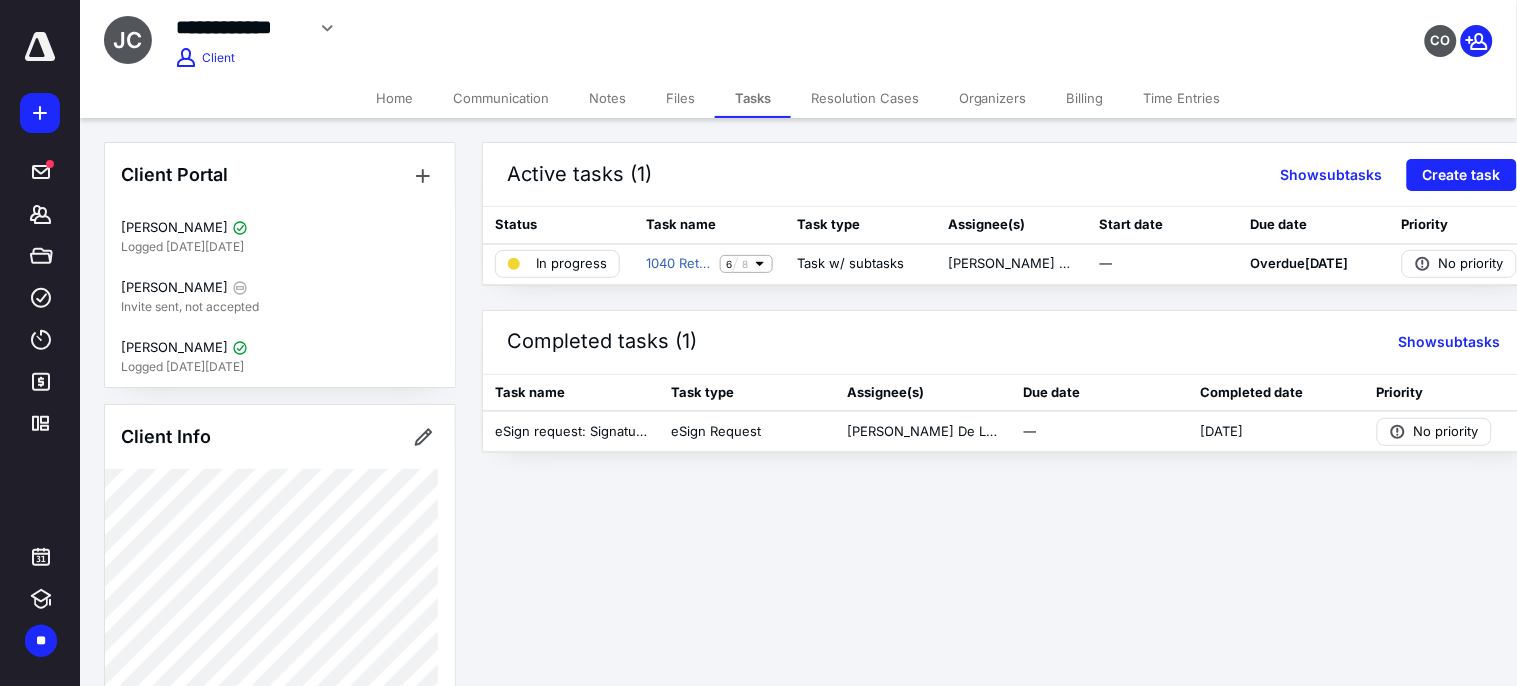 click on "Files" at bounding box center (680, 98) 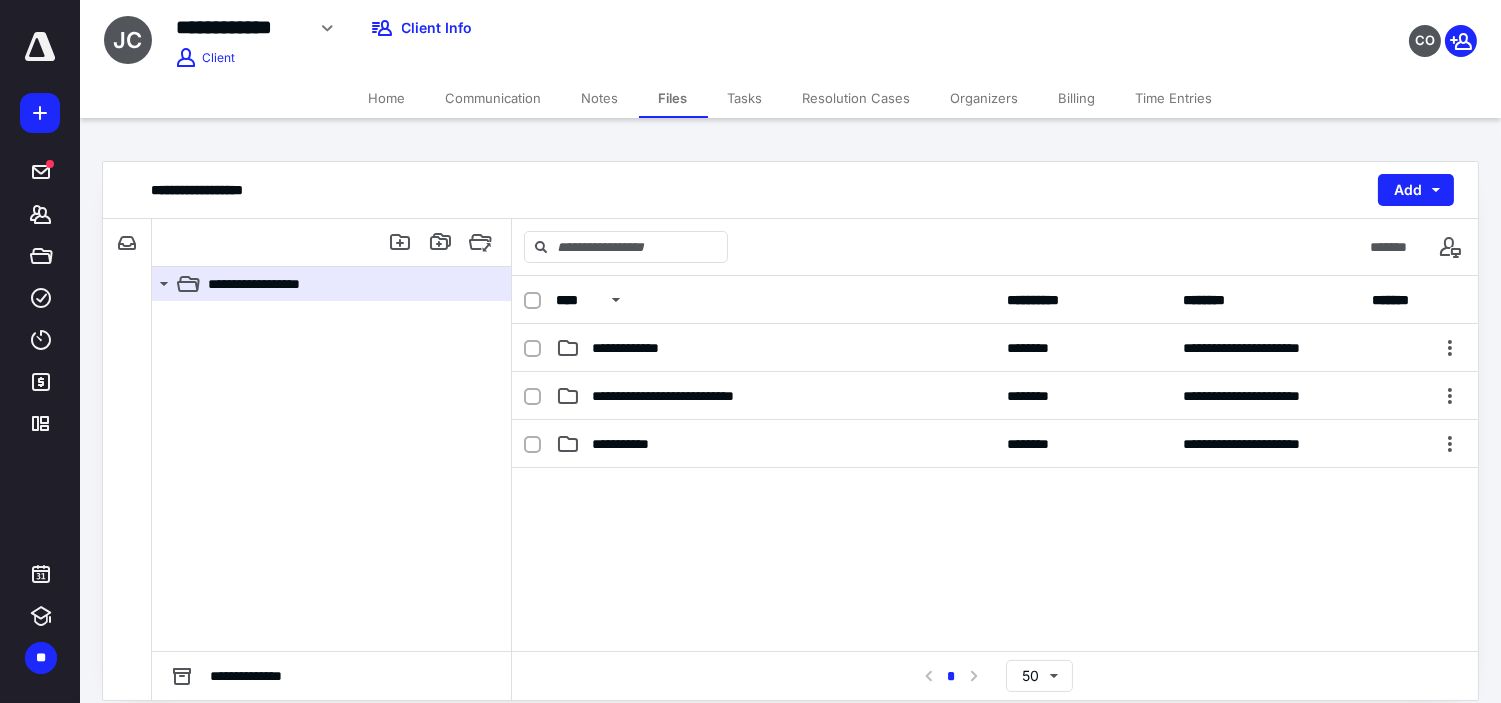 click on "Tasks" at bounding box center (745, 98) 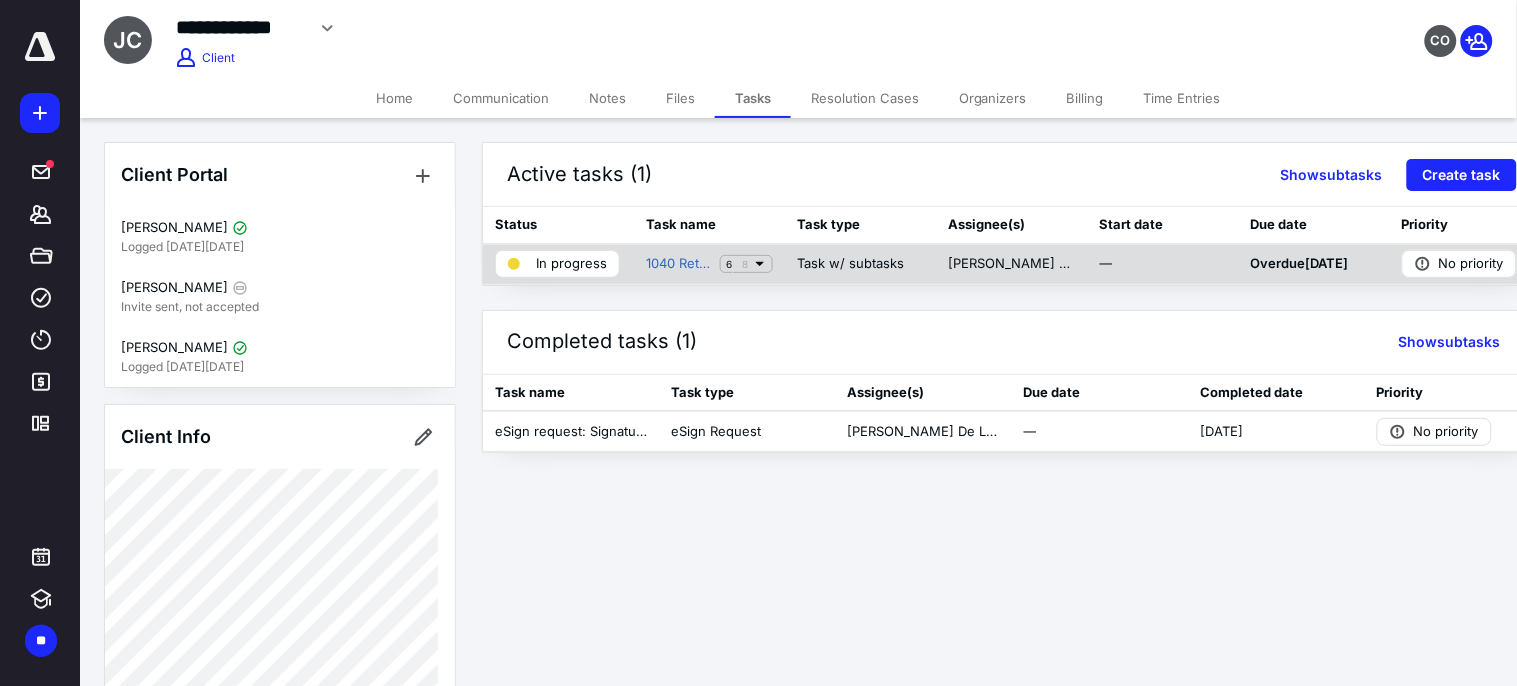 click on "In progress" at bounding box center (571, 264) 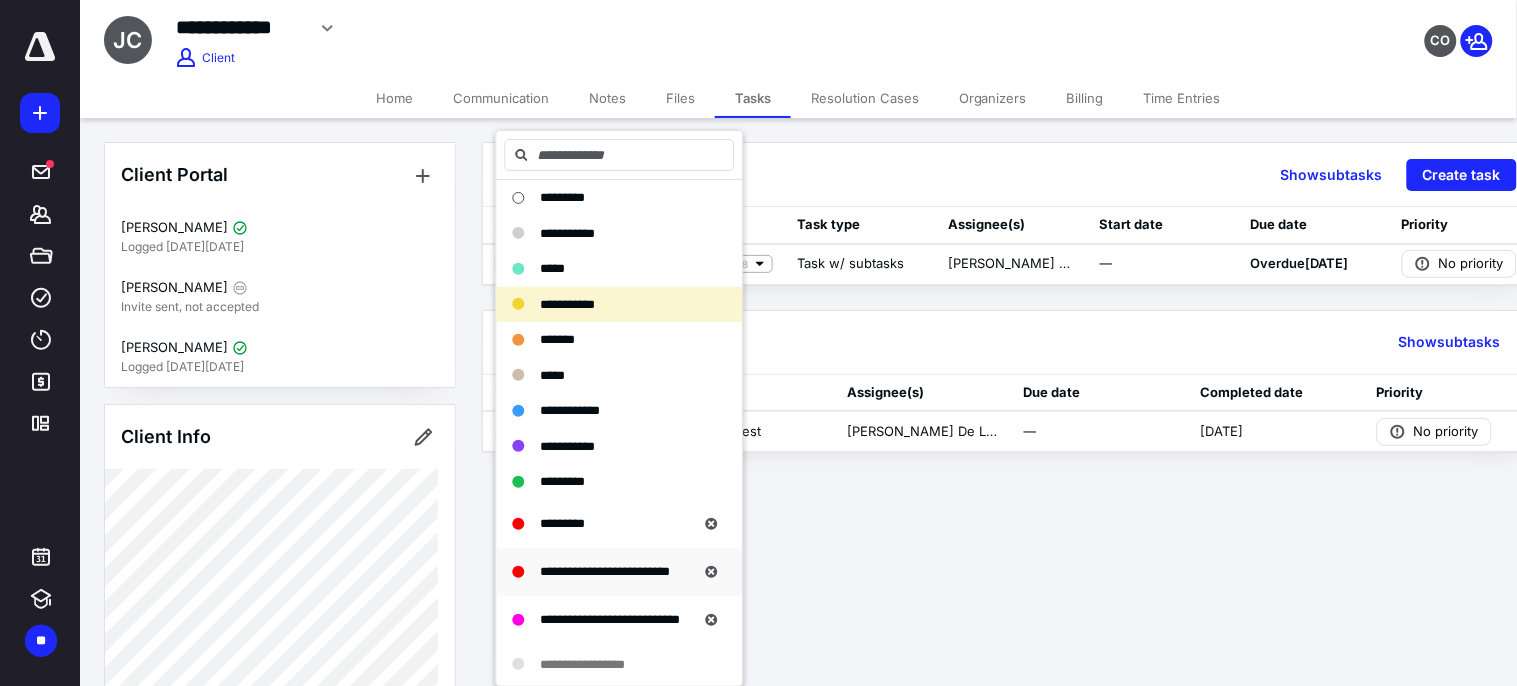 click on "**********" at bounding box center (606, 571) 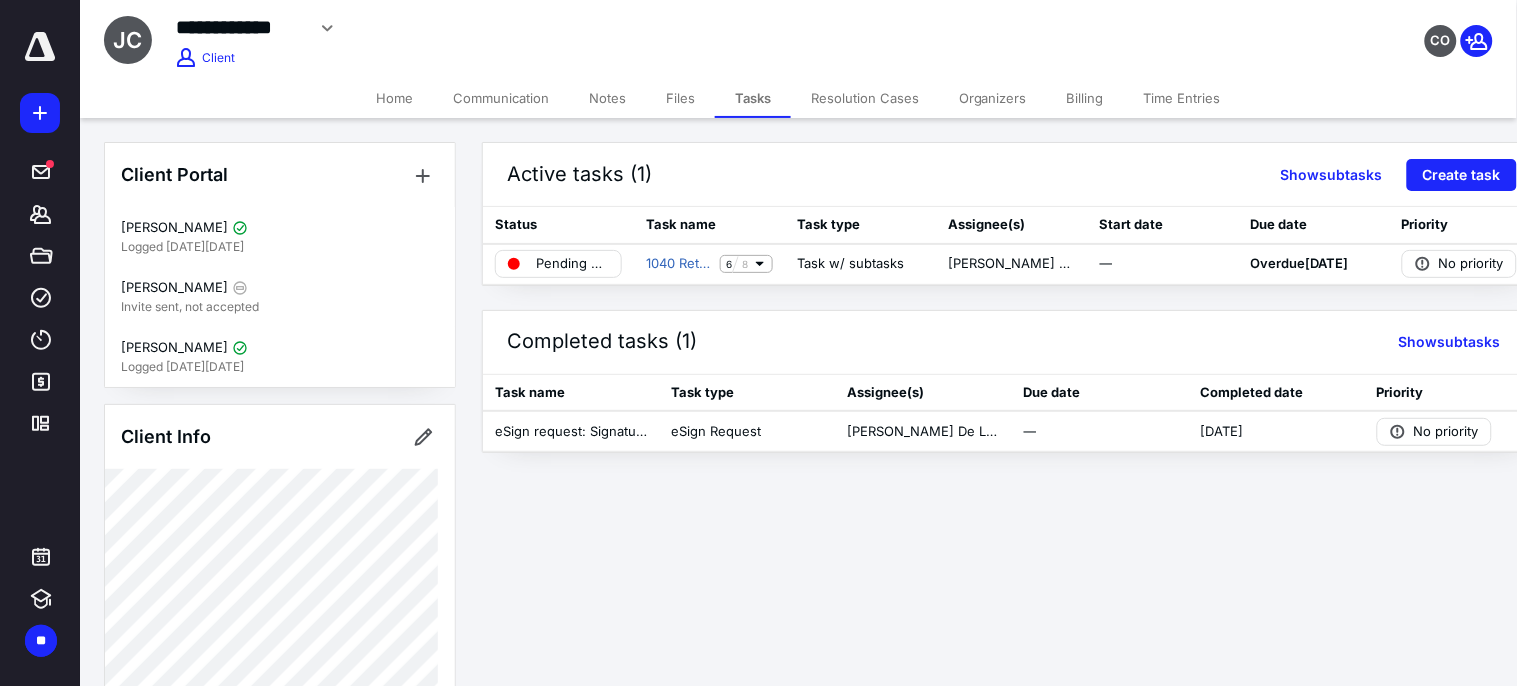 click on "Files" at bounding box center (680, 98) 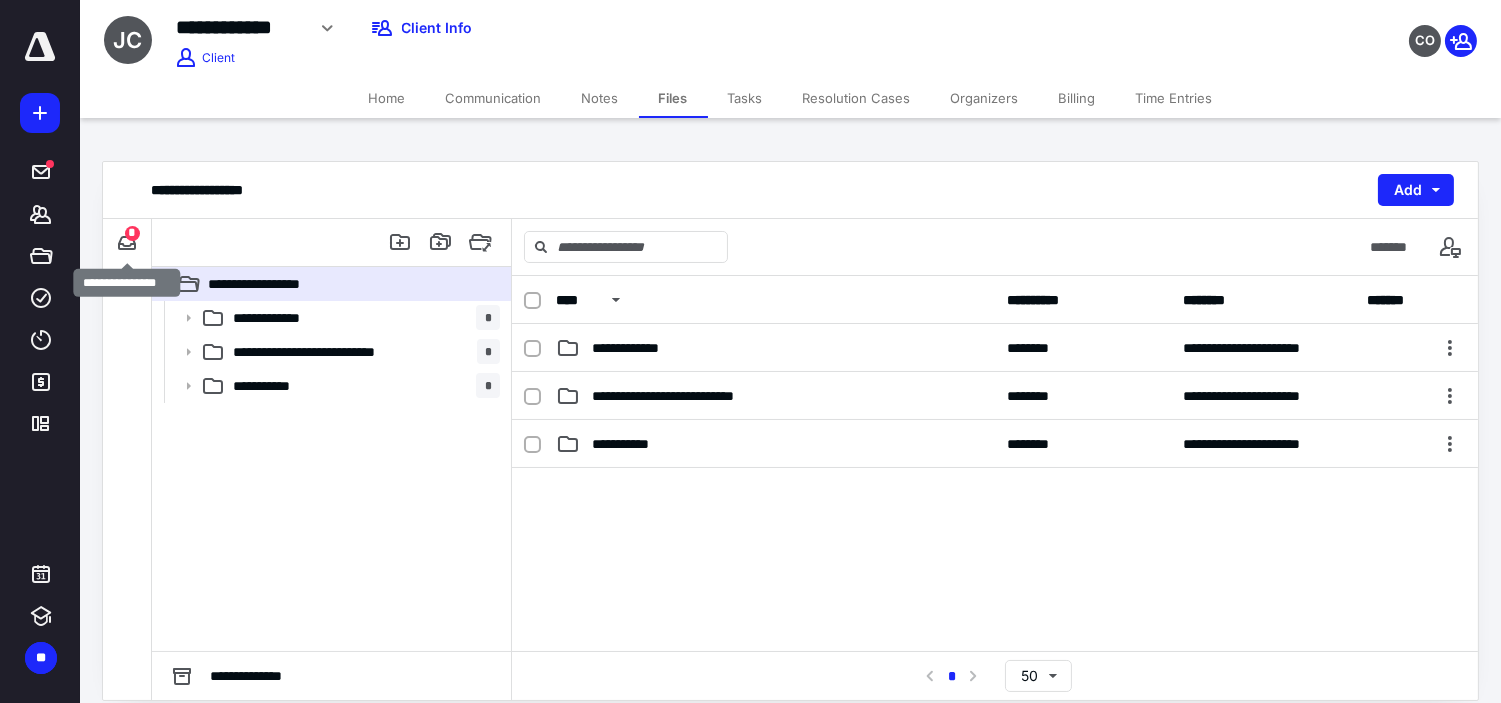 click on "*" at bounding box center [132, 233] 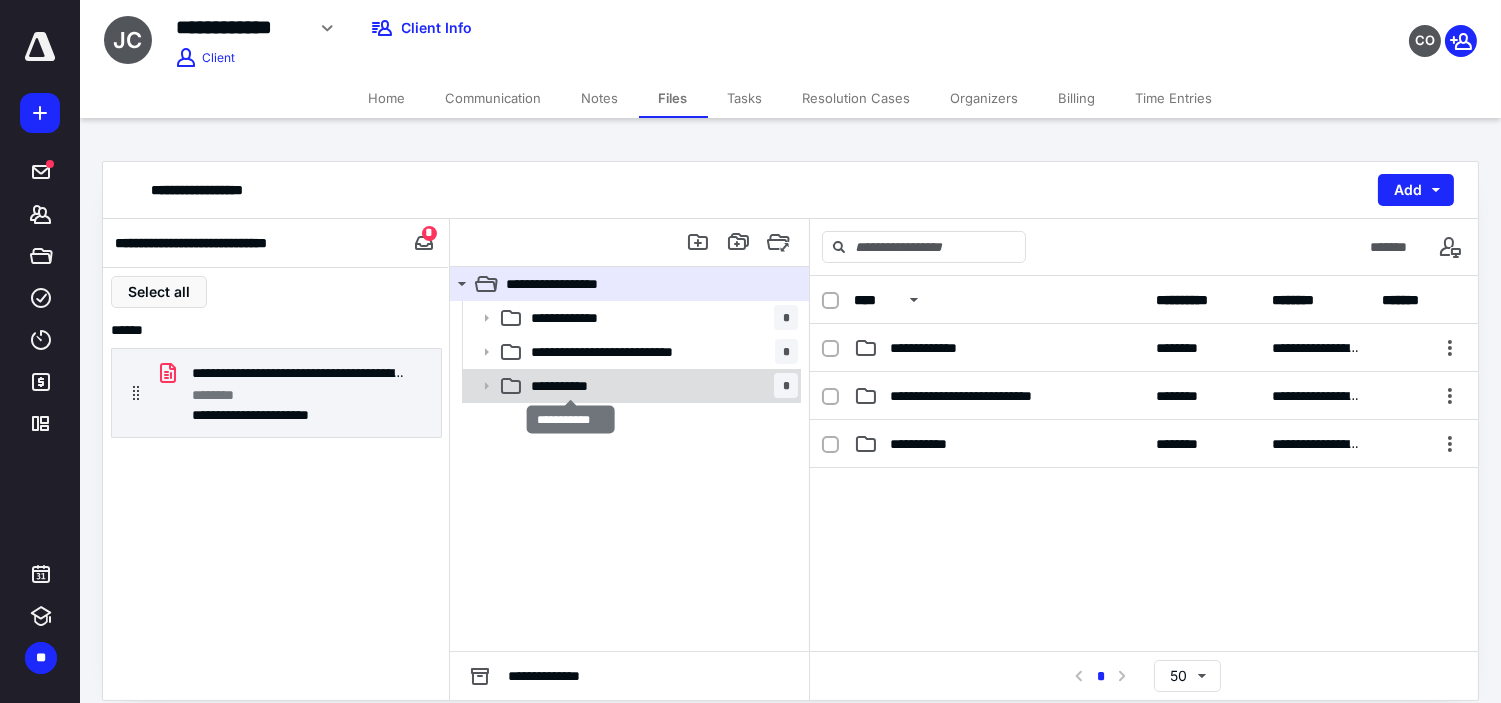 click on "**********" at bounding box center [570, 386] 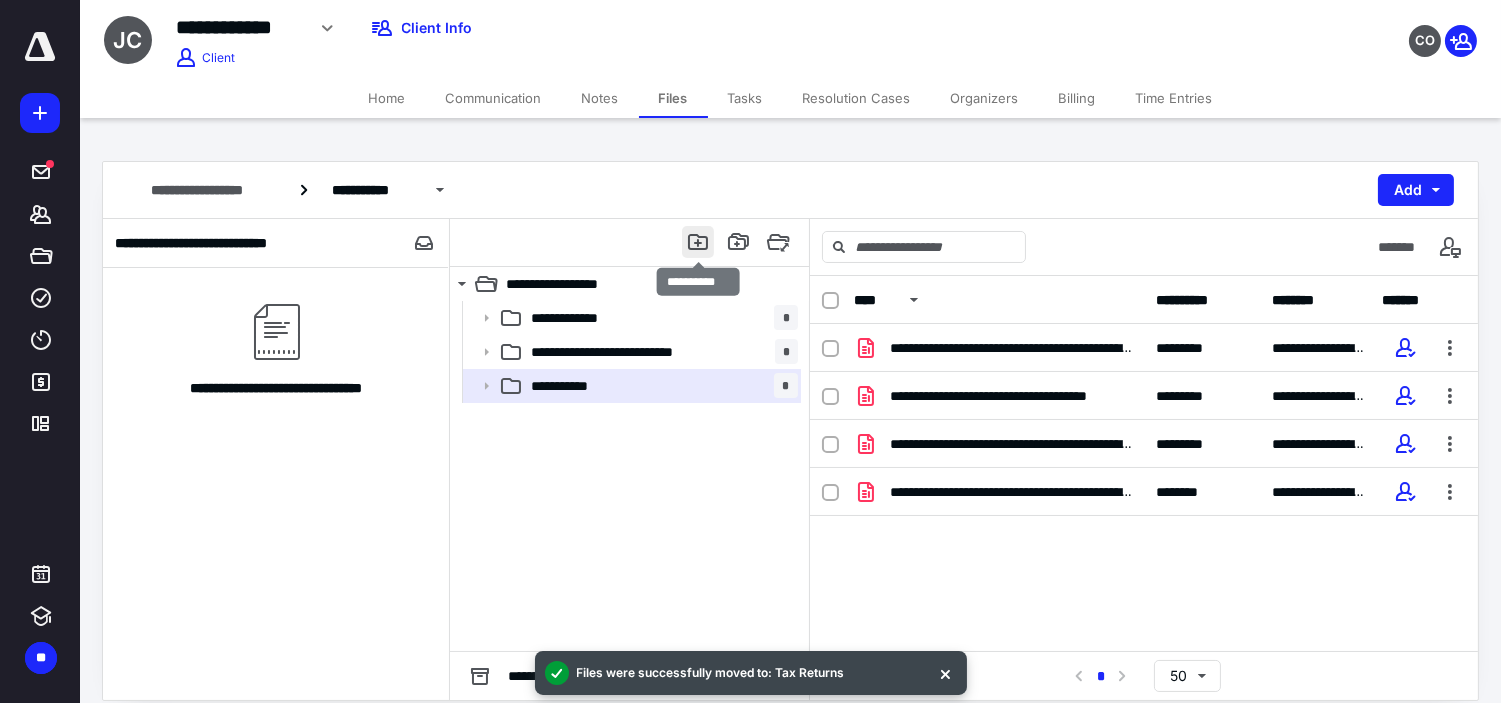 click at bounding box center (698, 242) 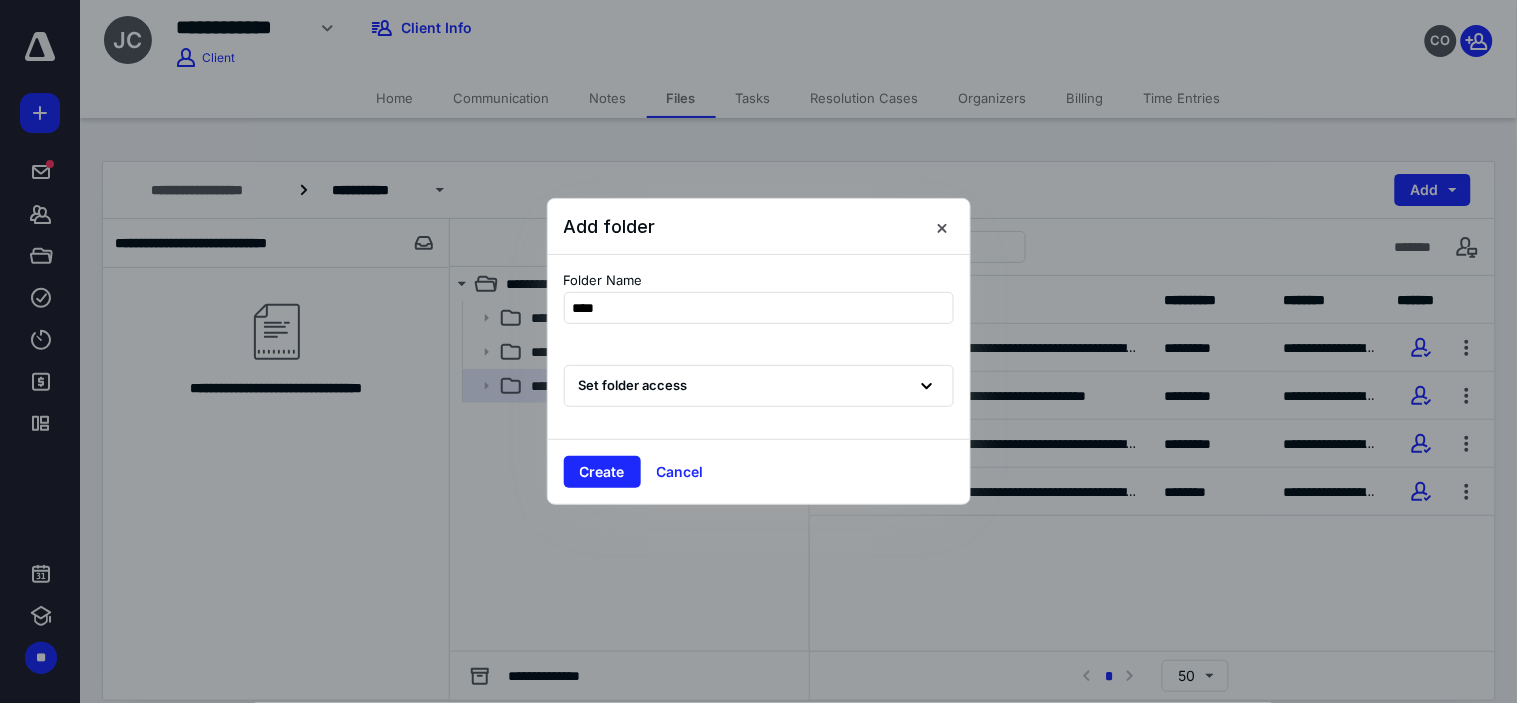 type on "****" 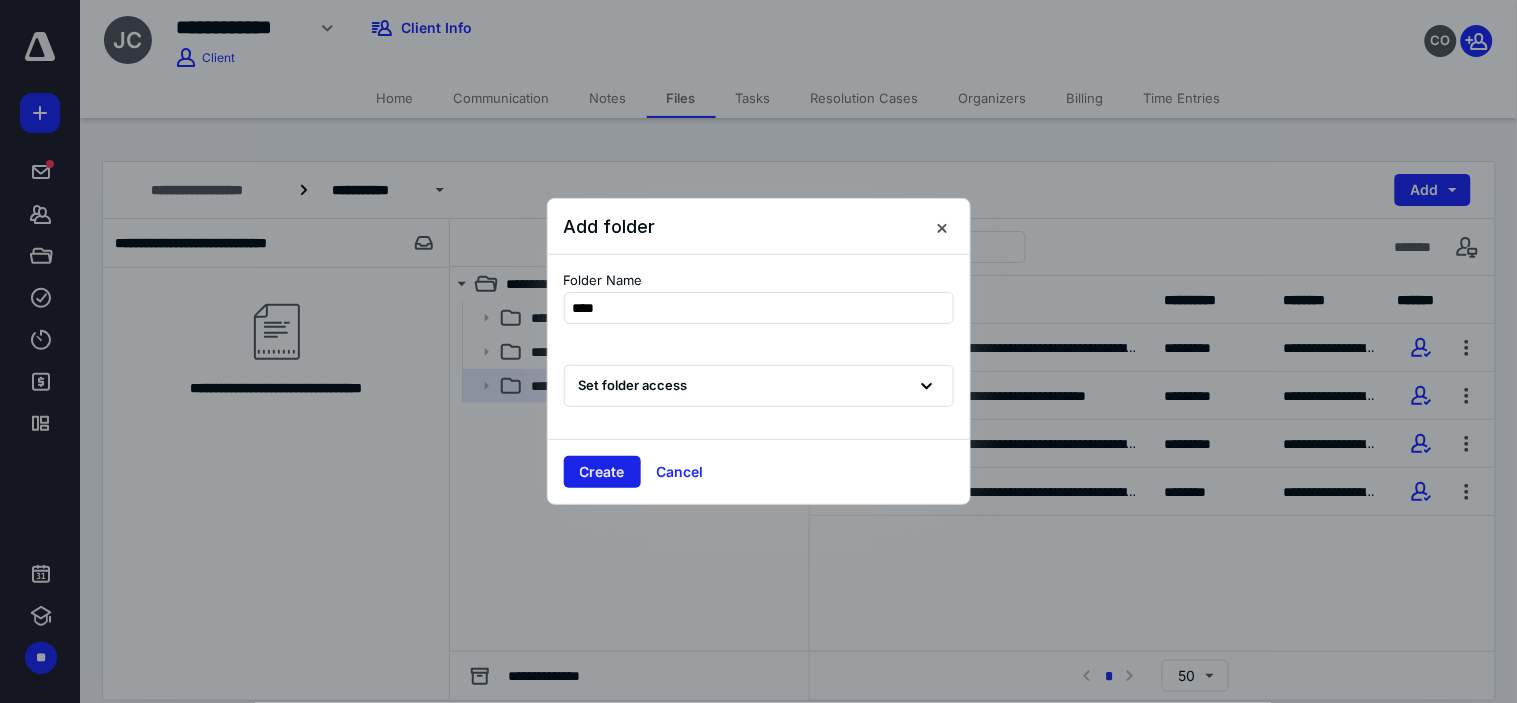 click on "Create" at bounding box center [602, 472] 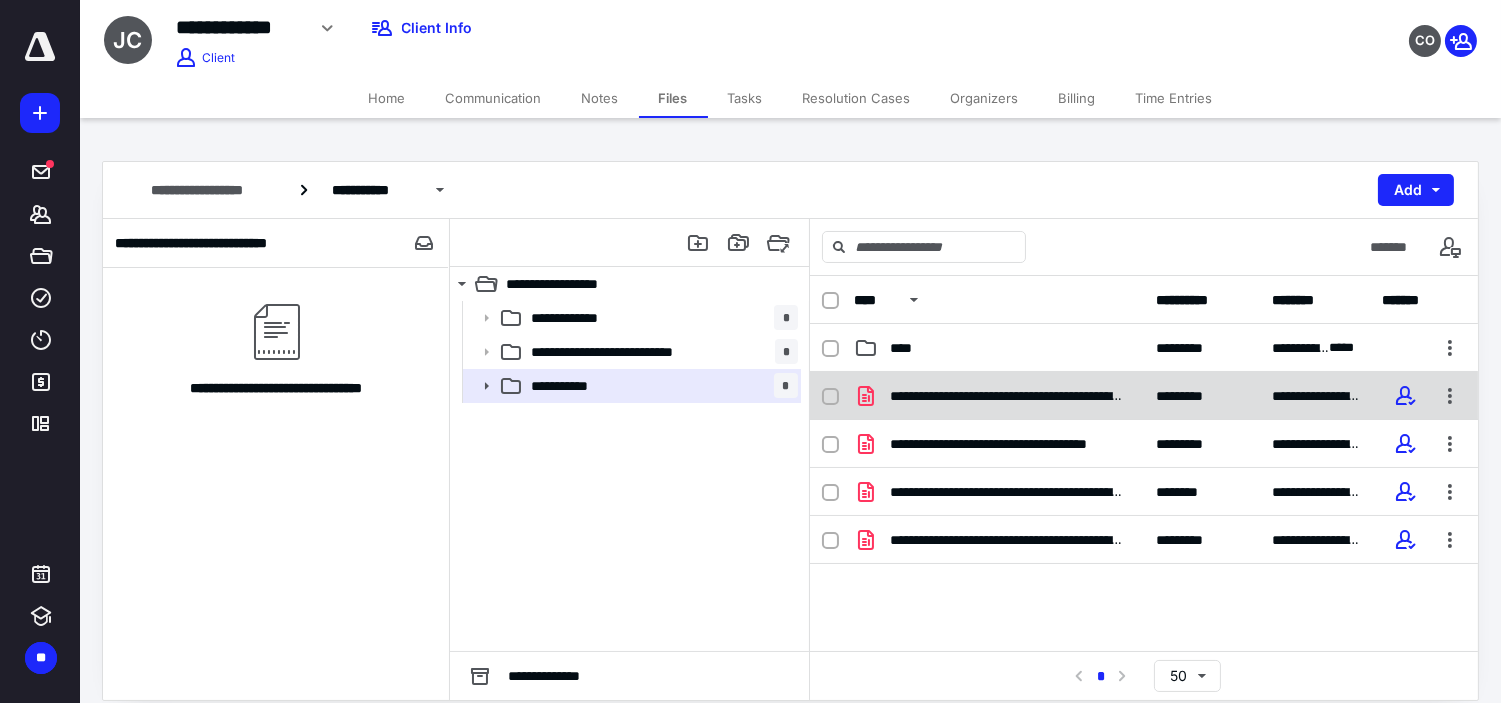 click 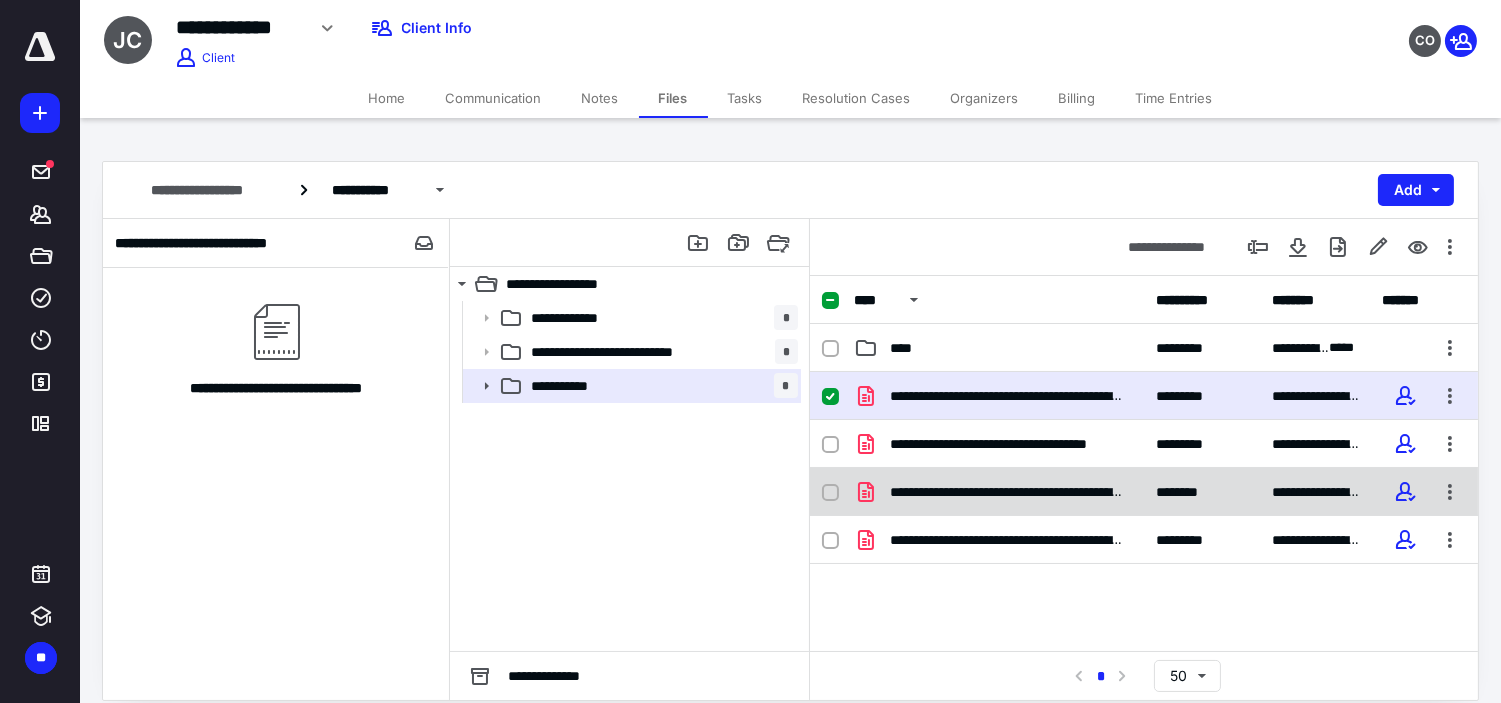 click at bounding box center (830, 492) 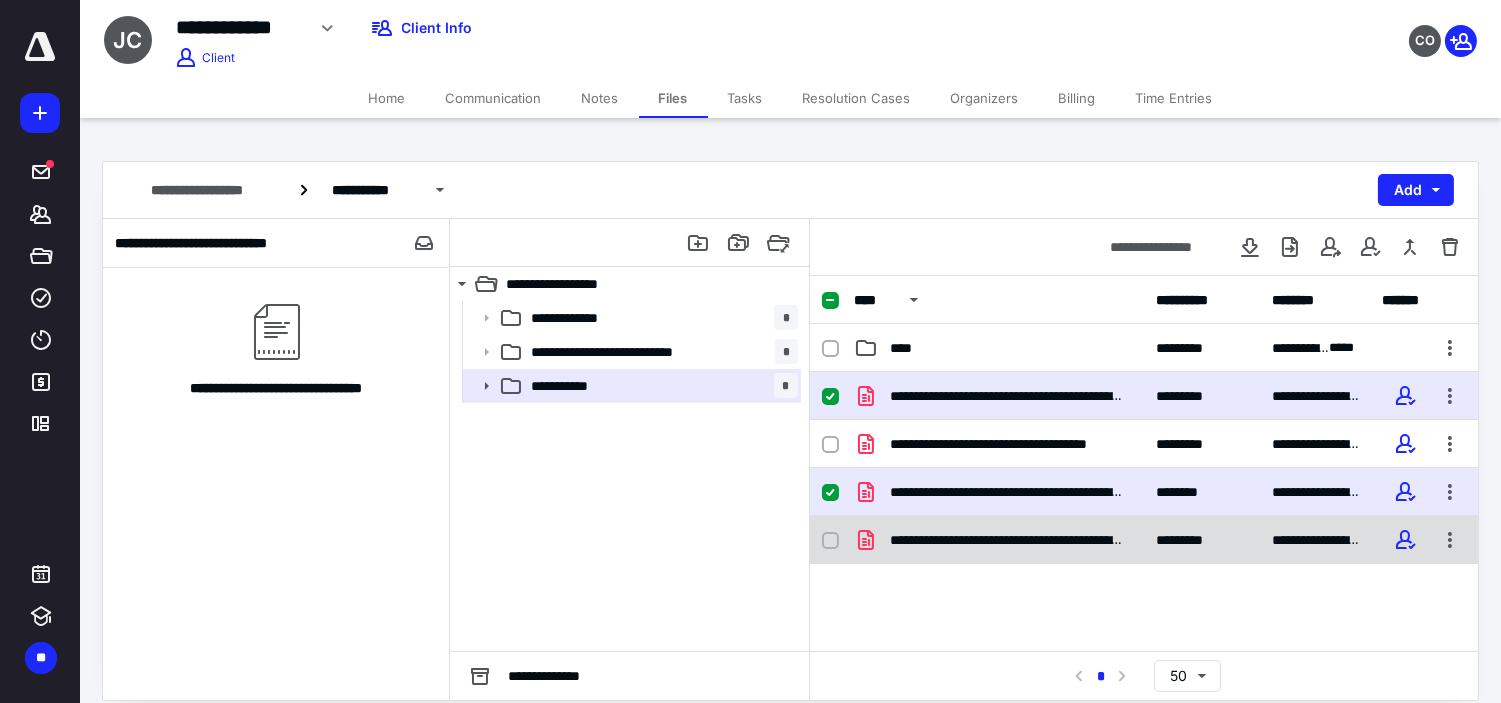 click 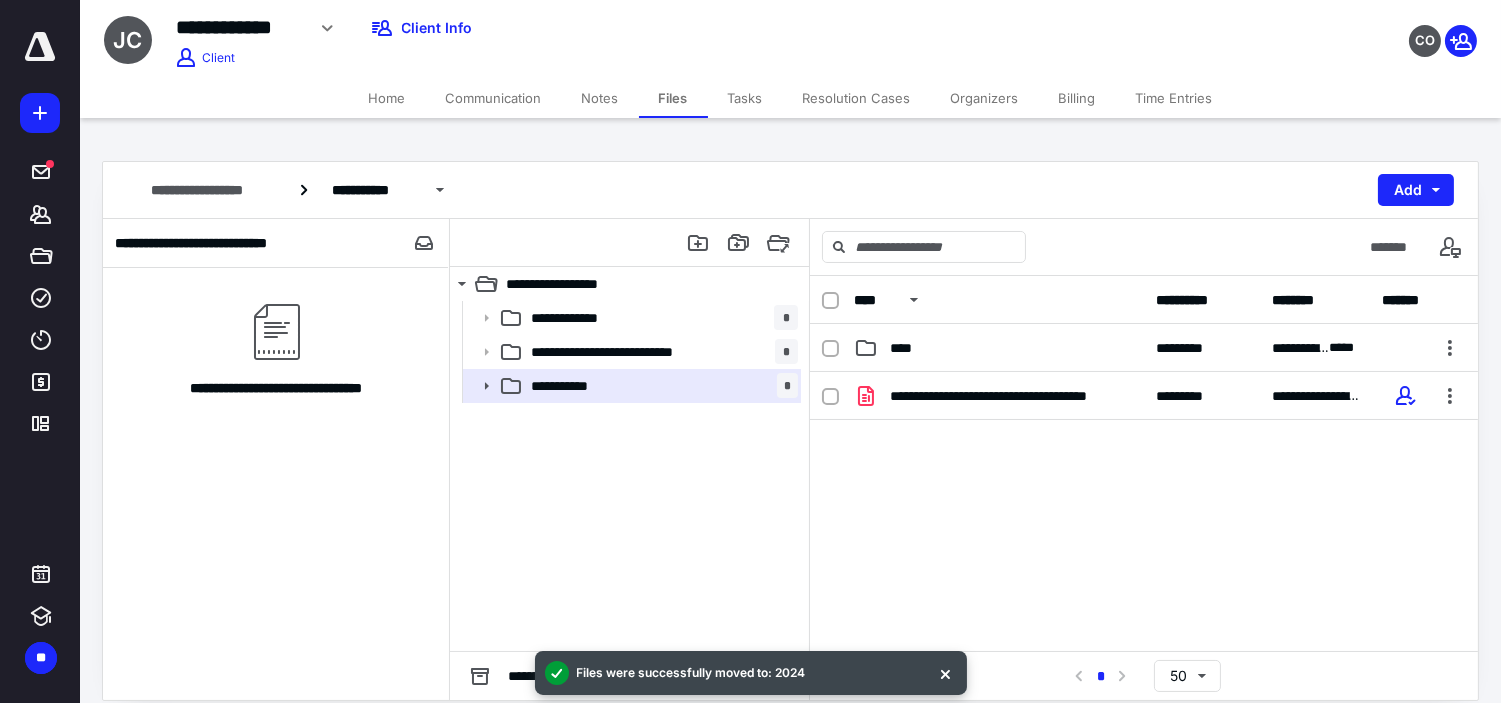 click on "**********" at bounding box center [1144, 522] 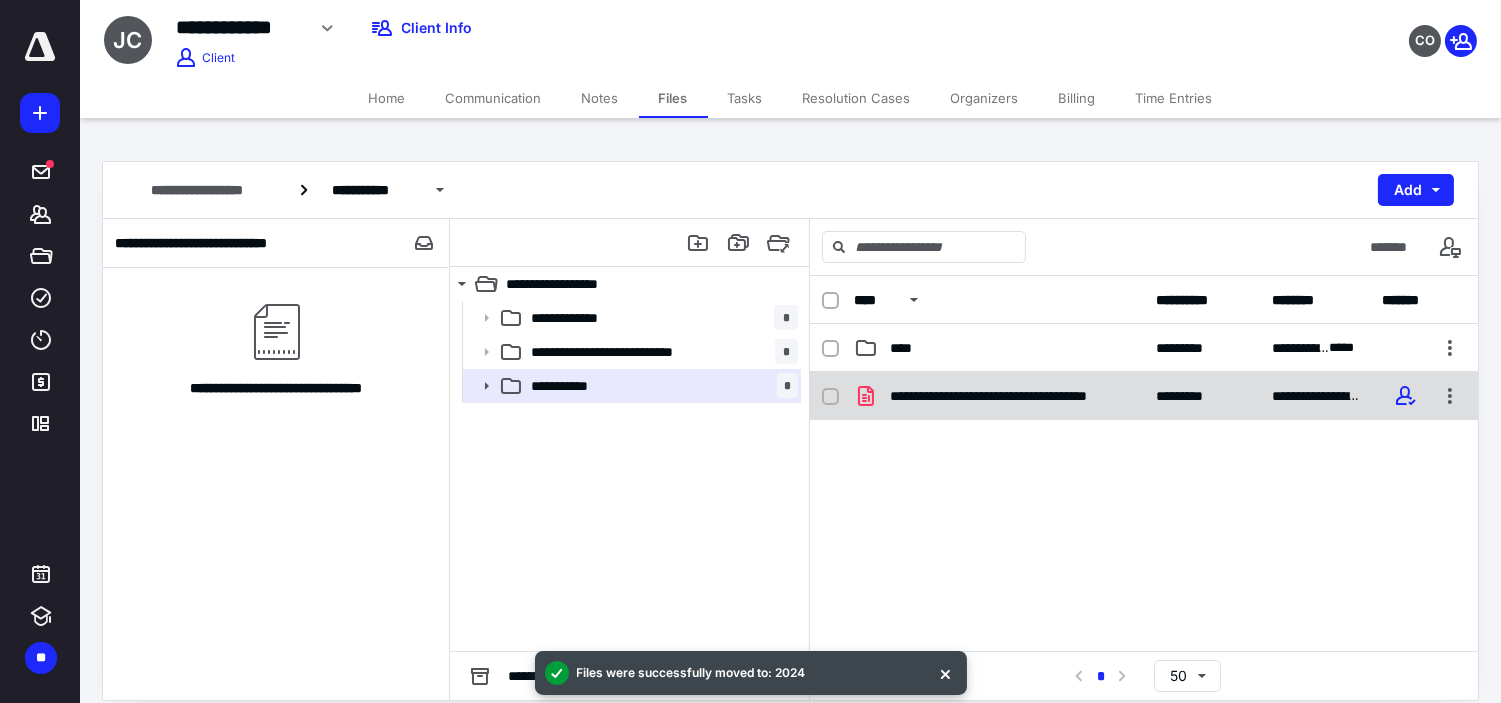 click on "**********" at bounding box center [1007, 396] 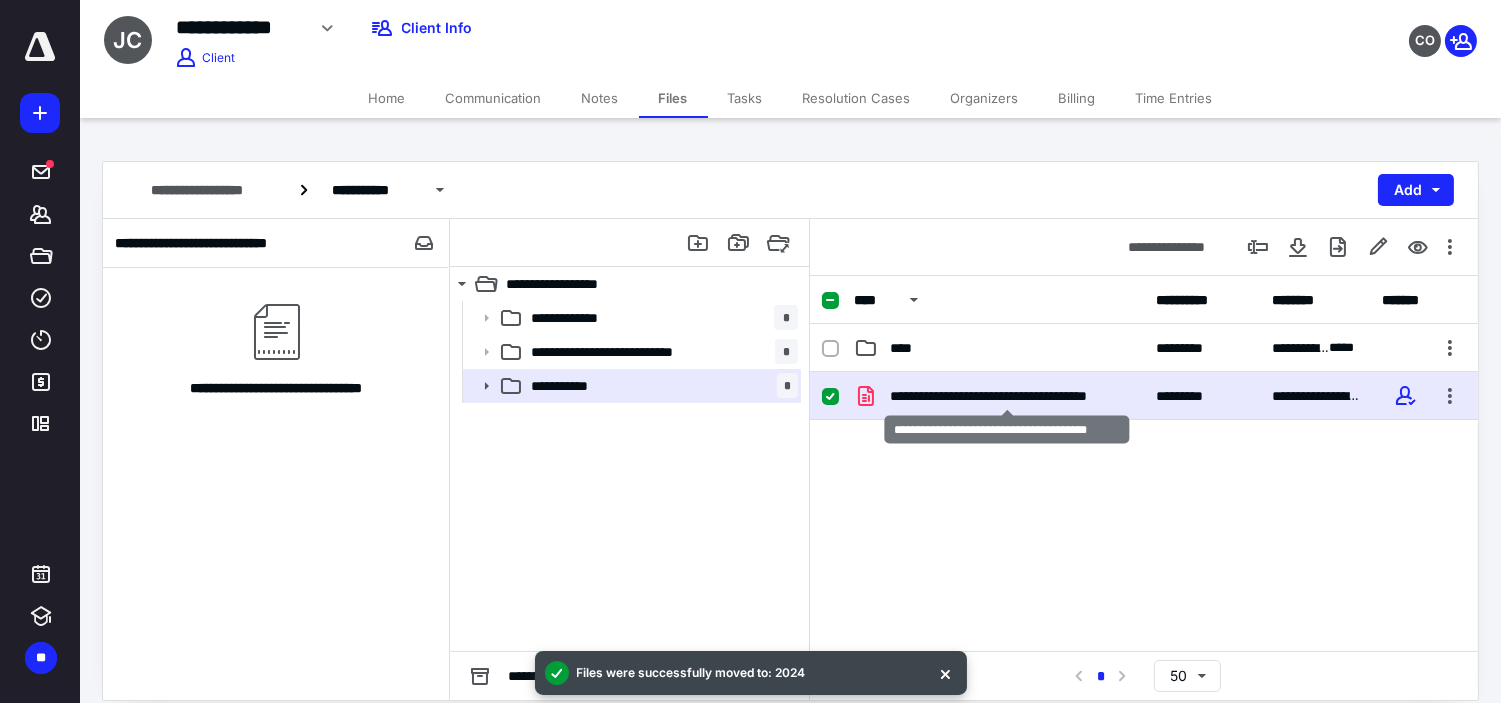 click on "**********" at bounding box center (1007, 396) 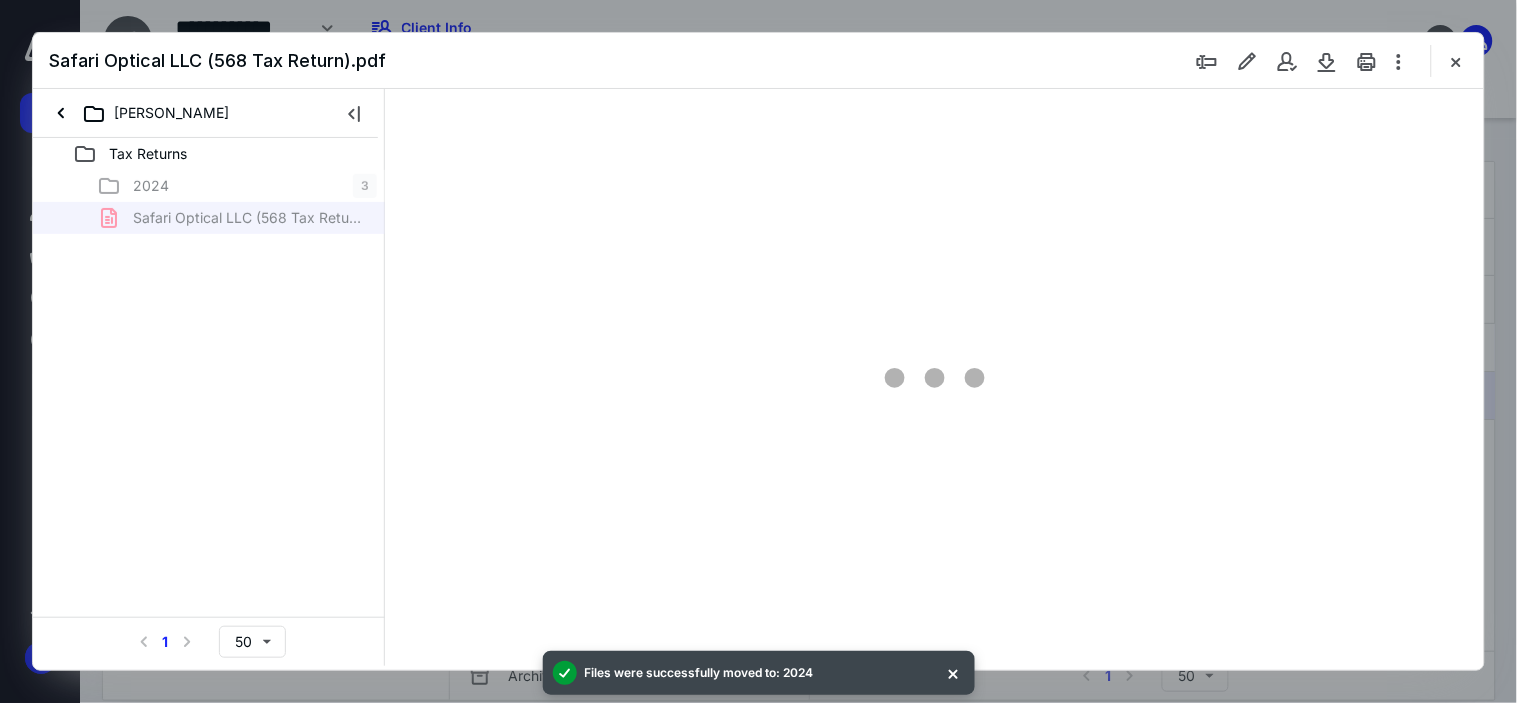 scroll, scrollTop: 0, scrollLeft: 0, axis: both 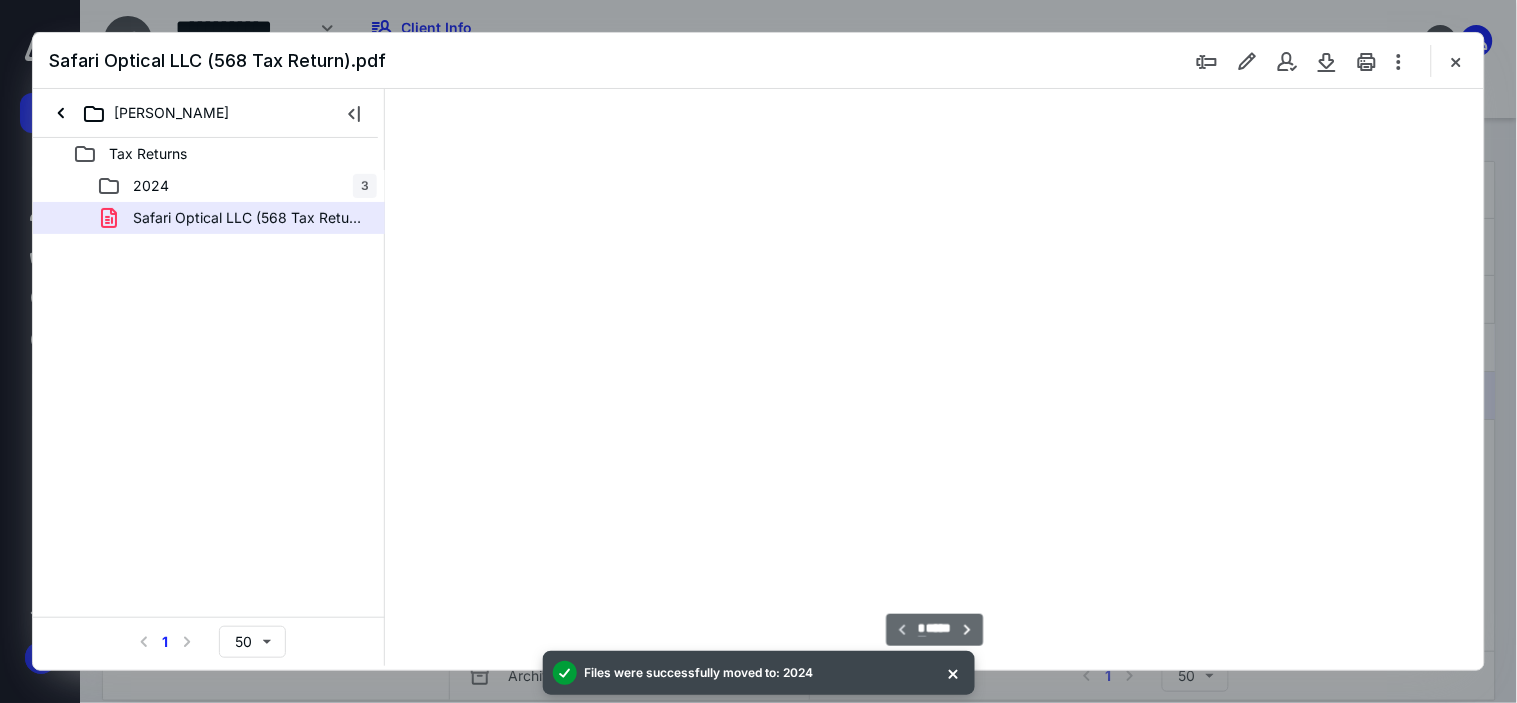 type on "63" 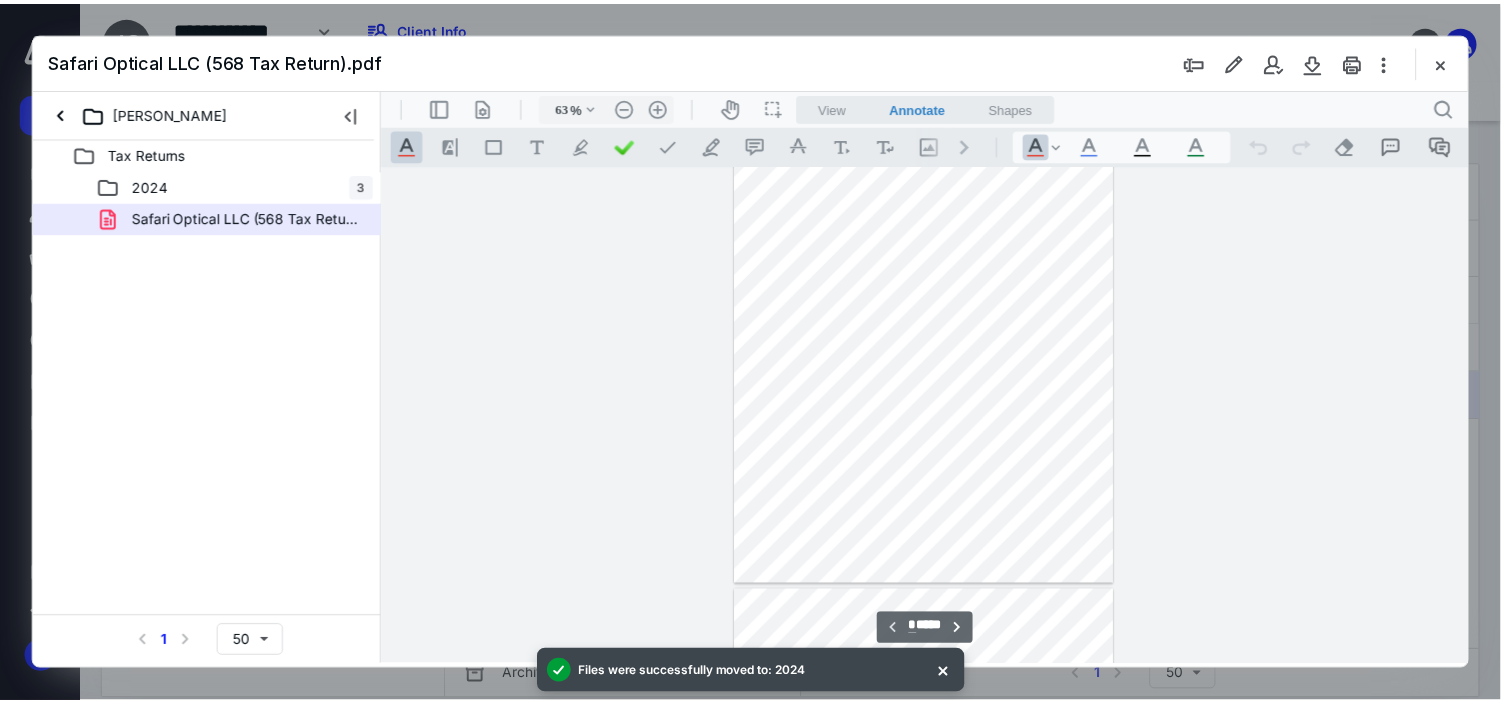 scroll, scrollTop: 0, scrollLeft: 0, axis: both 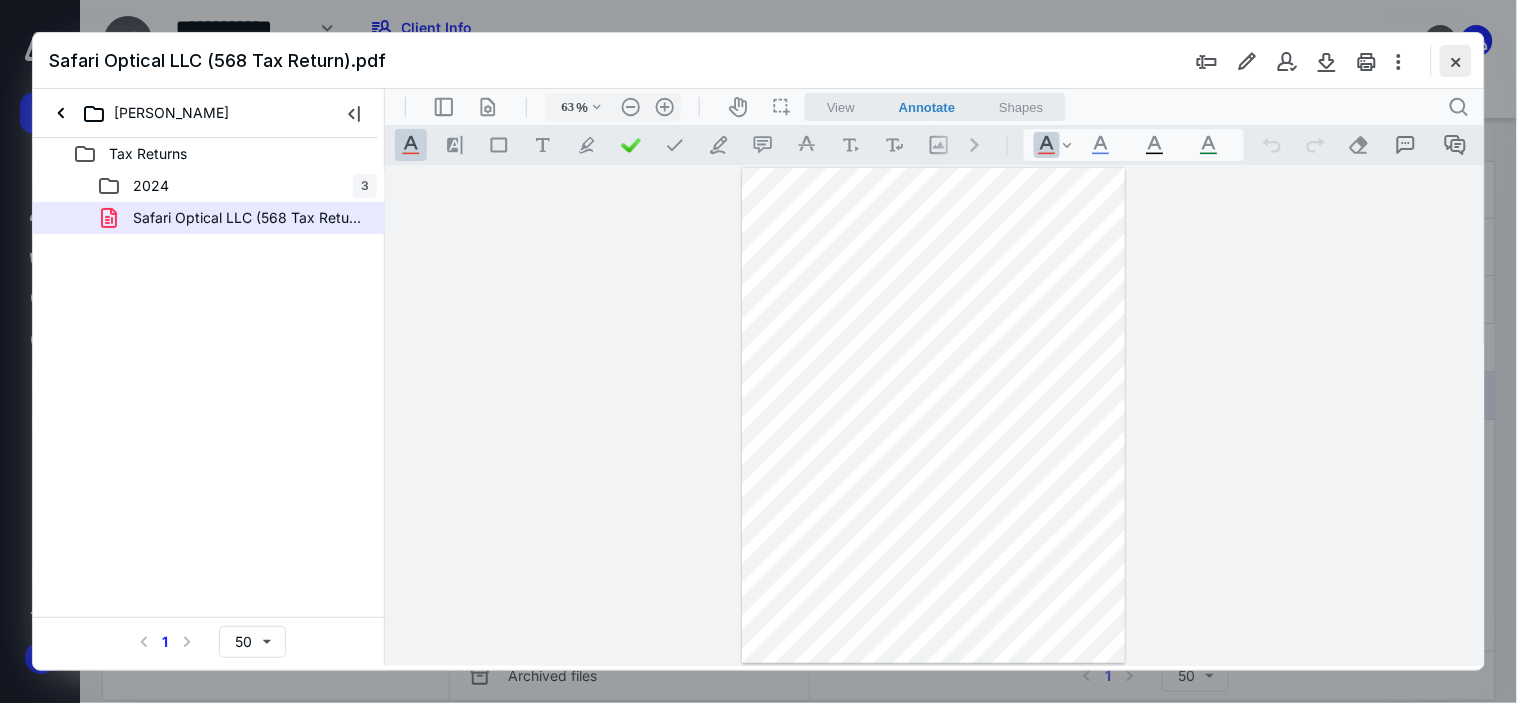 click at bounding box center [1456, 61] 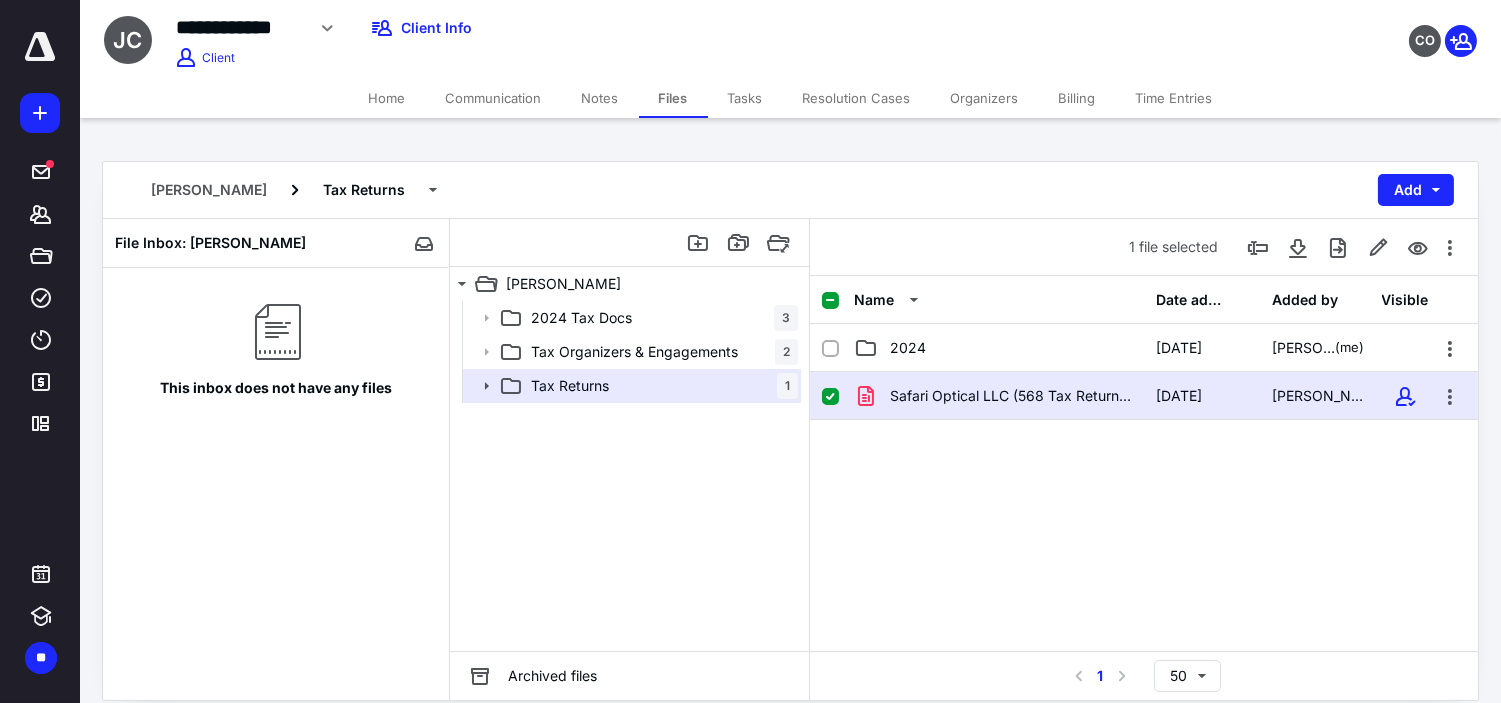 click on "Home" at bounding box center (387, 98) 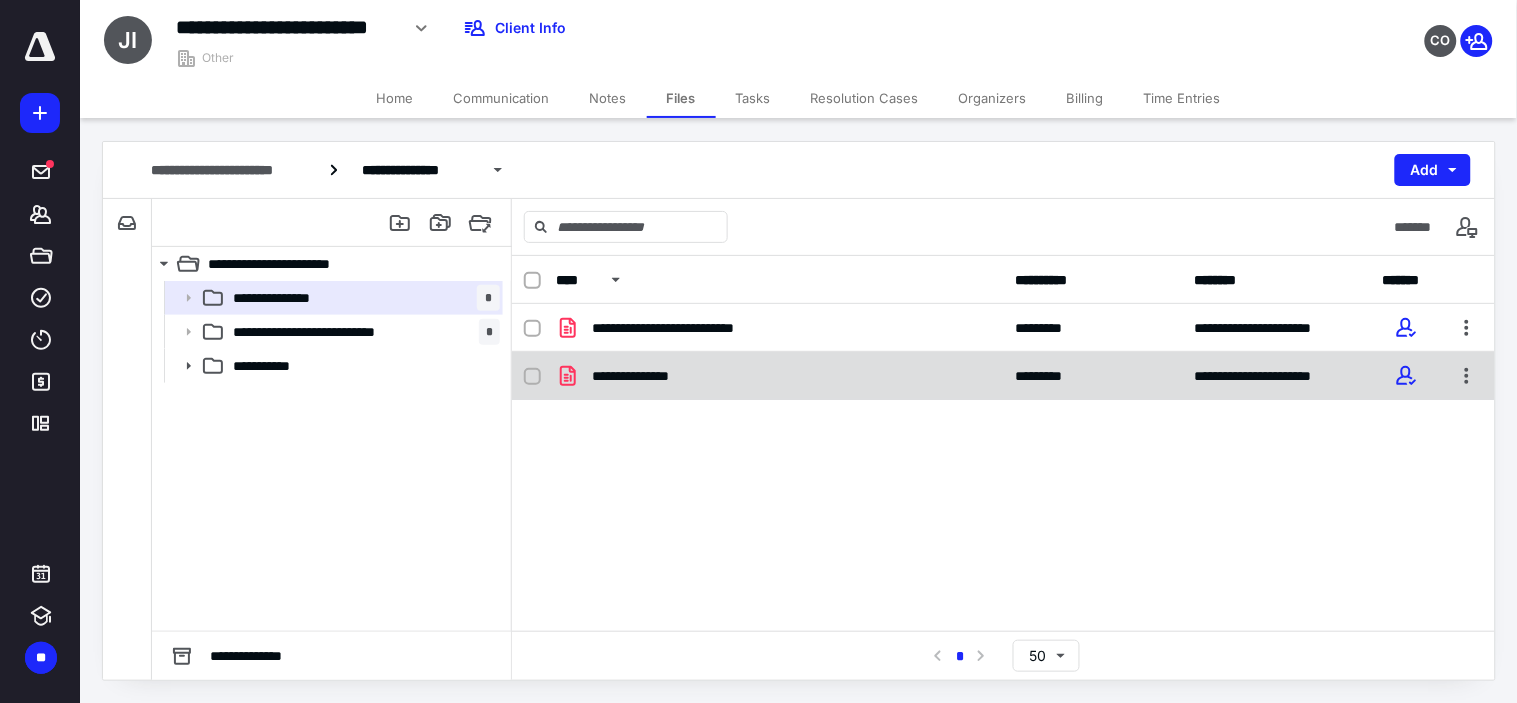 scroll, scrollTop: 0, scrollLeft: 0, axis: both 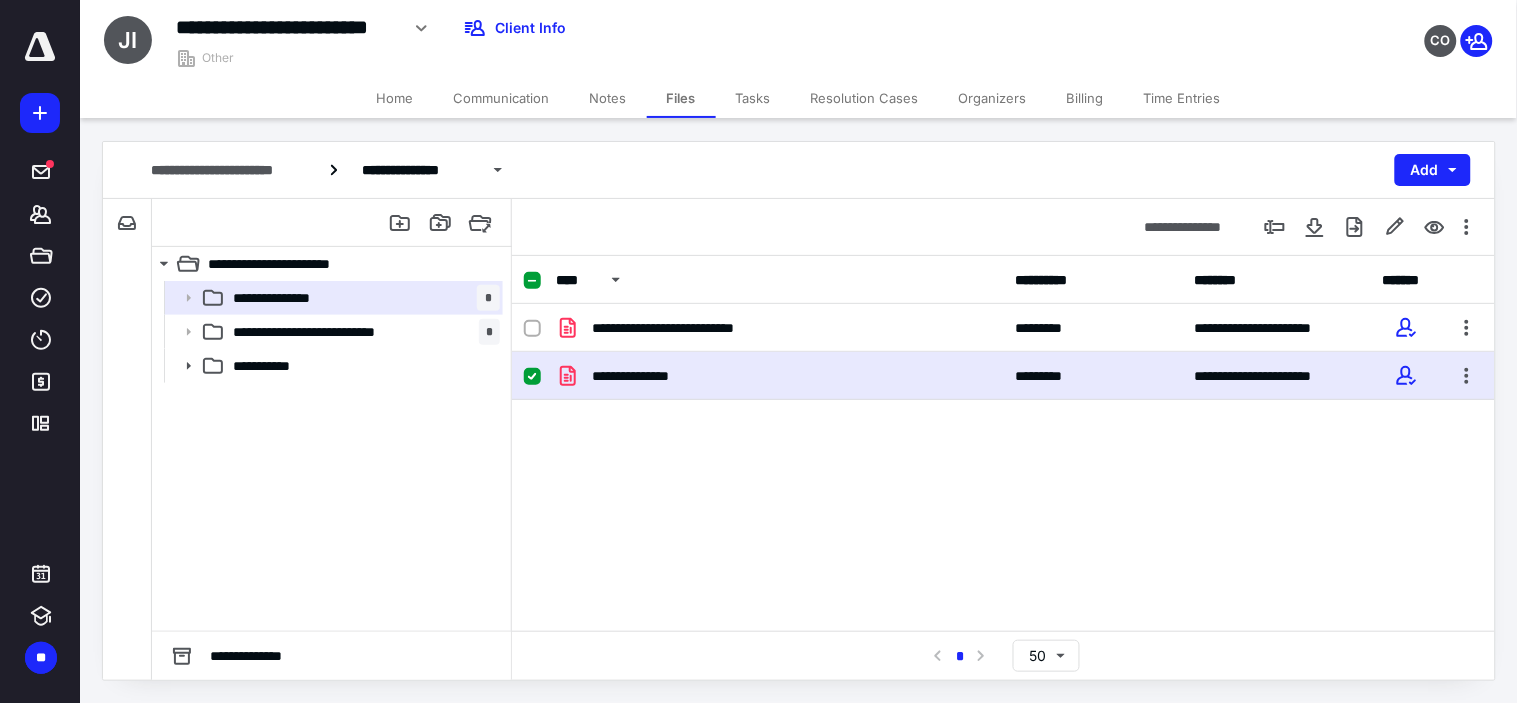click on "**********" at bounding box center [648, 376] 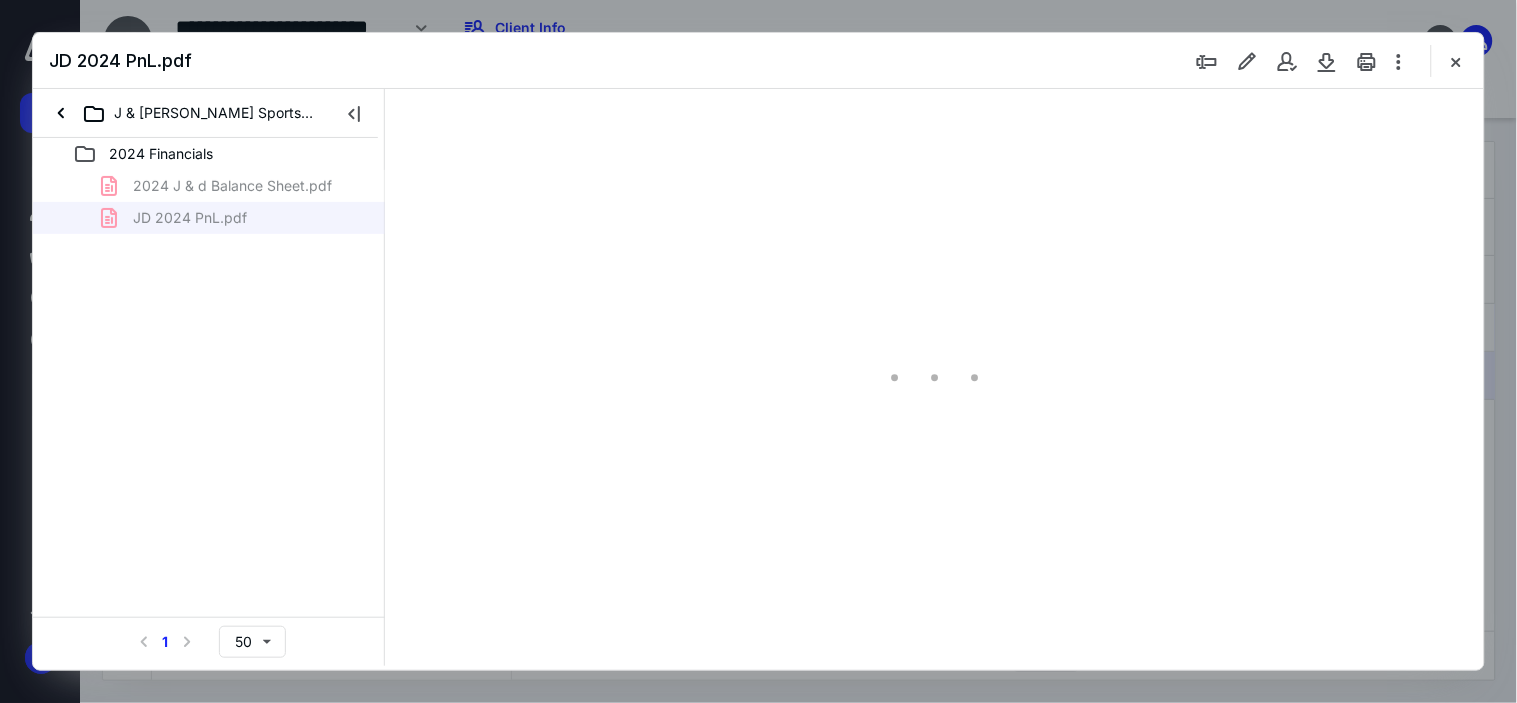scroll, scrollTop: 0, scrollLeft: 0, axis: both 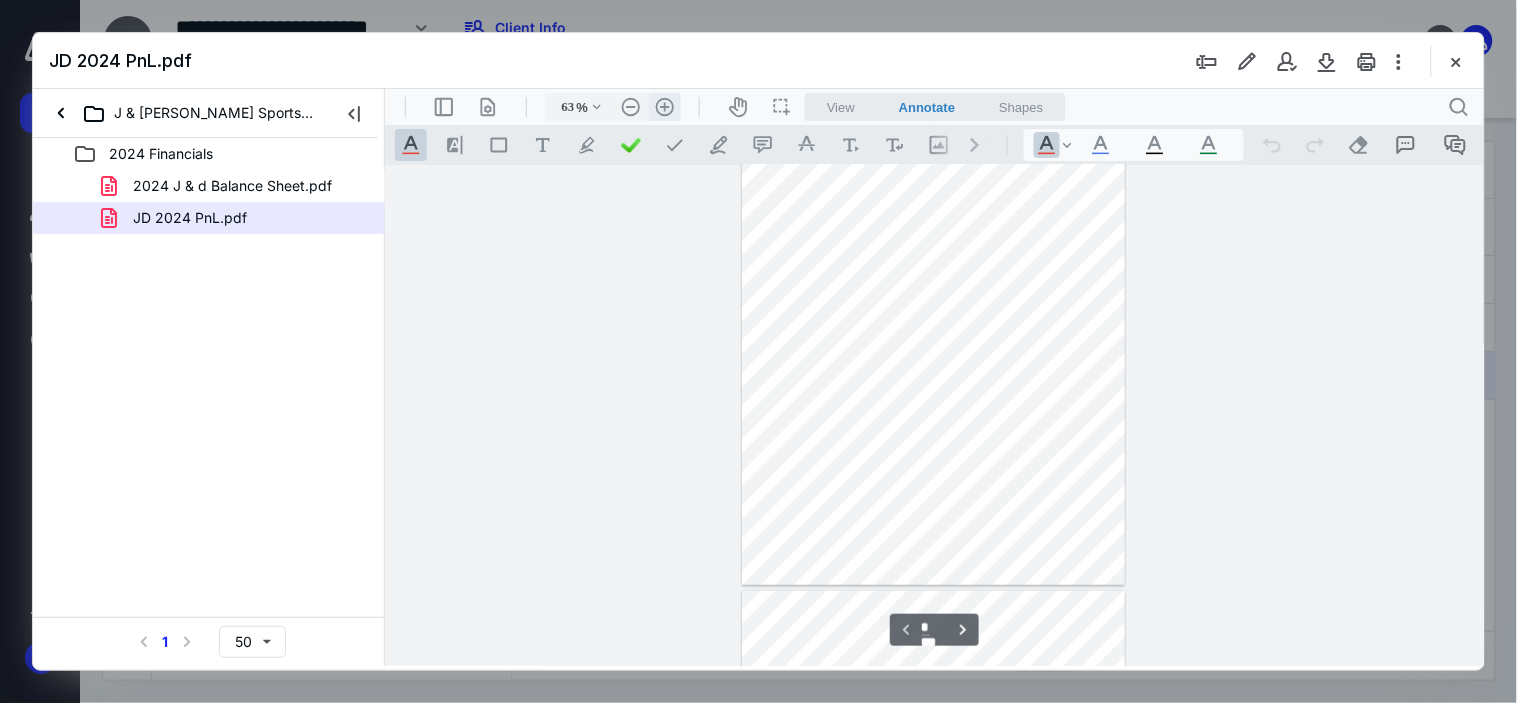 click on ".cls-1{fill:#abb0c4;} icon - header - zoom - in - line" at bounding box center (664, 106) 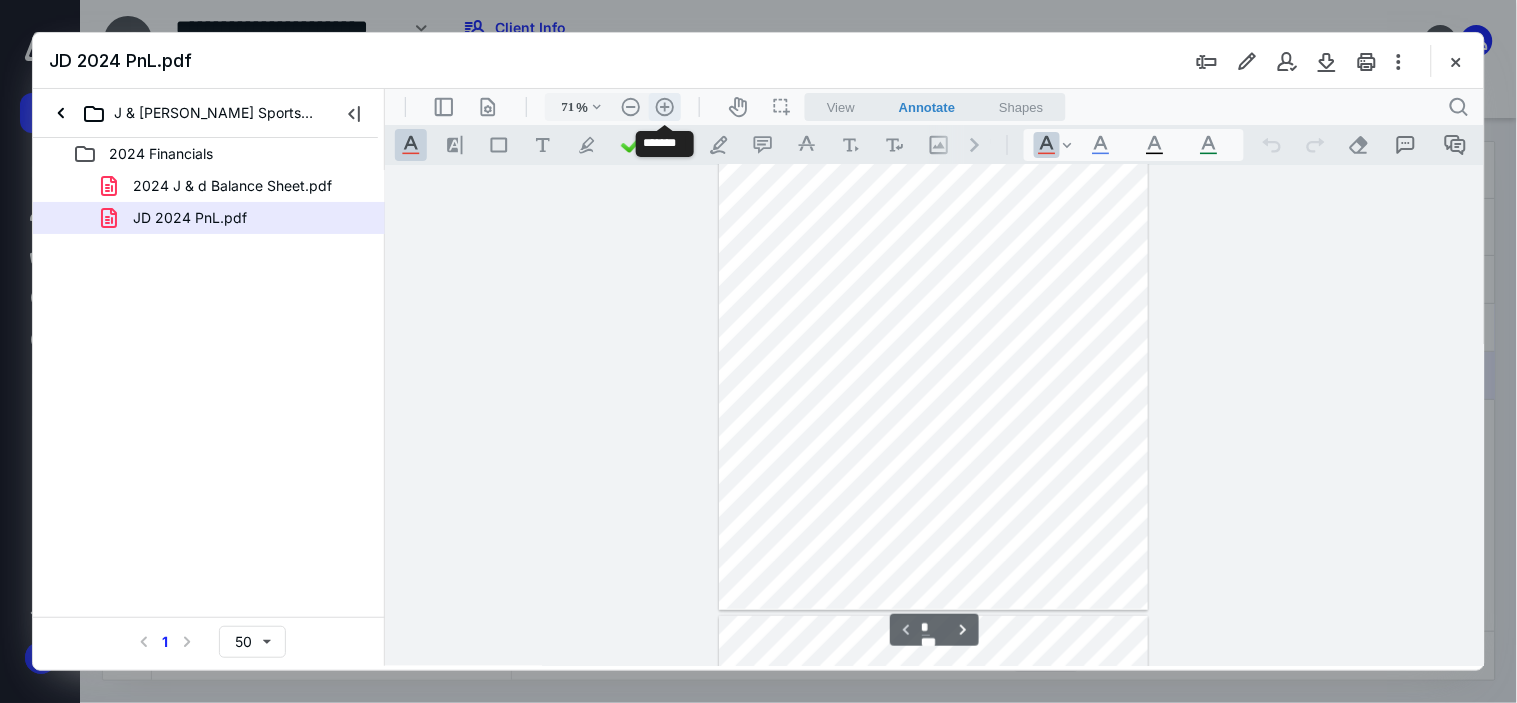 click on ".cls-1{fill:#abb0c4;} icon - header - zoom - in - line" at bounding box center [664, 106] 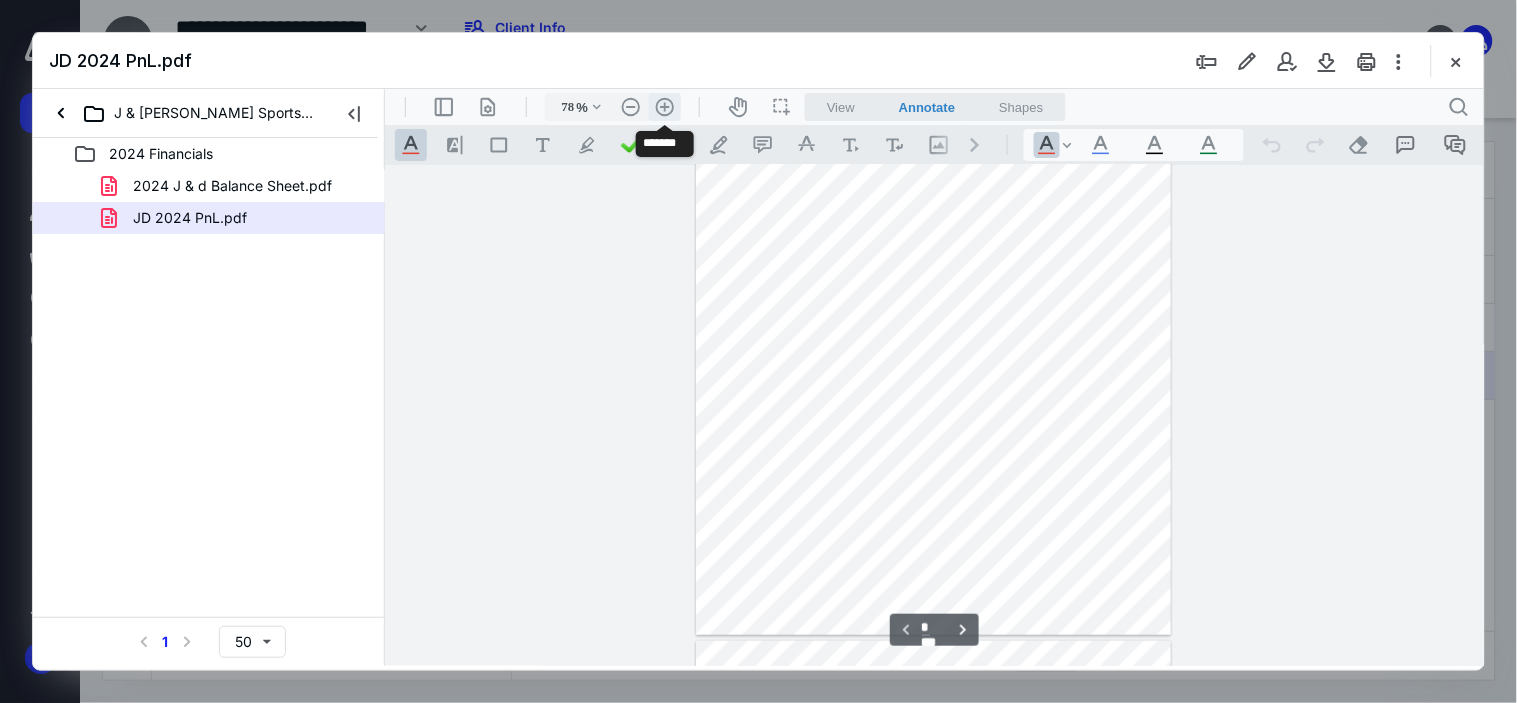 click on ".cls-1{fill:#abb0c4;} icon - header - zoom - in - line" at bounding box center (664, 106) 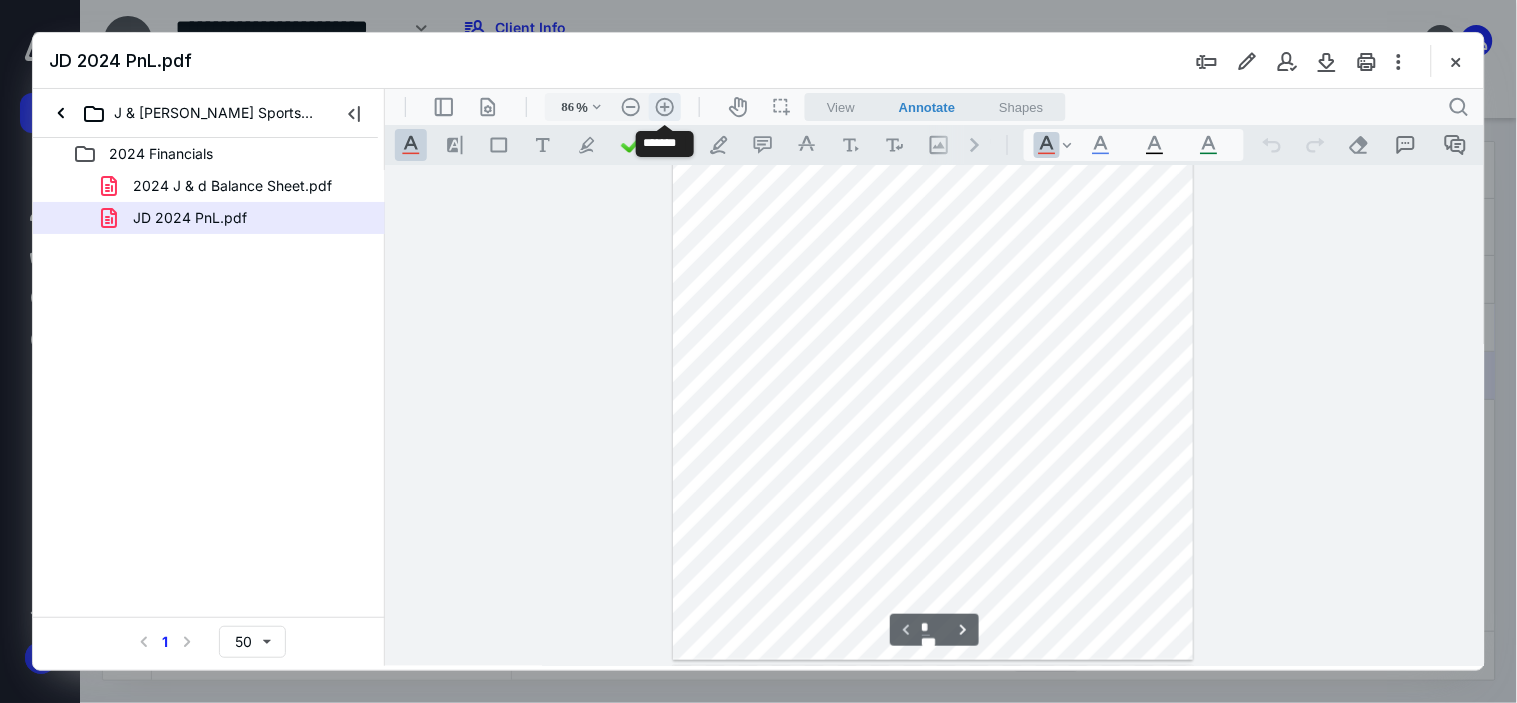 click on ".cls-1{fill:#abb0c4;} icon - header - zoom - in - line" at bounding box center [664, 106] 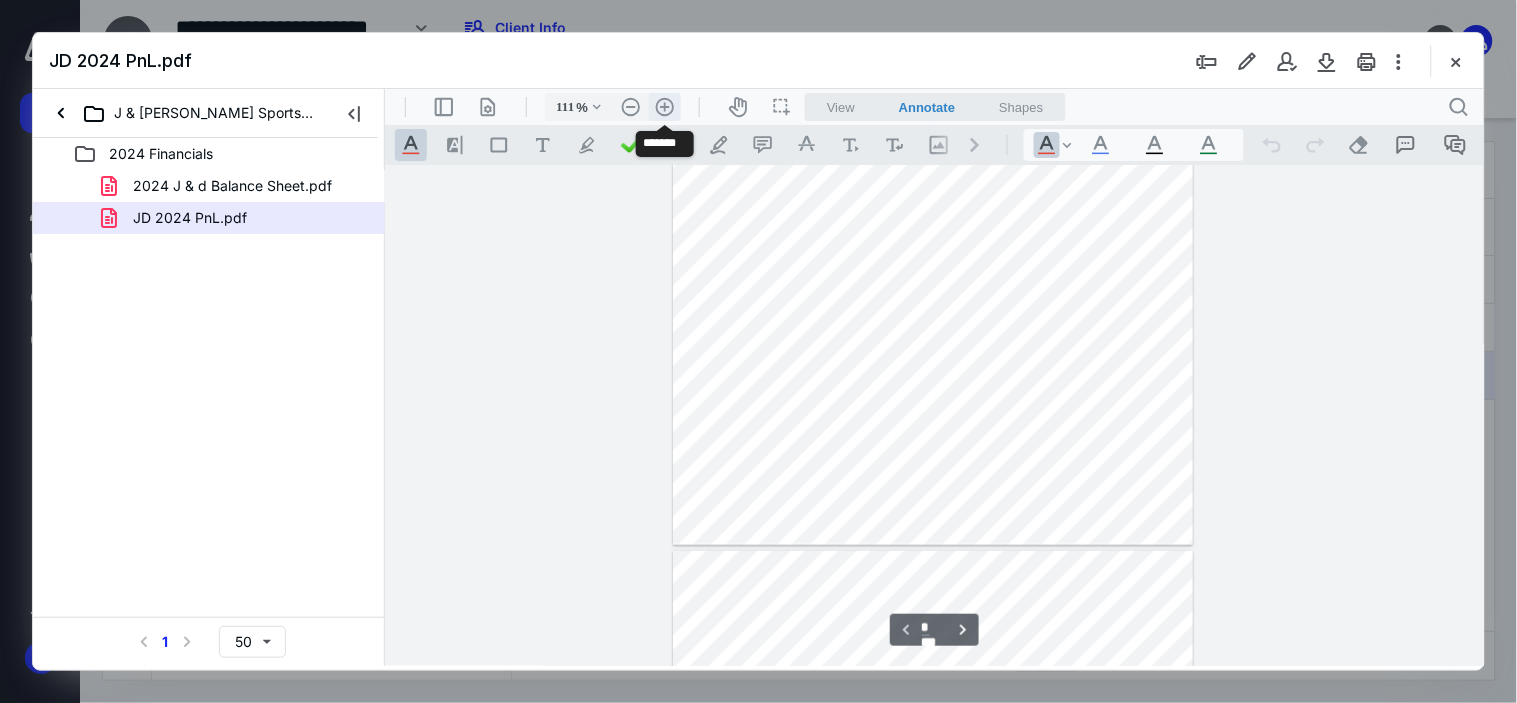 click on ".cls-1{fill:#abb0c4;} icon - header - zoom - in - line" at bounding box center (664, 106) 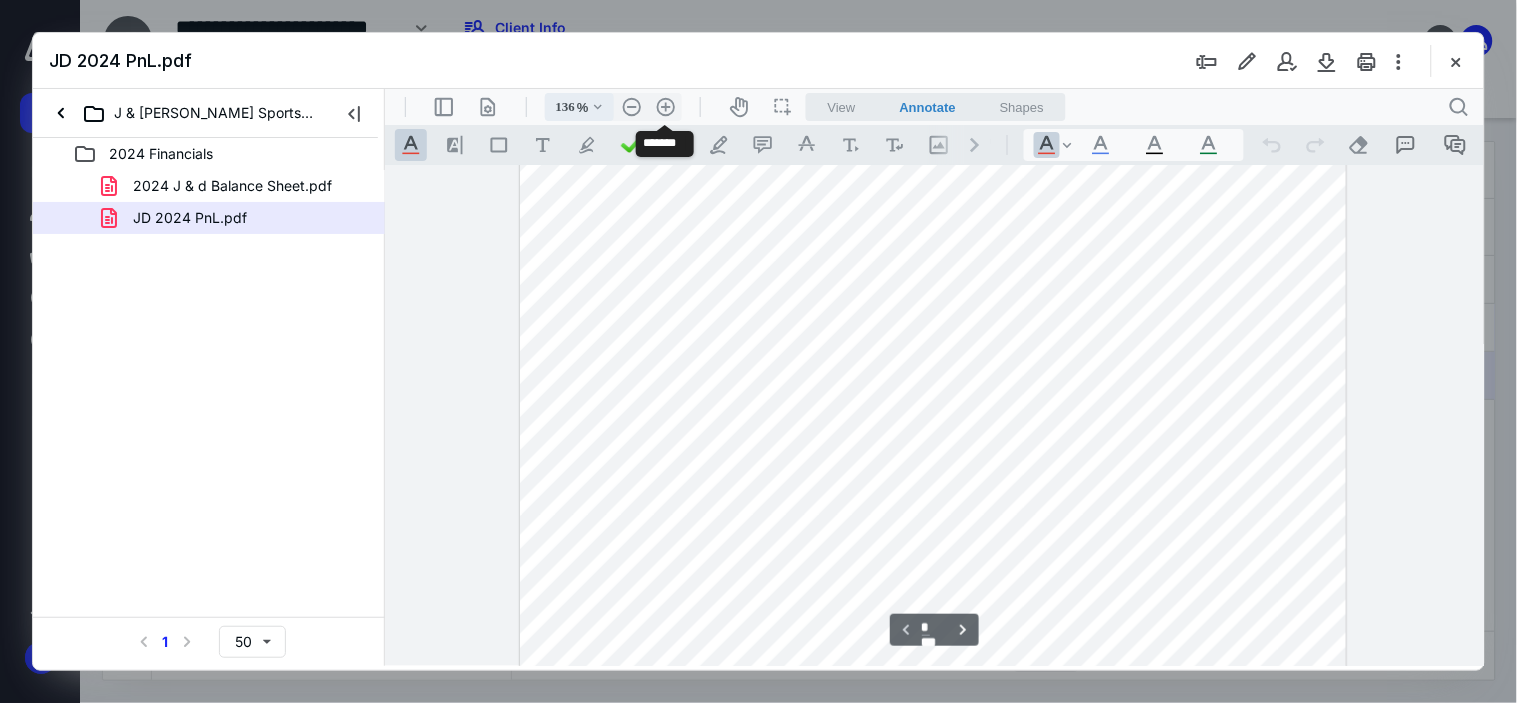 drag, startPoint x: 668, startPoint y: 92, endPoint x: 596, endPoint y: 101, distance: 72.56032 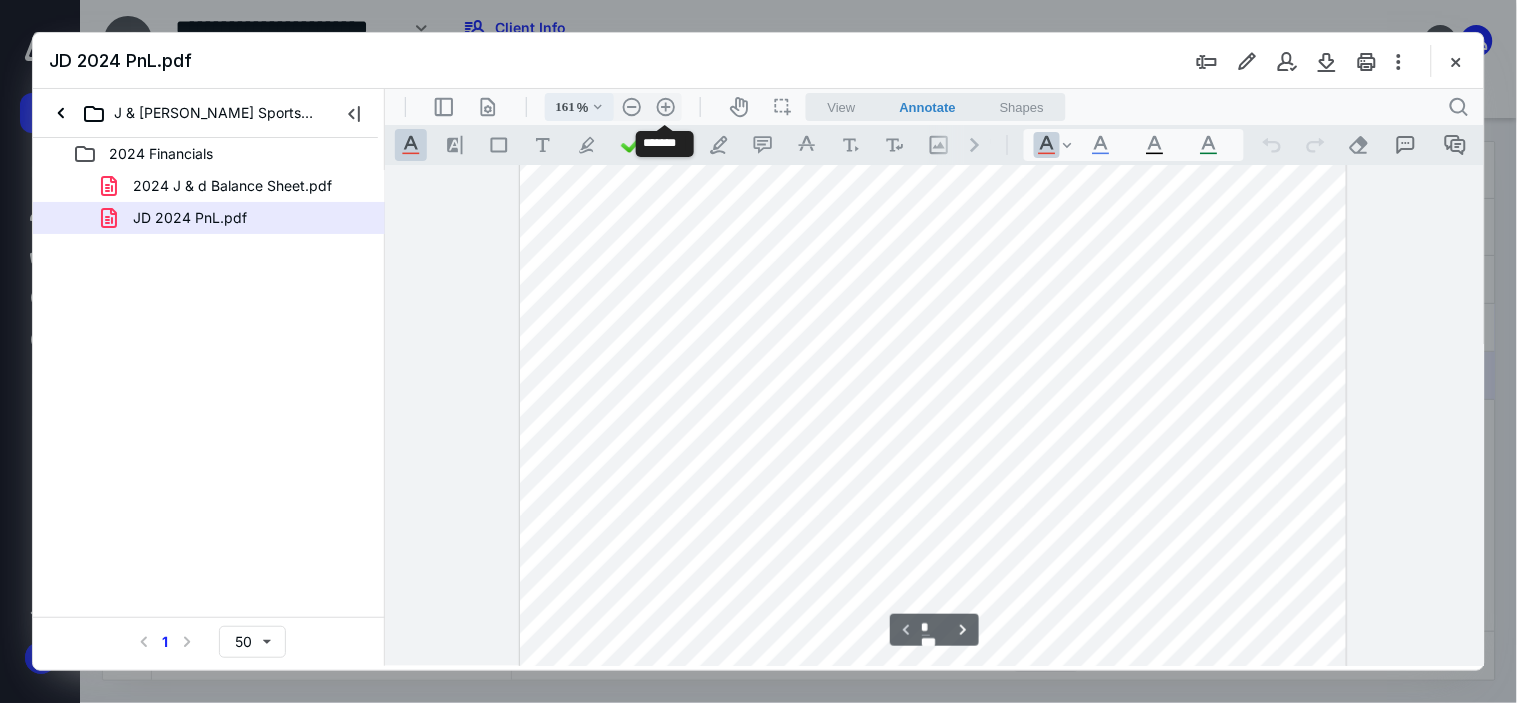 scroll, scrollTop: 528, scrollLeft: 0, axis: vertical 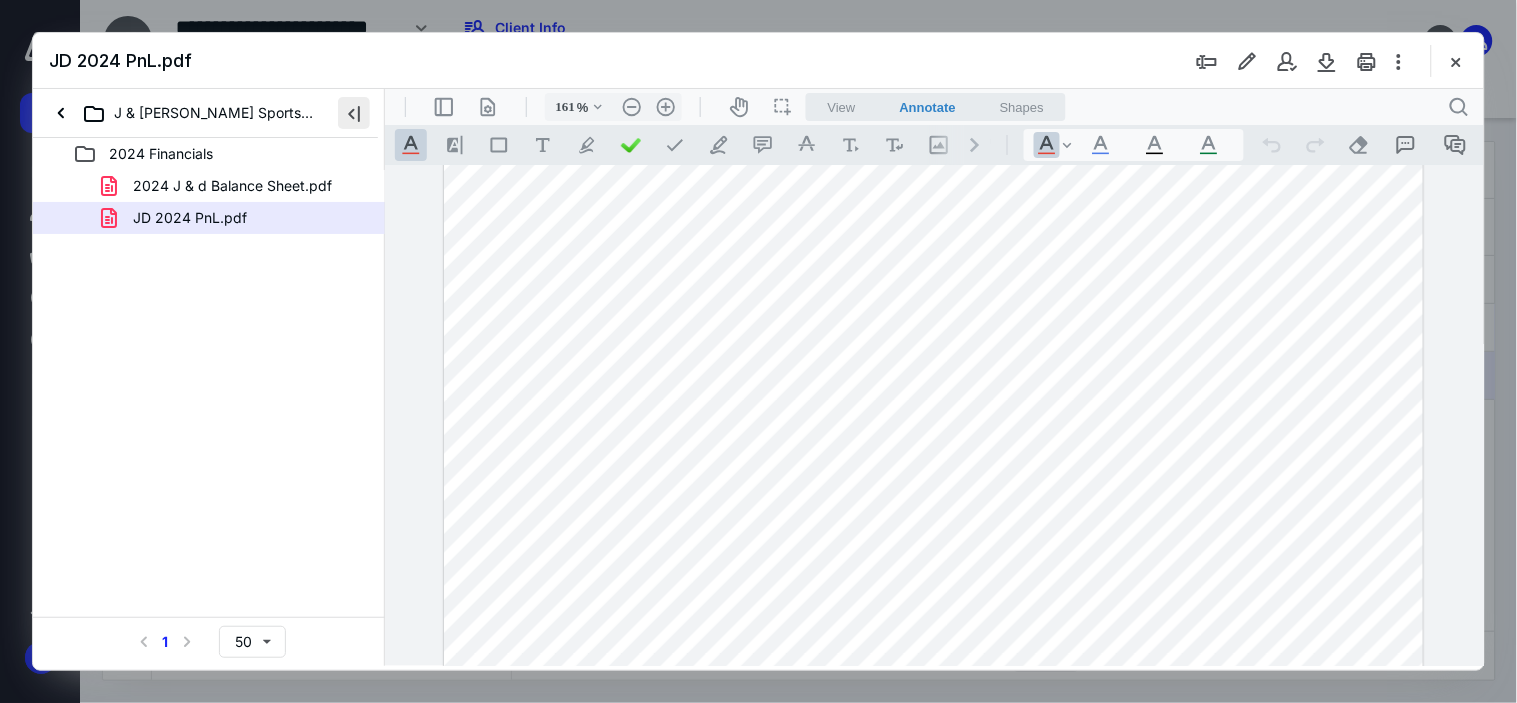 click at bounding box center (354, 113) 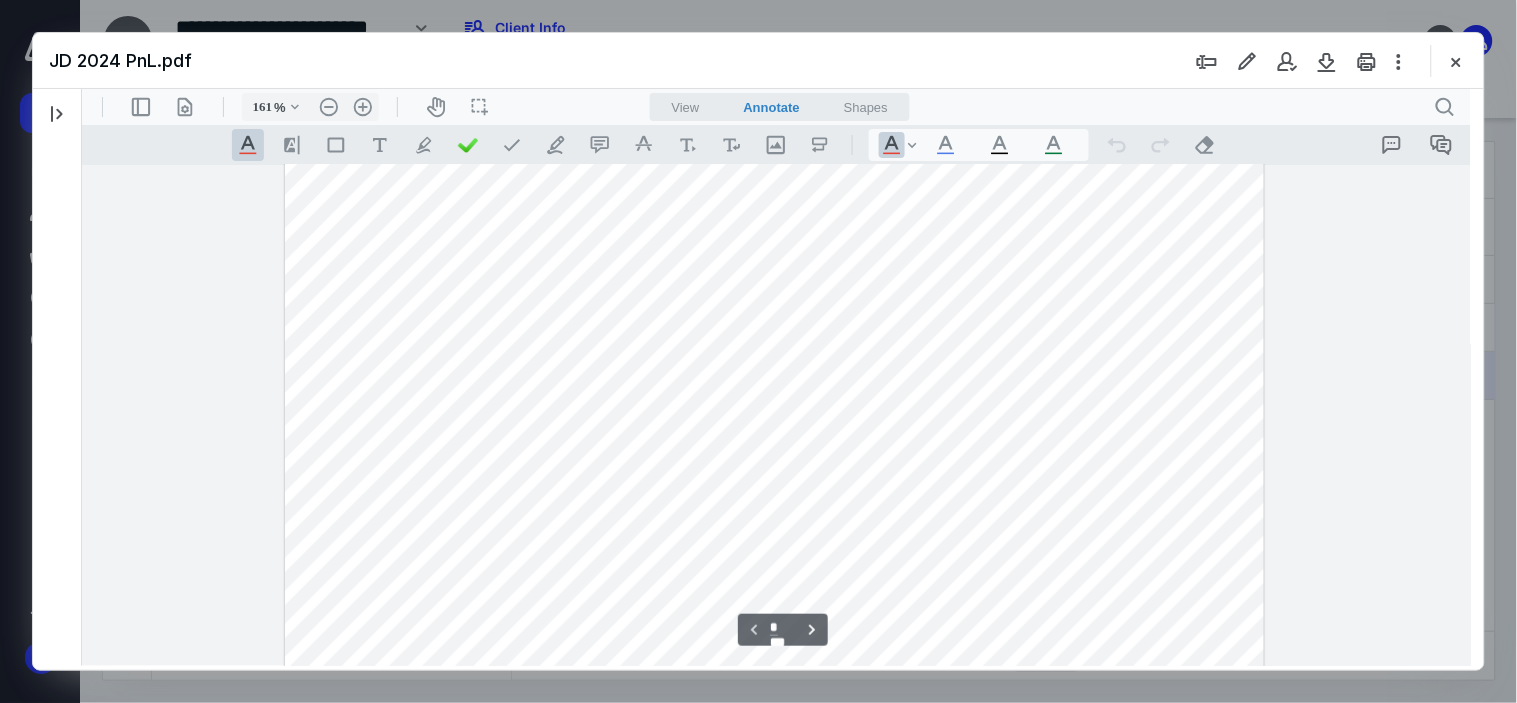 scroll, scrollTop: 84, scrollLeft: 0, axis: vertical 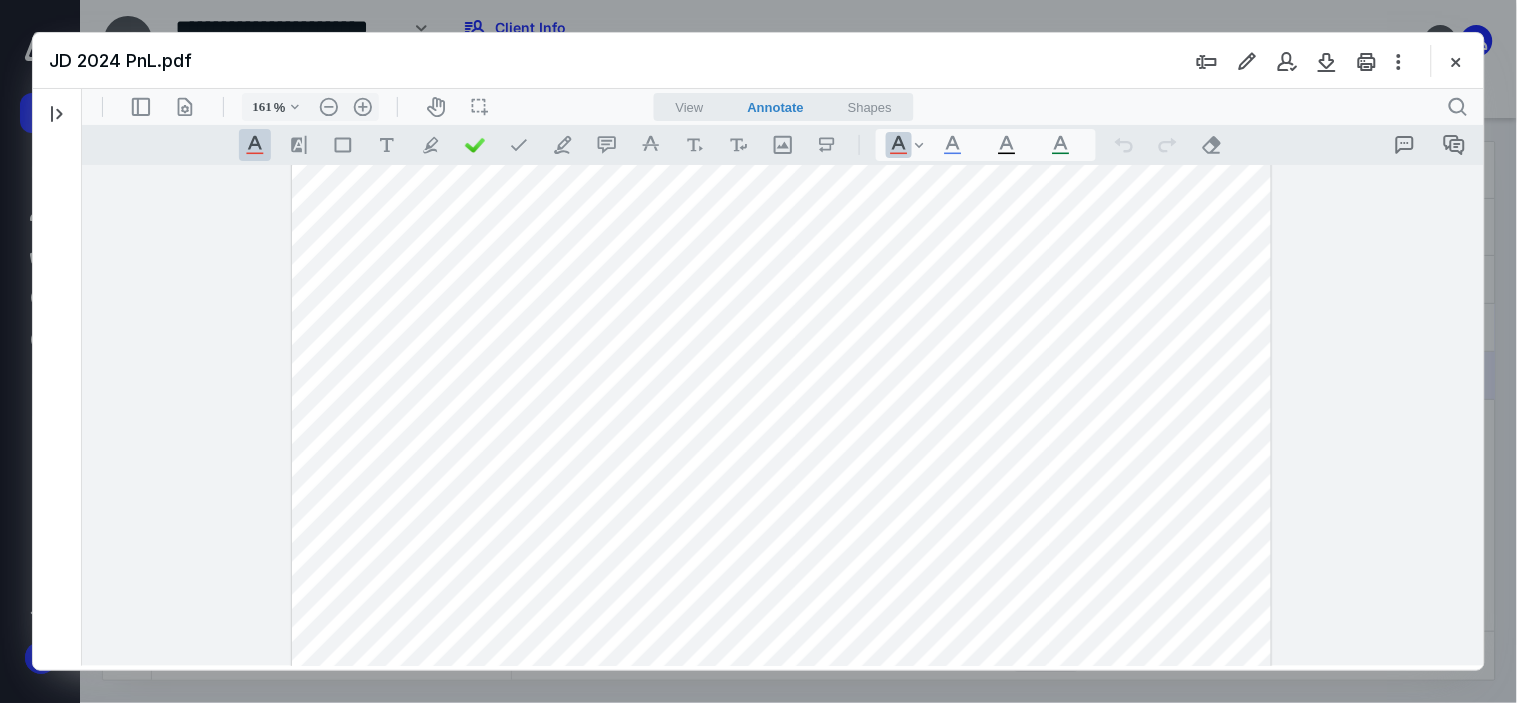 drag, startPoint x: 1214, startPoint y: 514, endPoint x: 1159, endPoint y: 512, distance: 55.03635 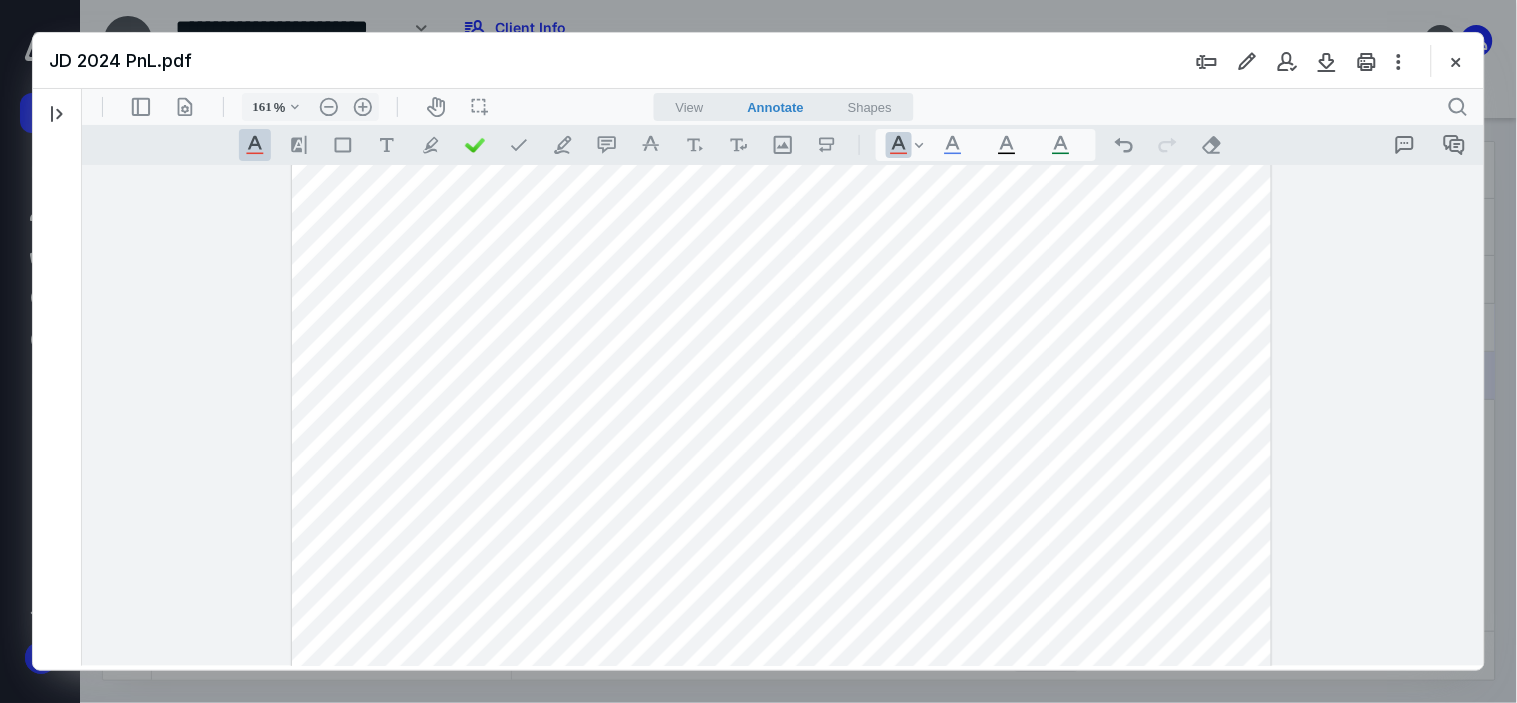 drag, startPoint x: 1225, startPoint y: 575, endPoint x: 1145, endPoint y: 572, distance: 80.05623 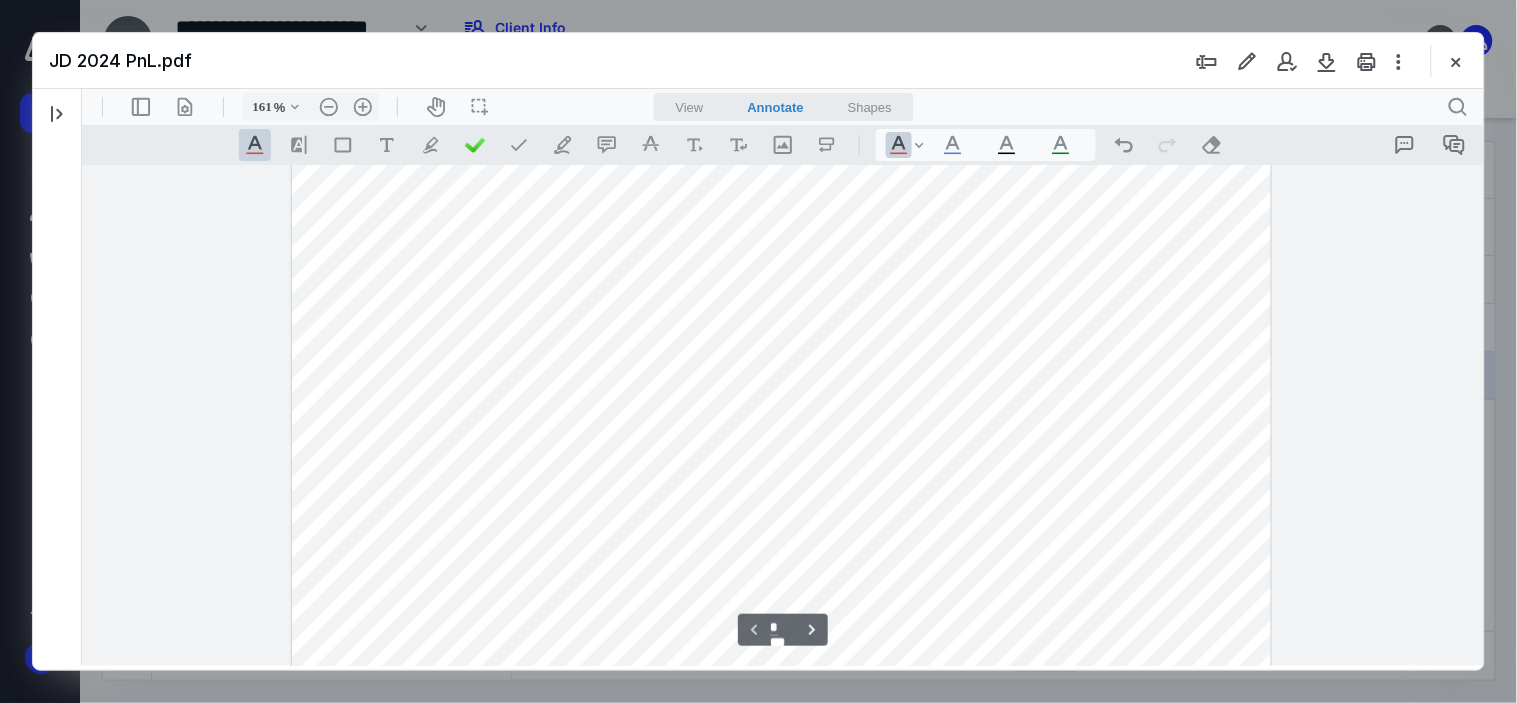 scroll, scrollTop: 444, scrollLeft: 0, axis: vertical 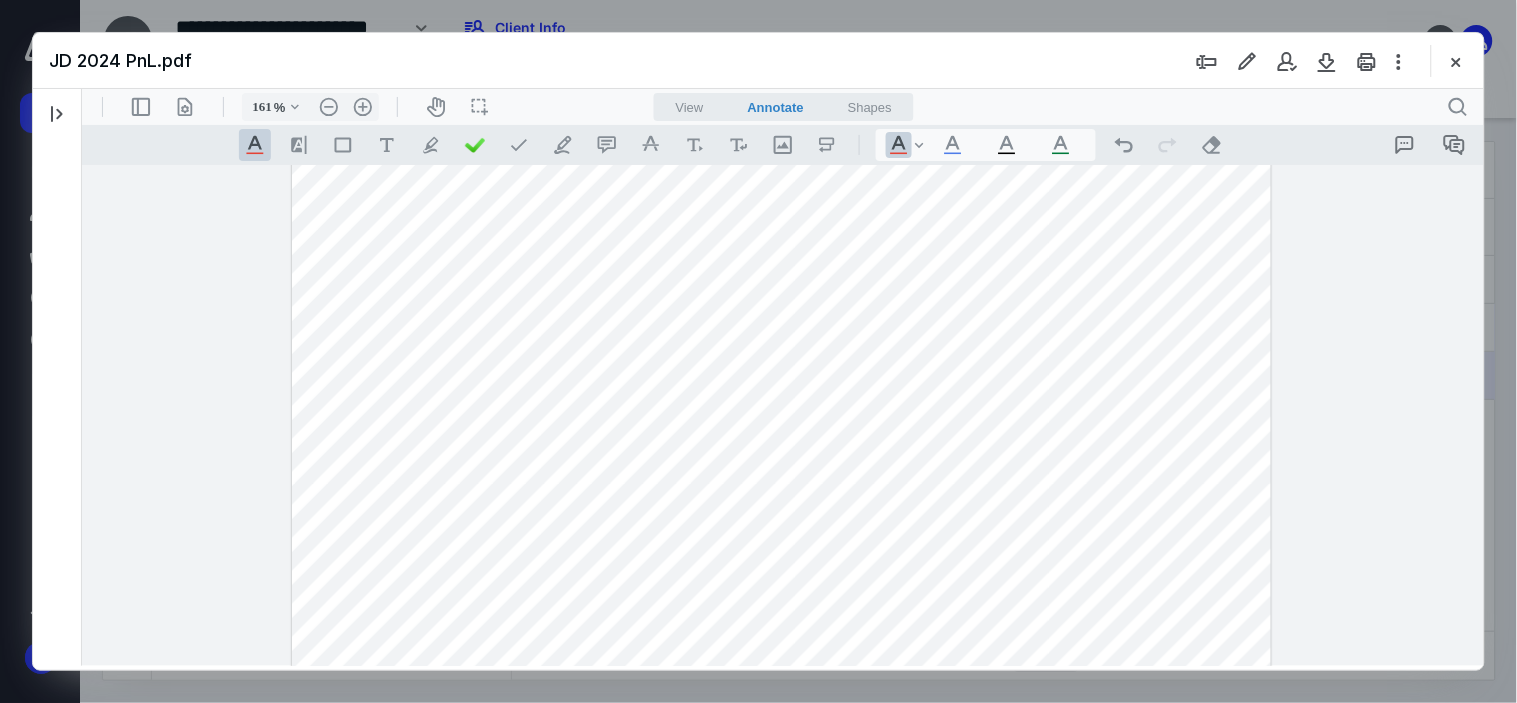 drag, startPoint x: 1224, startPoint y: 446, endPoint x: 1167, endPoint y: 445, distance: 57.00877 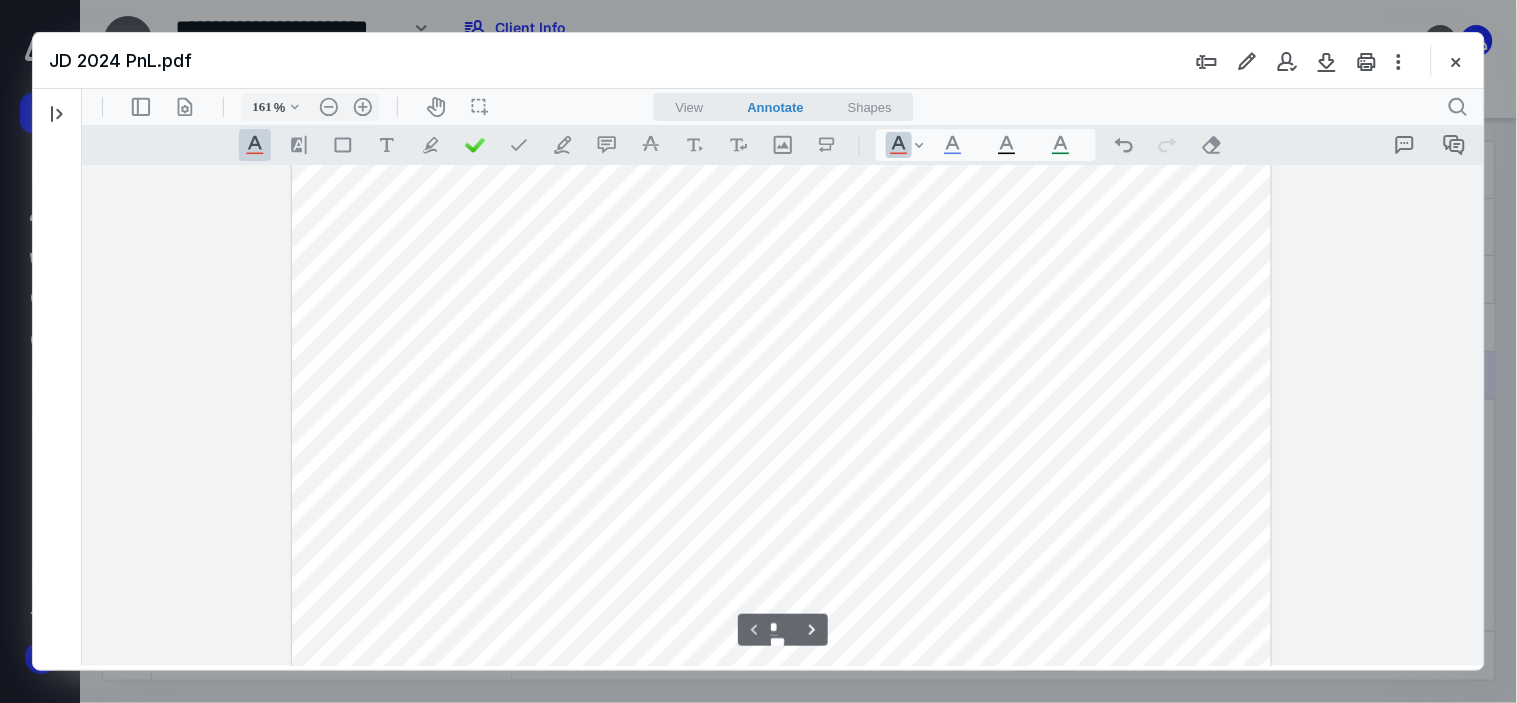 scroll, scrollTop: 222, scrollLeft: 0, axis: vertical 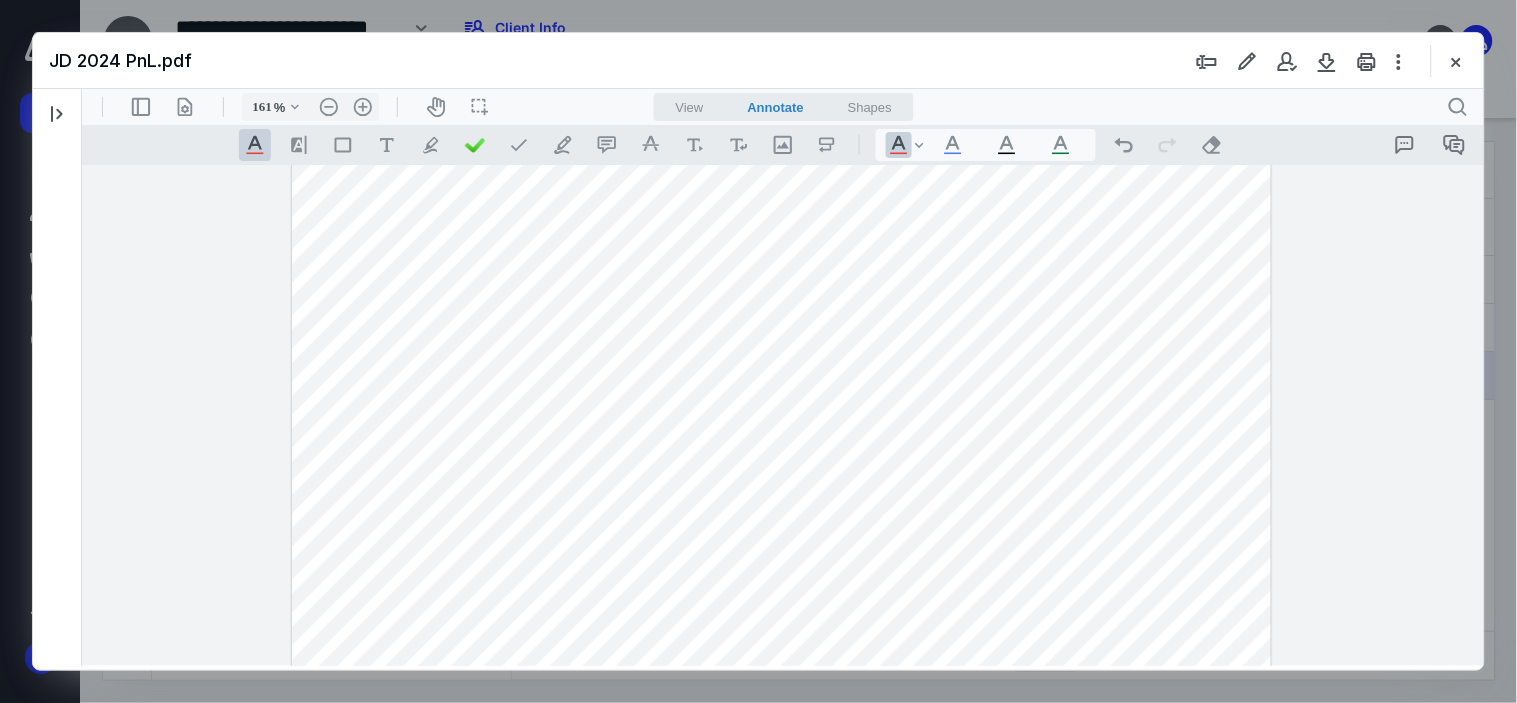 drag, startPoint x: 1219, startPoint y: 401, endPoint x: 1155, endPoint y: 401, distance: 64 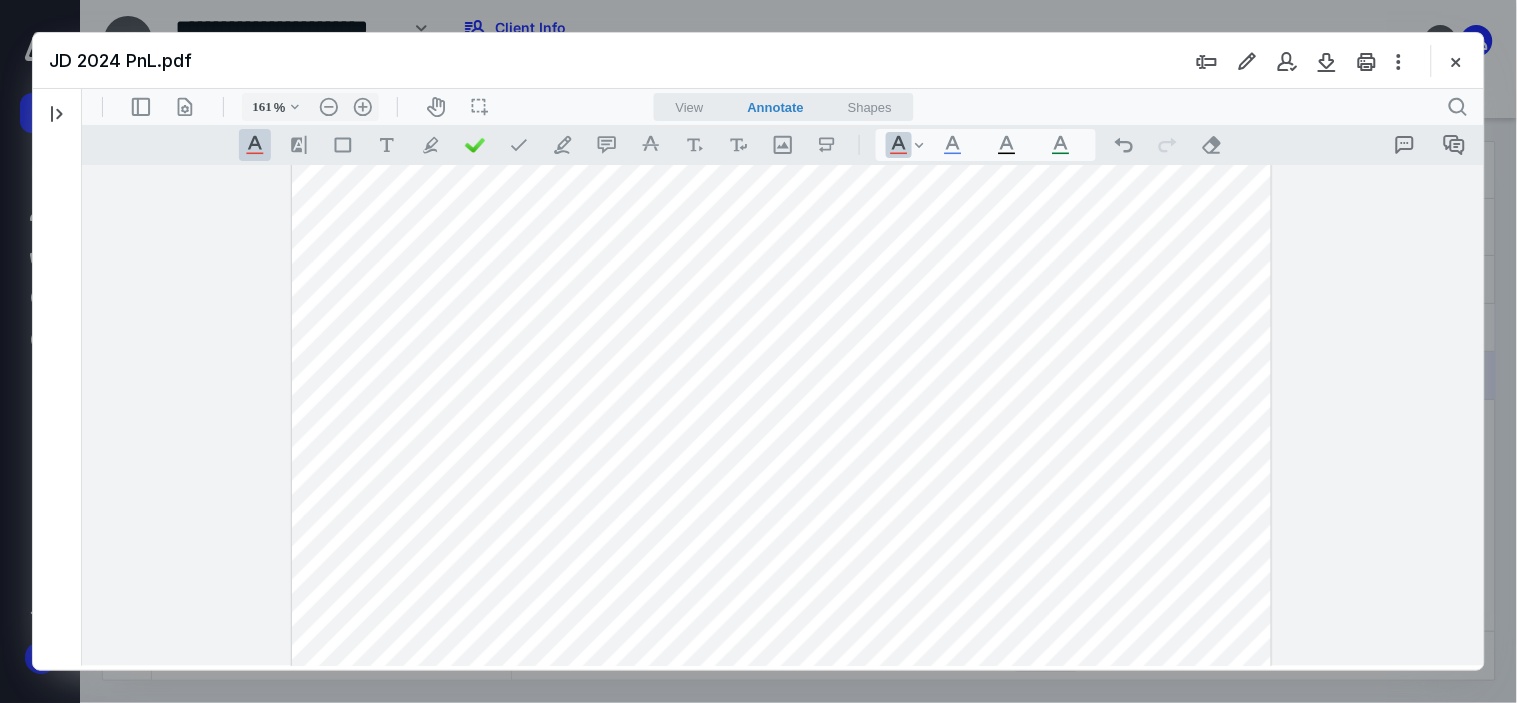 drag, startPoint x: 1219, startPoint y: 424, endPoint x: 1166, endPoint y: 424, distance: 53 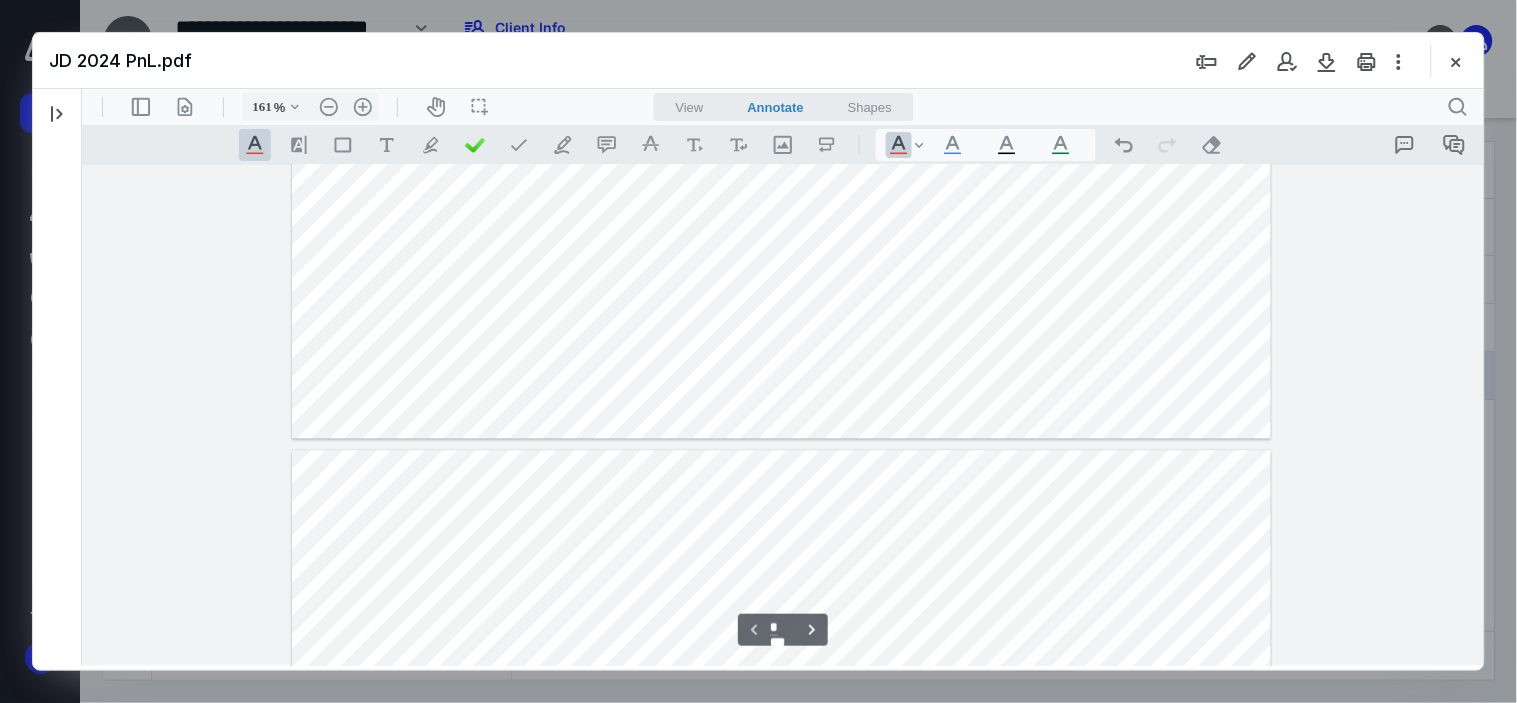 scroll, scrollTop: 777, scrollLeft: 0, axis: vertical 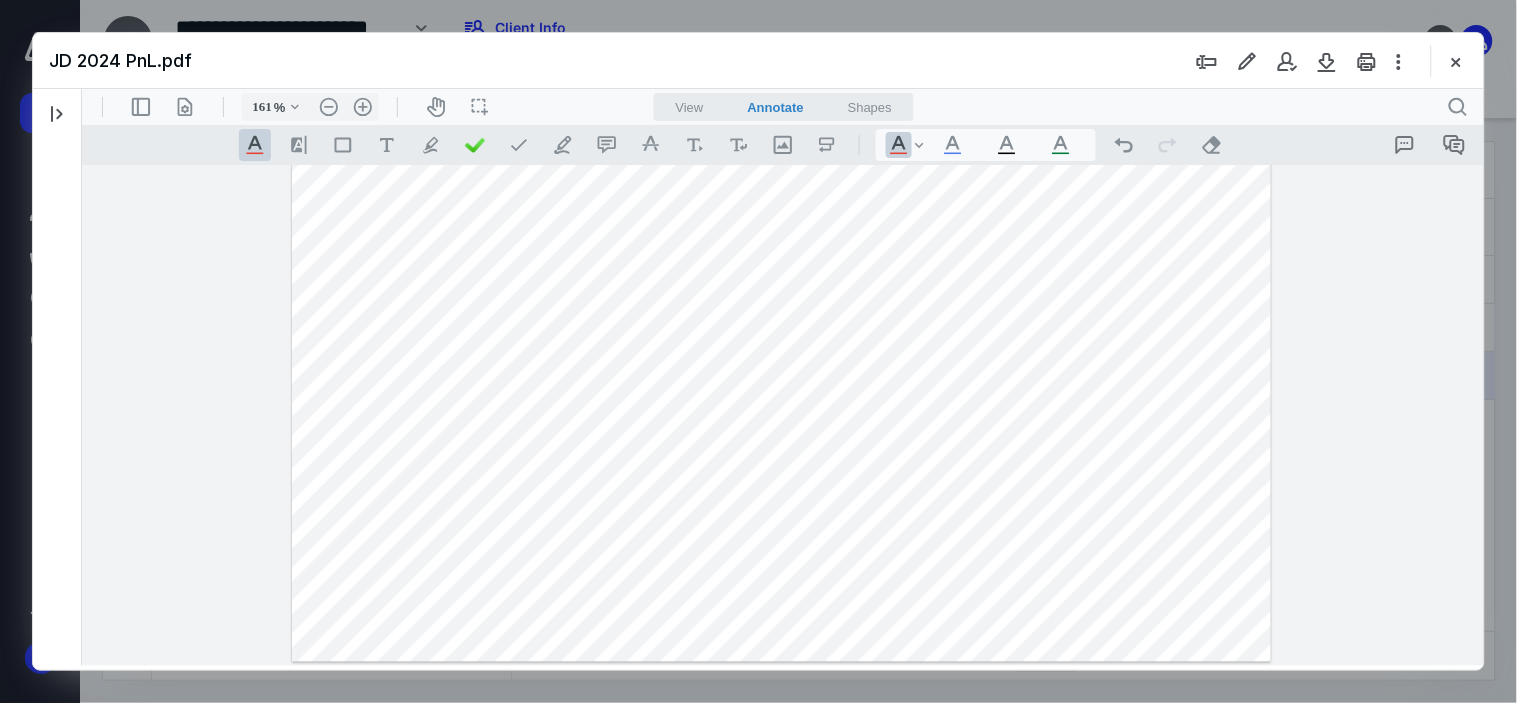 drag, startPoint x: 1222, startPoint y: 445, endPoint x: 1178, endPoint y: 436, distance: 44.911022 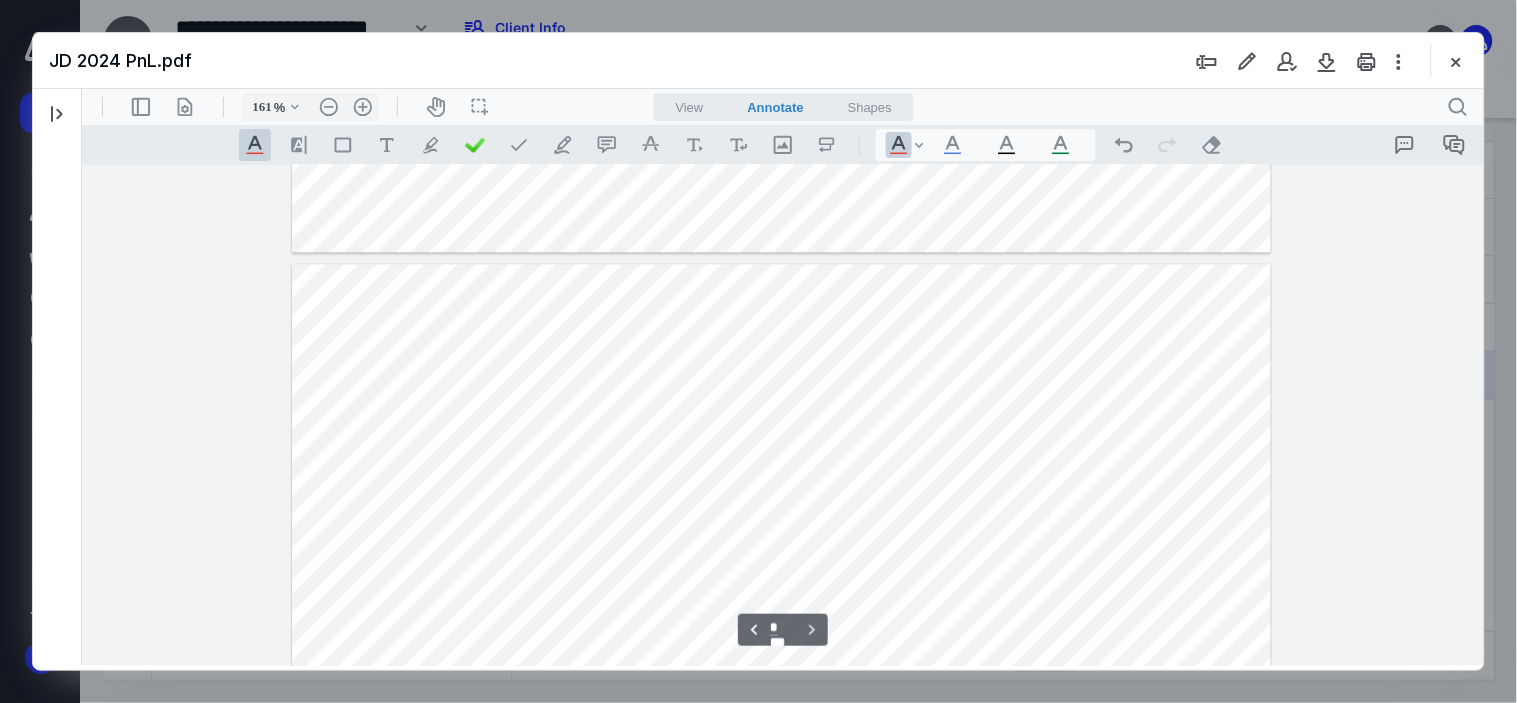 scroll, scrollTop: 1333, scrollLeft: 0, axis: vertical 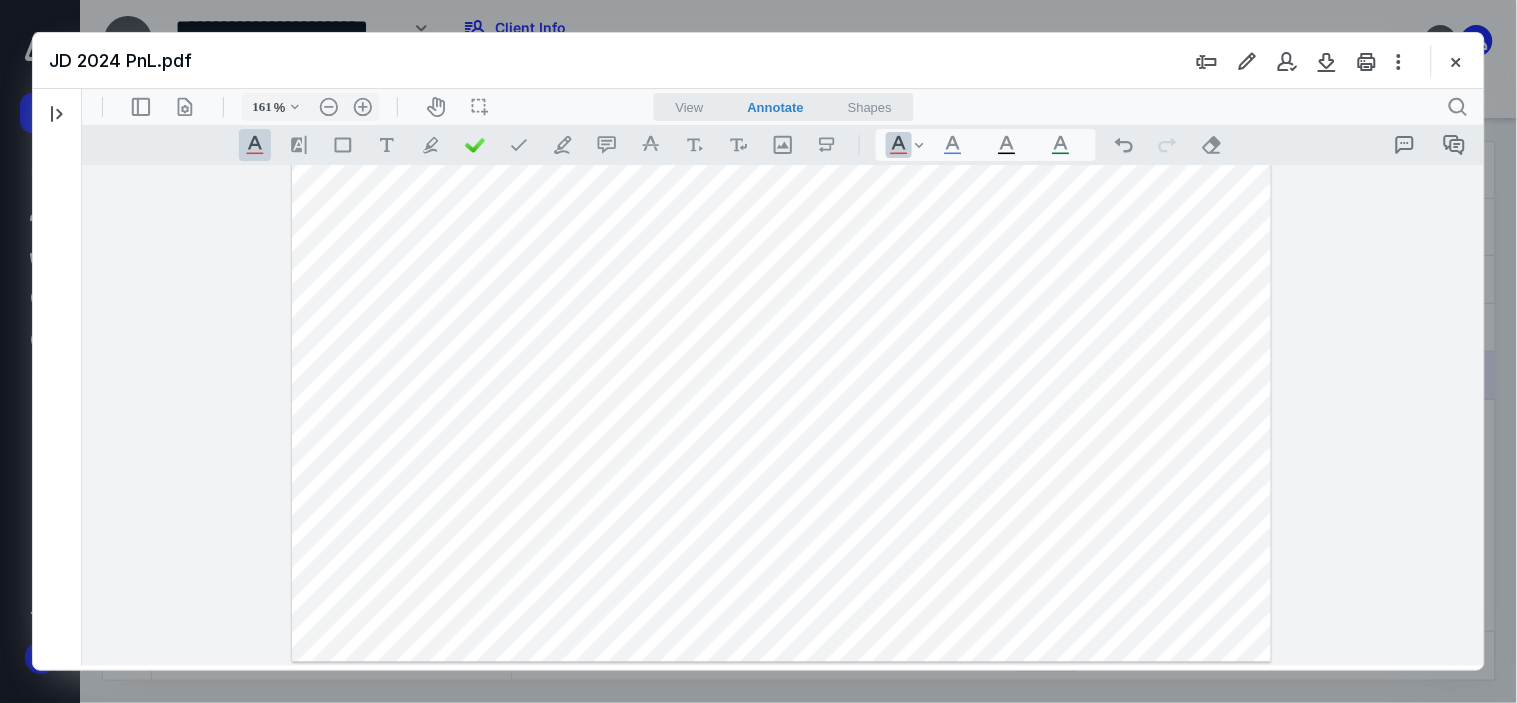 drag, startPoint x: 1221, startPoint y: 336, endPoint x: 1167, endPoint y: 326, distance: 54.91812 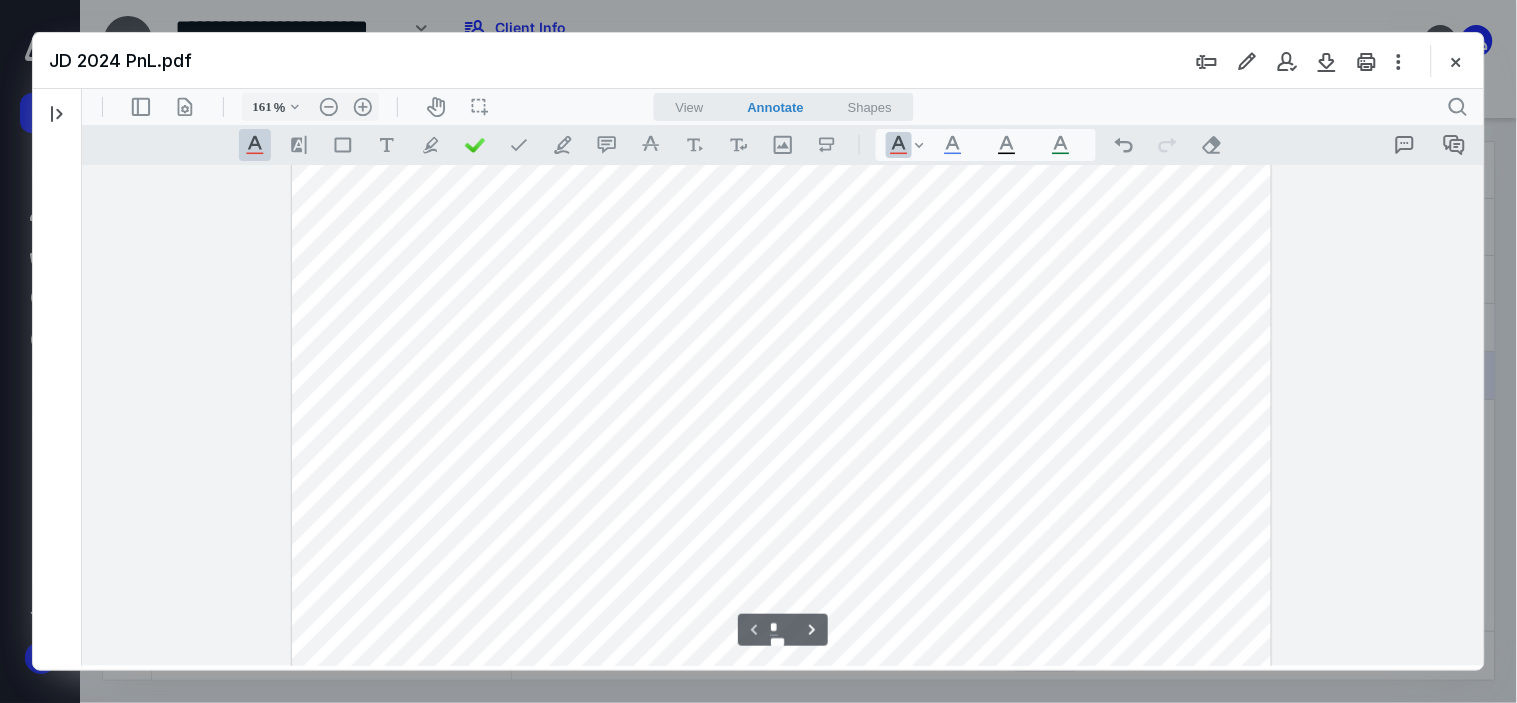 scroll, scrollTop: 666, scrollLeft: 0, axis: vertical 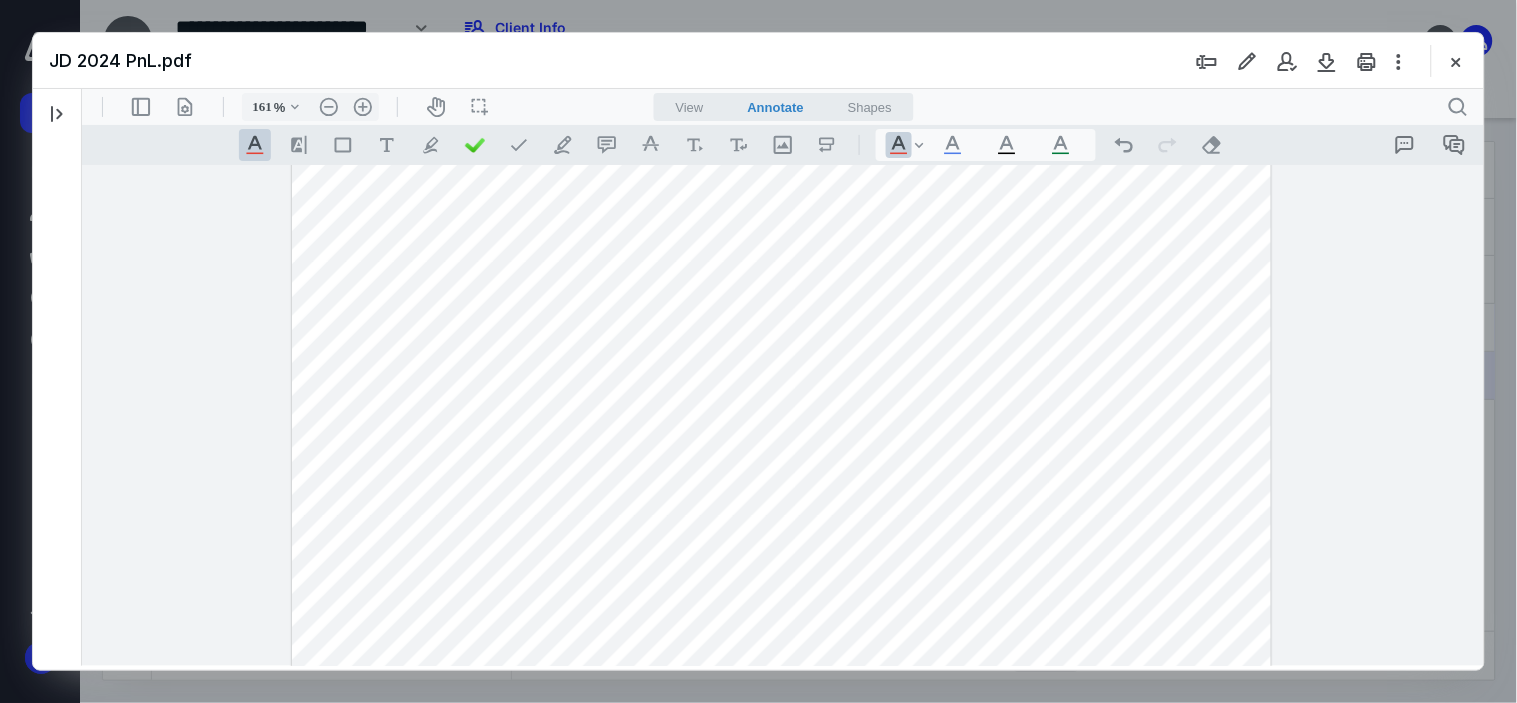 drag, startPoint x: 1222, startPoint y: 333, endPoint x: 1151, endPoint y: 330, distance: 71.063354 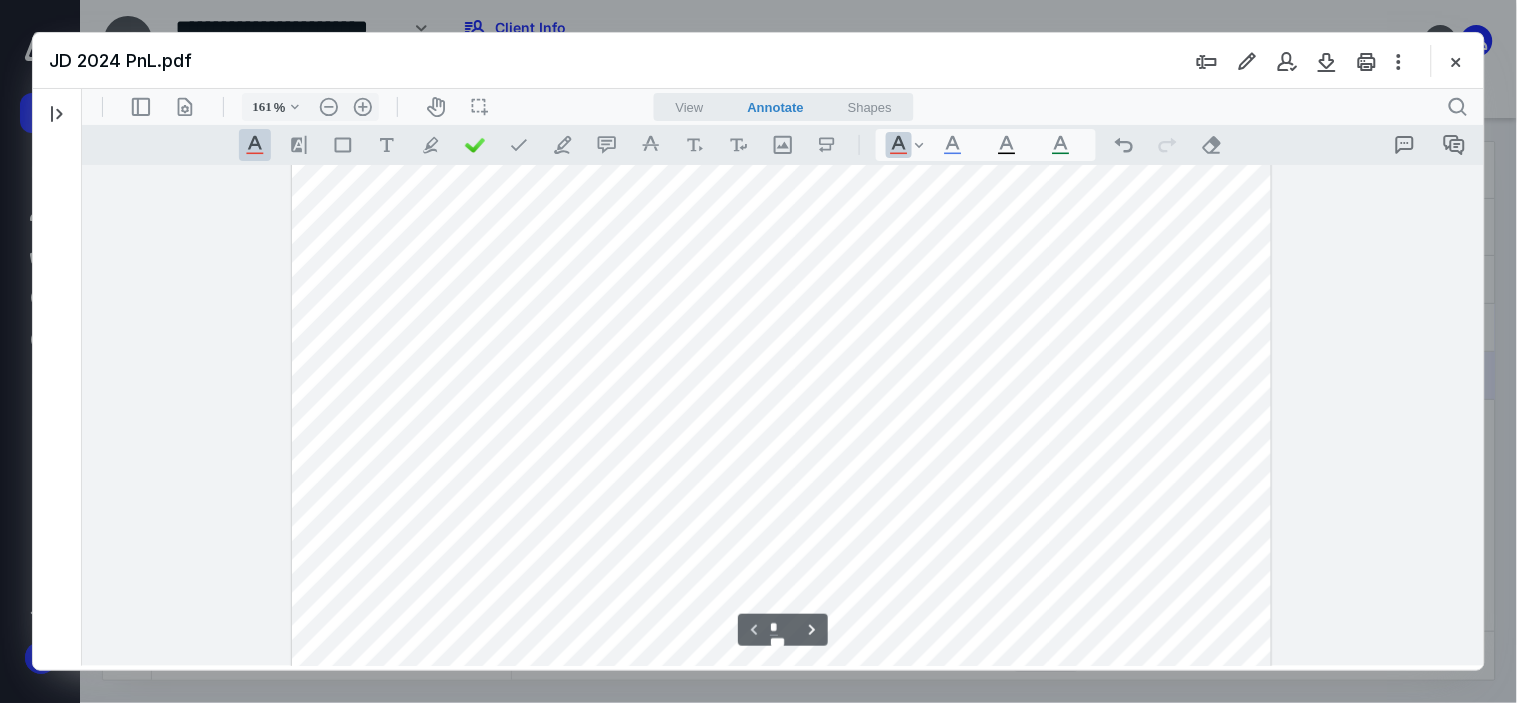 scroll, scrollTop: 222, scrollLeft: 0, axis: vertical 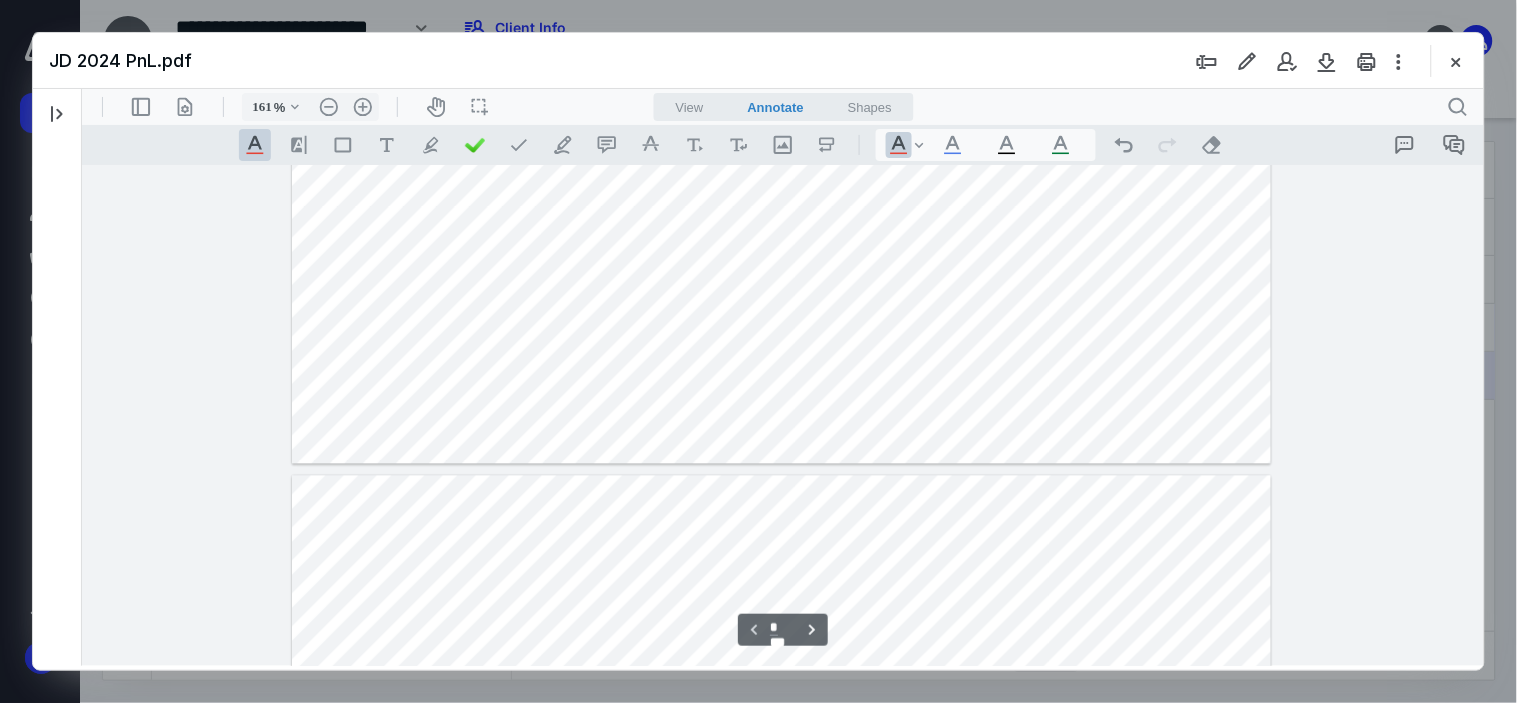 type on "*" 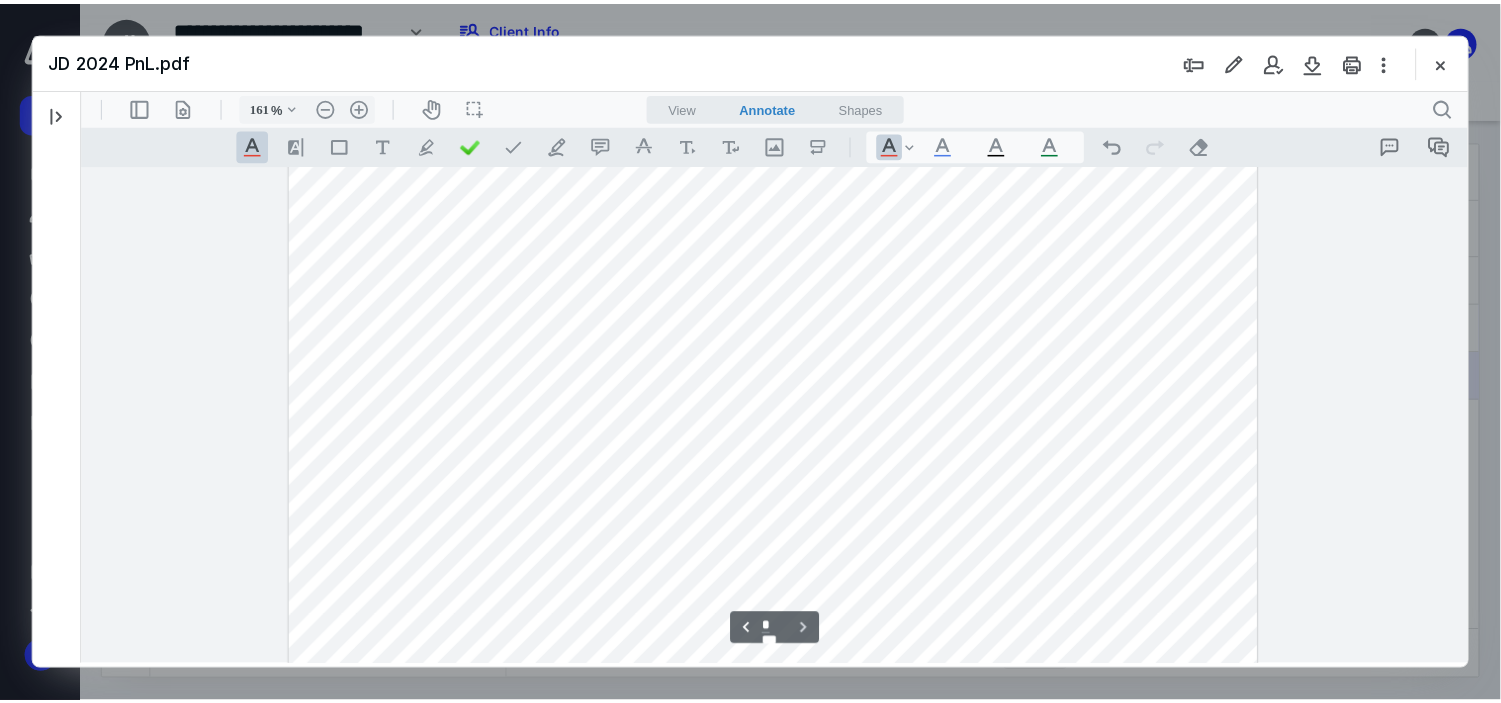 scroll, scrollTop: 1333, scrollLeft: 0, axis: vertical 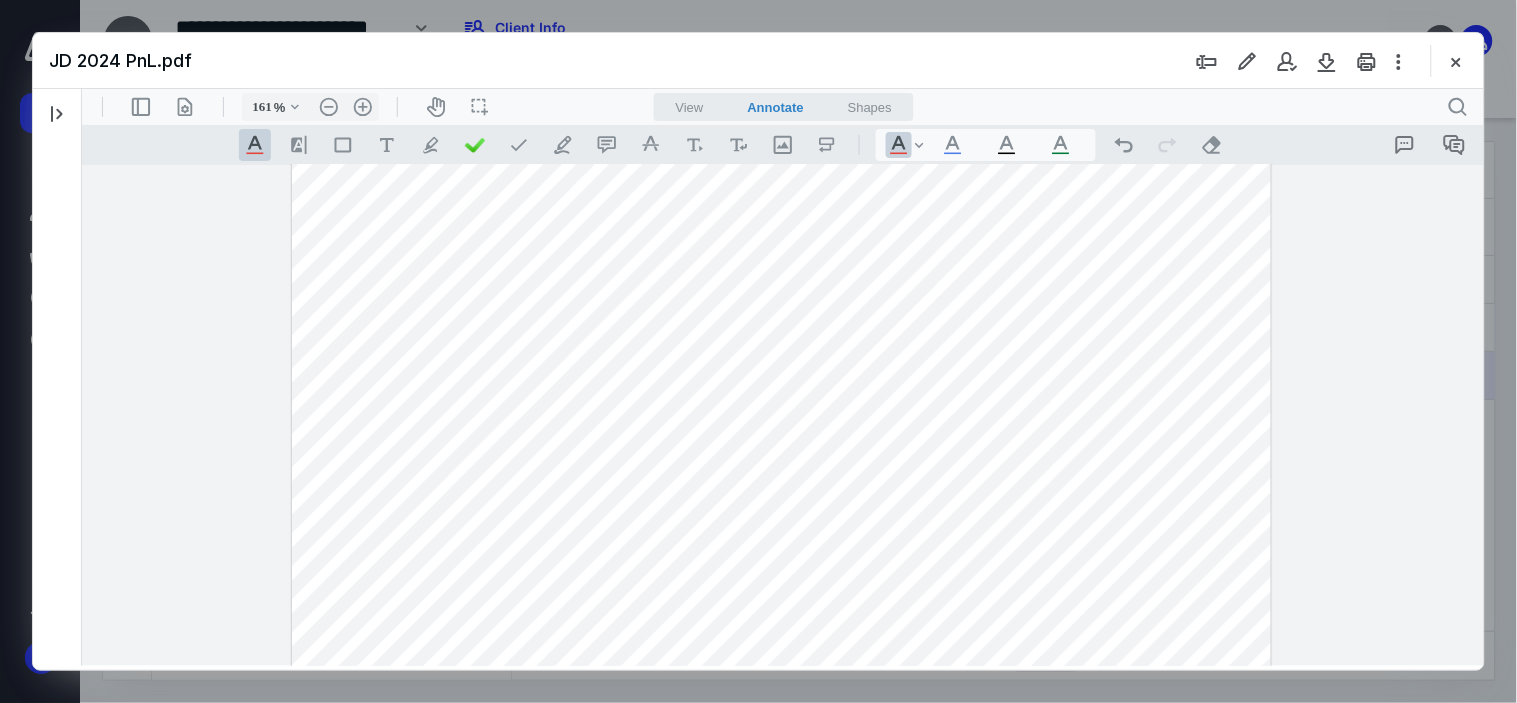 click at bounding box center (1456, 61) 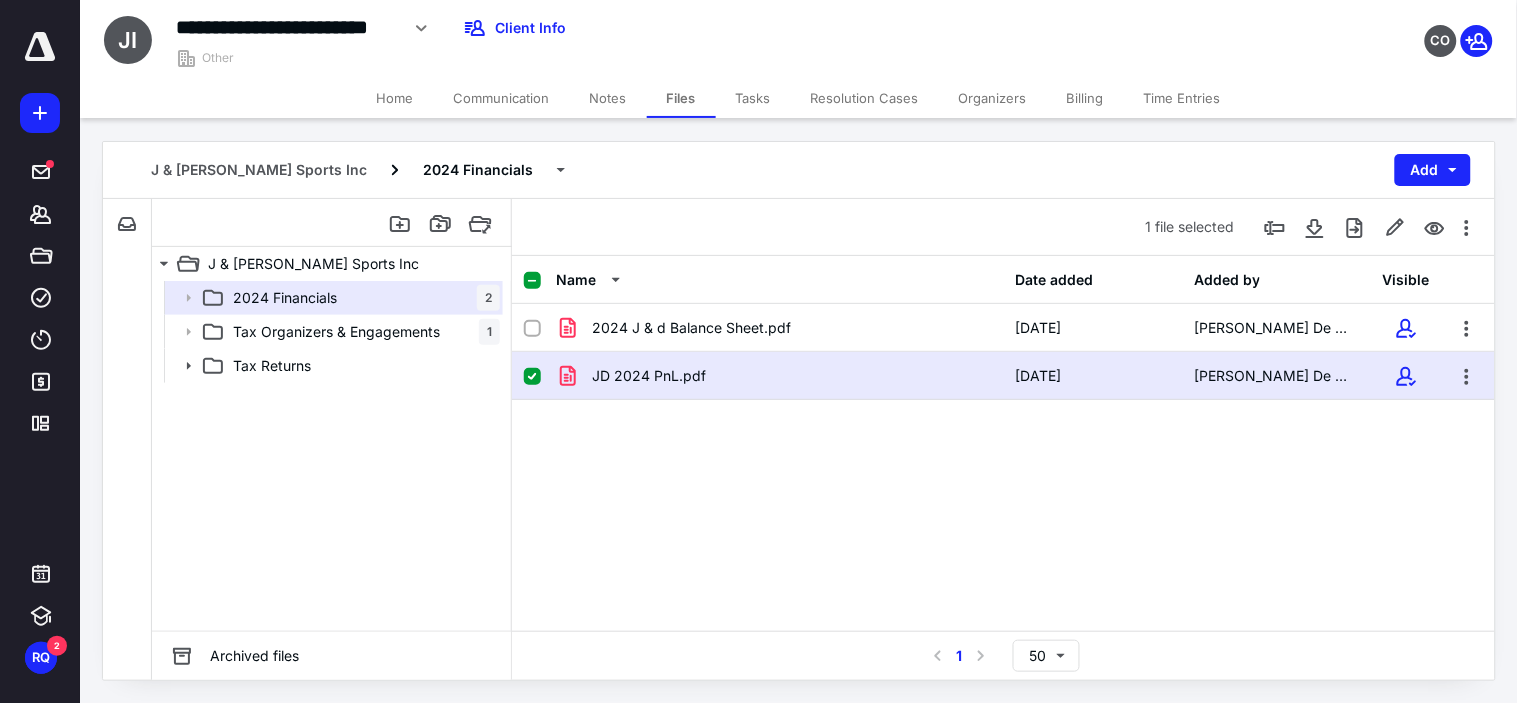 click on "Home" at bounding box center (395, 98) 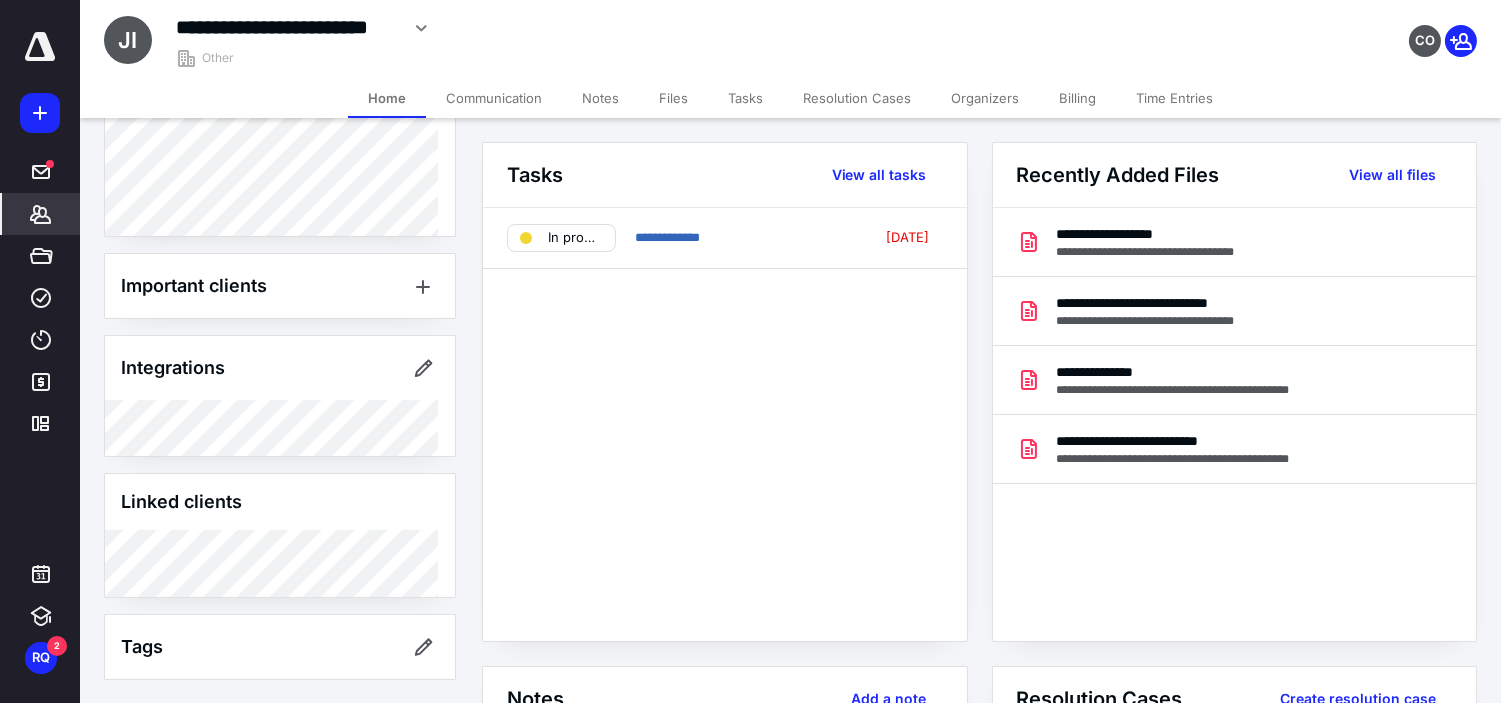 scroll, scrollTop: 652, scrollLeft: 0, axis: vertical 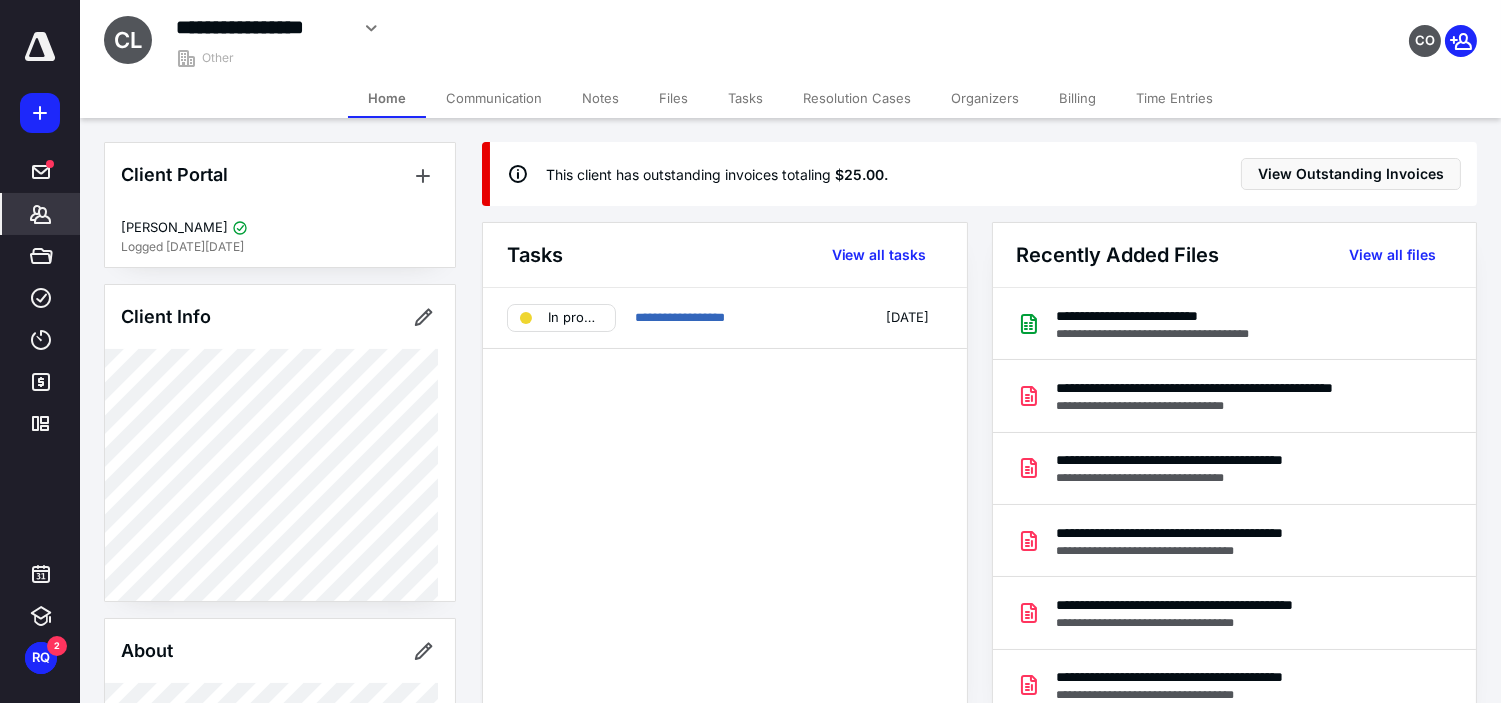 click on "Files" at bounding box center [673, 98] 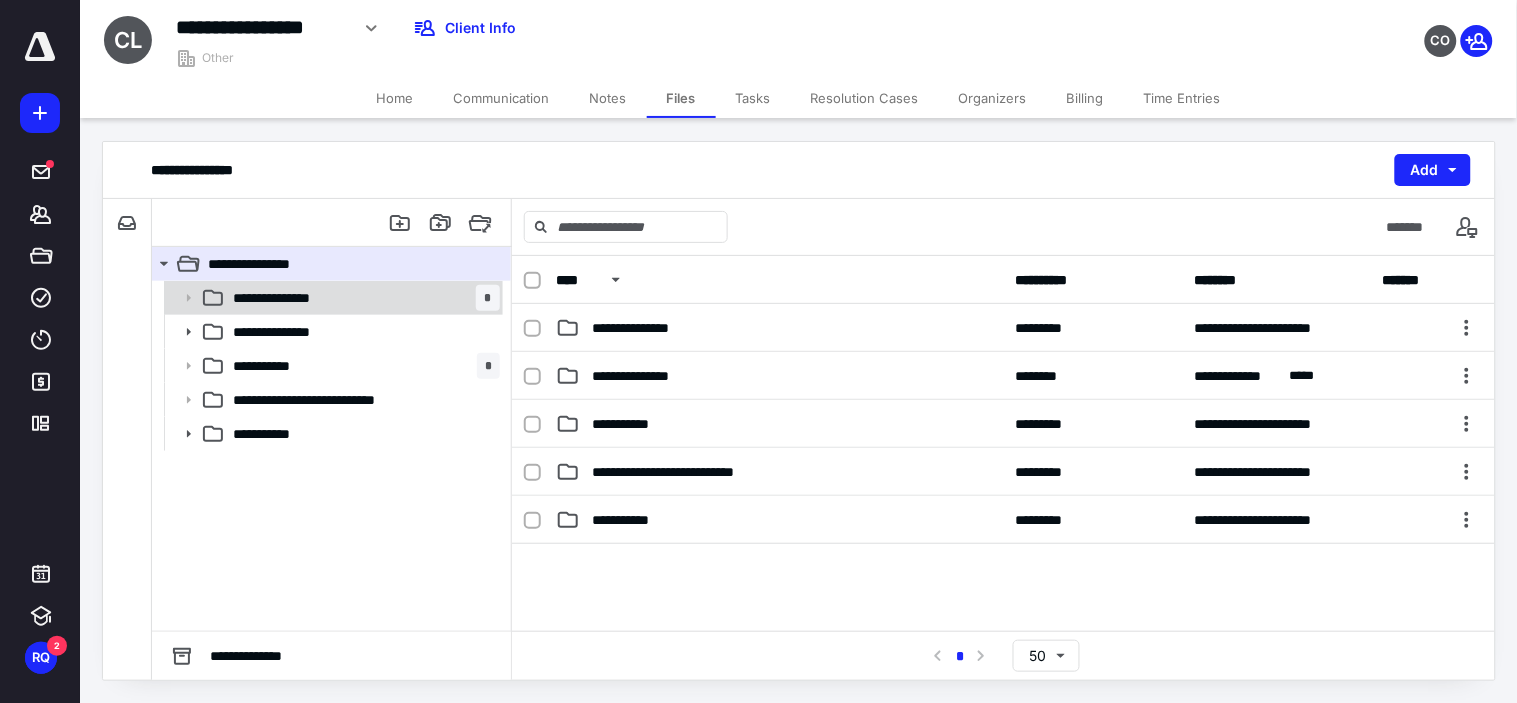 click on "**********" at bounding box center [362, 298] 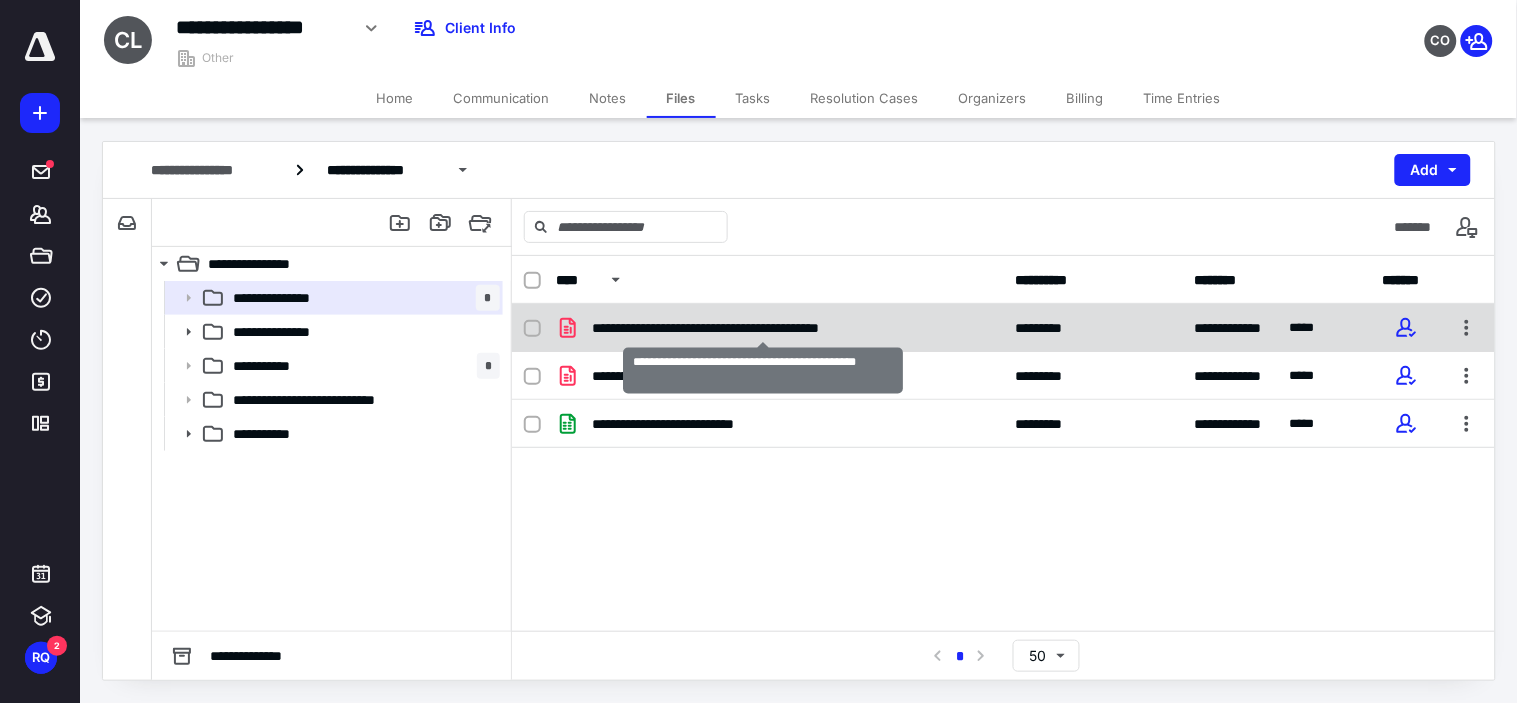 click on "**********" at bounding box center (763, 328) 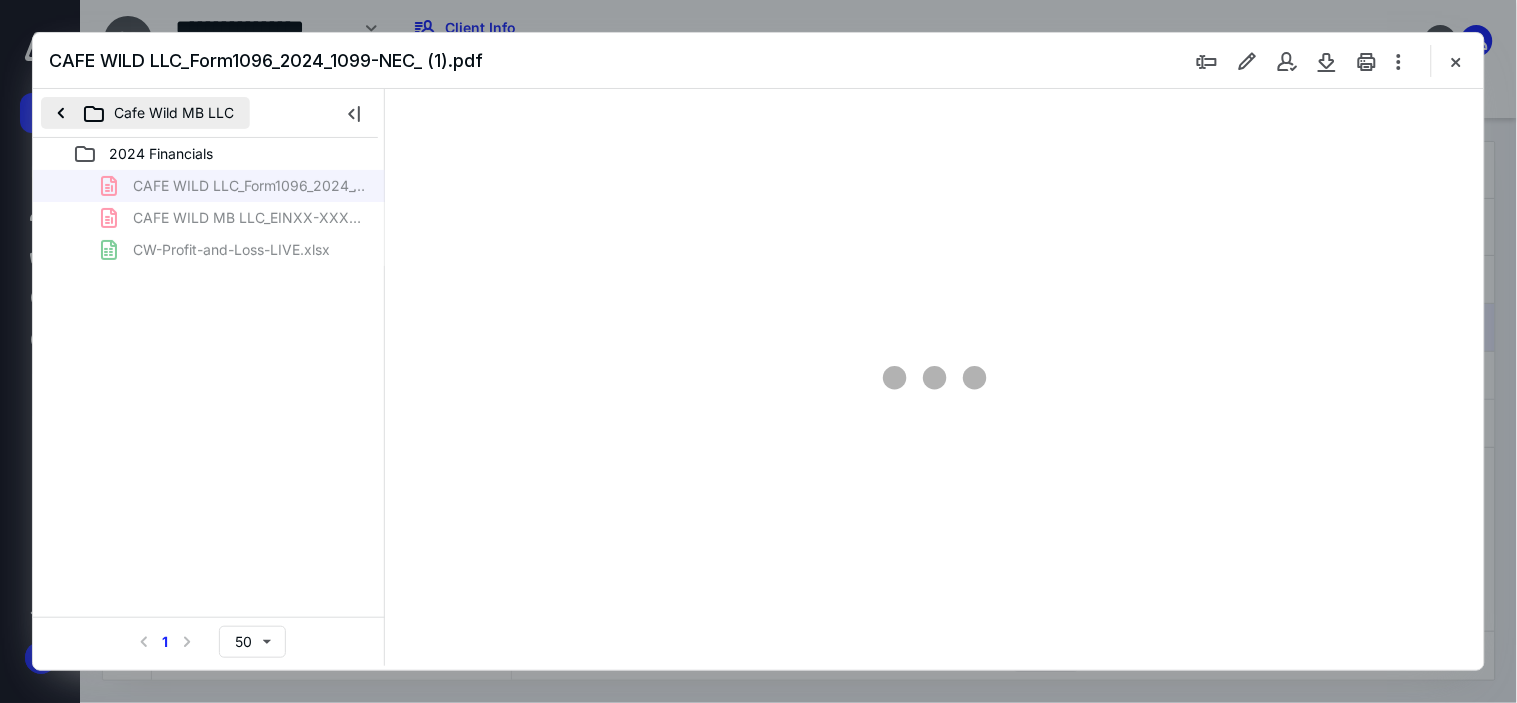 scroll, scrollTop: 0, scrollLeft: 0, axis: both 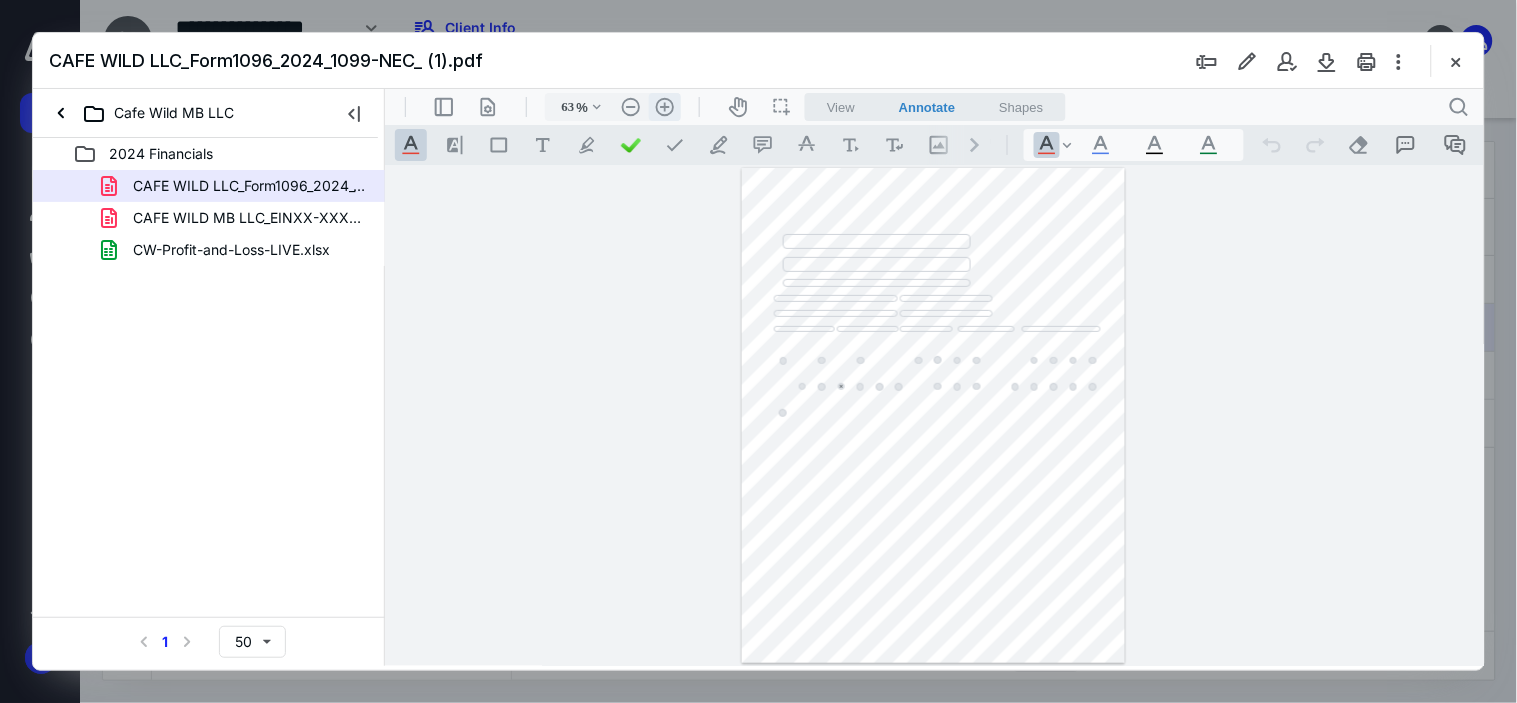 click on ".cls-1{fill:#abb0c4;} icon - header - zoom - in - line" at bounding box center (664, 106) 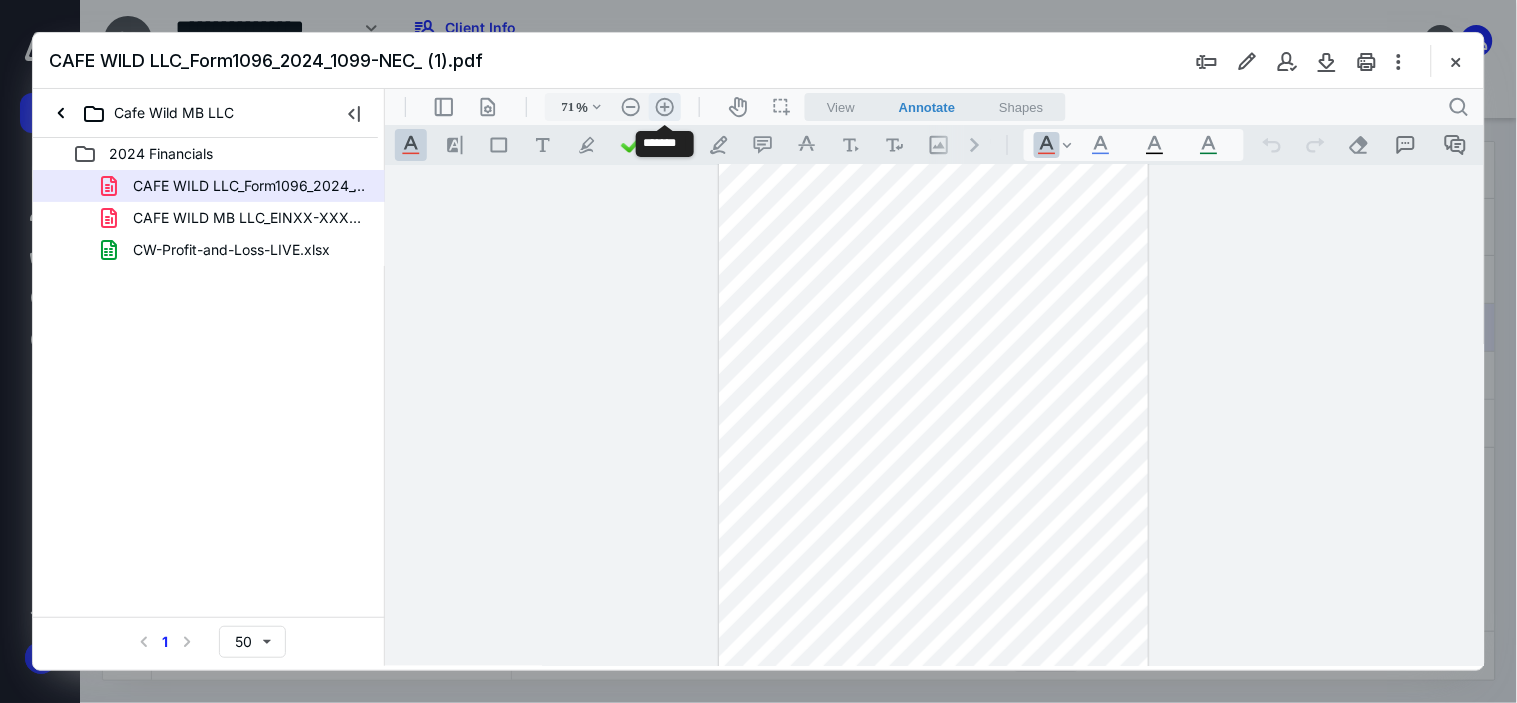 click on ".cls-1{fill:#abb0c4;} icon - header - zoom - in - line" at bounding box center [664, 106] 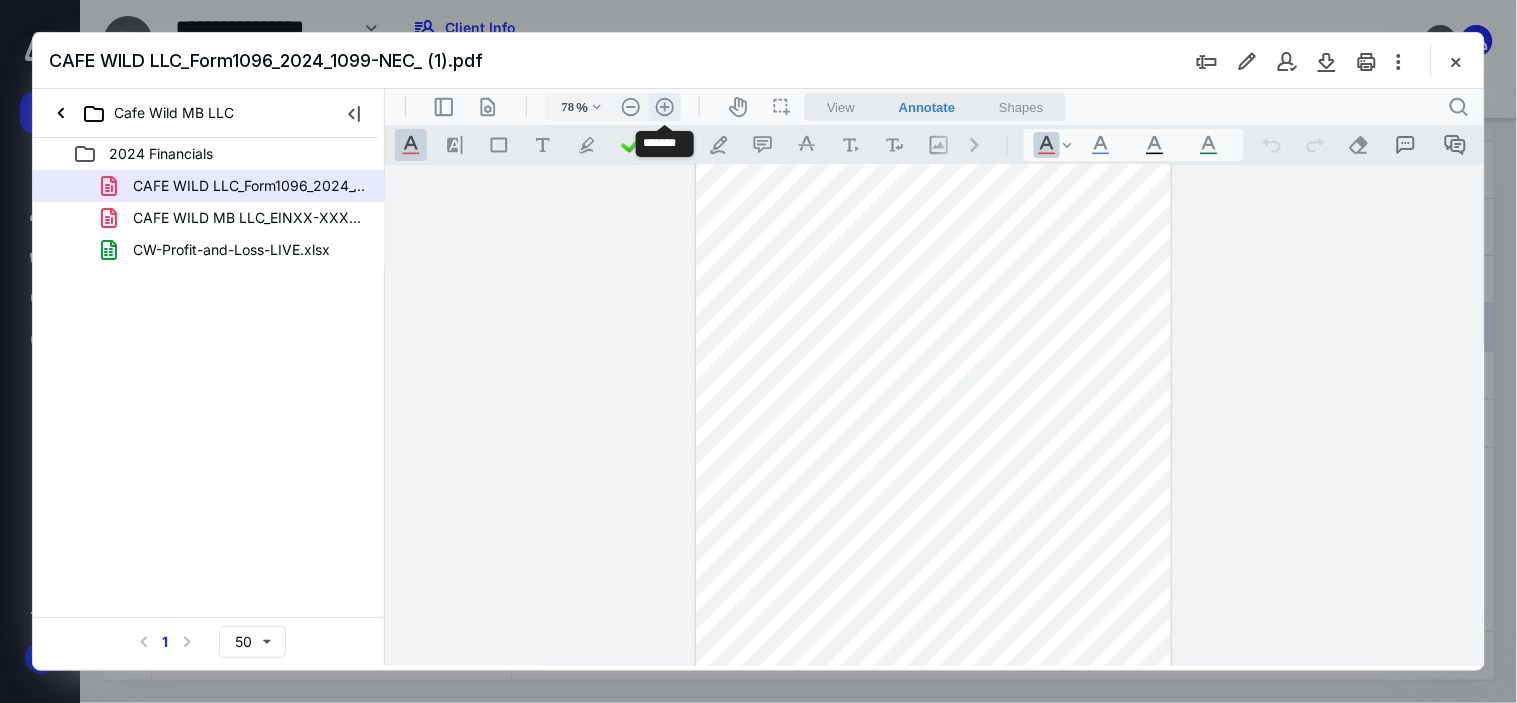 click on ".cls-1{fill:#abb0c4;} icon - header - zoom - in - line" at bounding box center [664, 106] 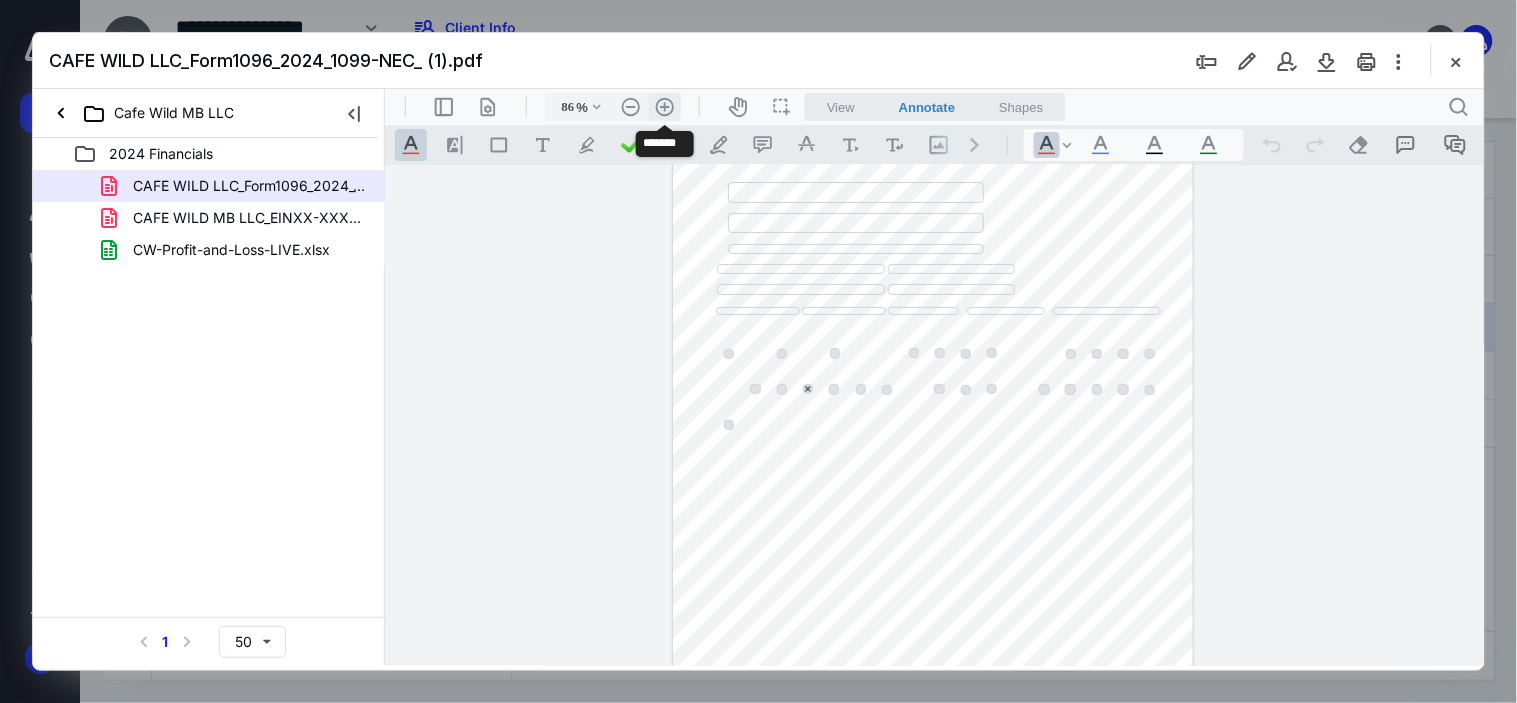 click on ".cls-1{fill:#abb0c4;} icon - header - zoom - in - line" at bounding box center [664, 106] 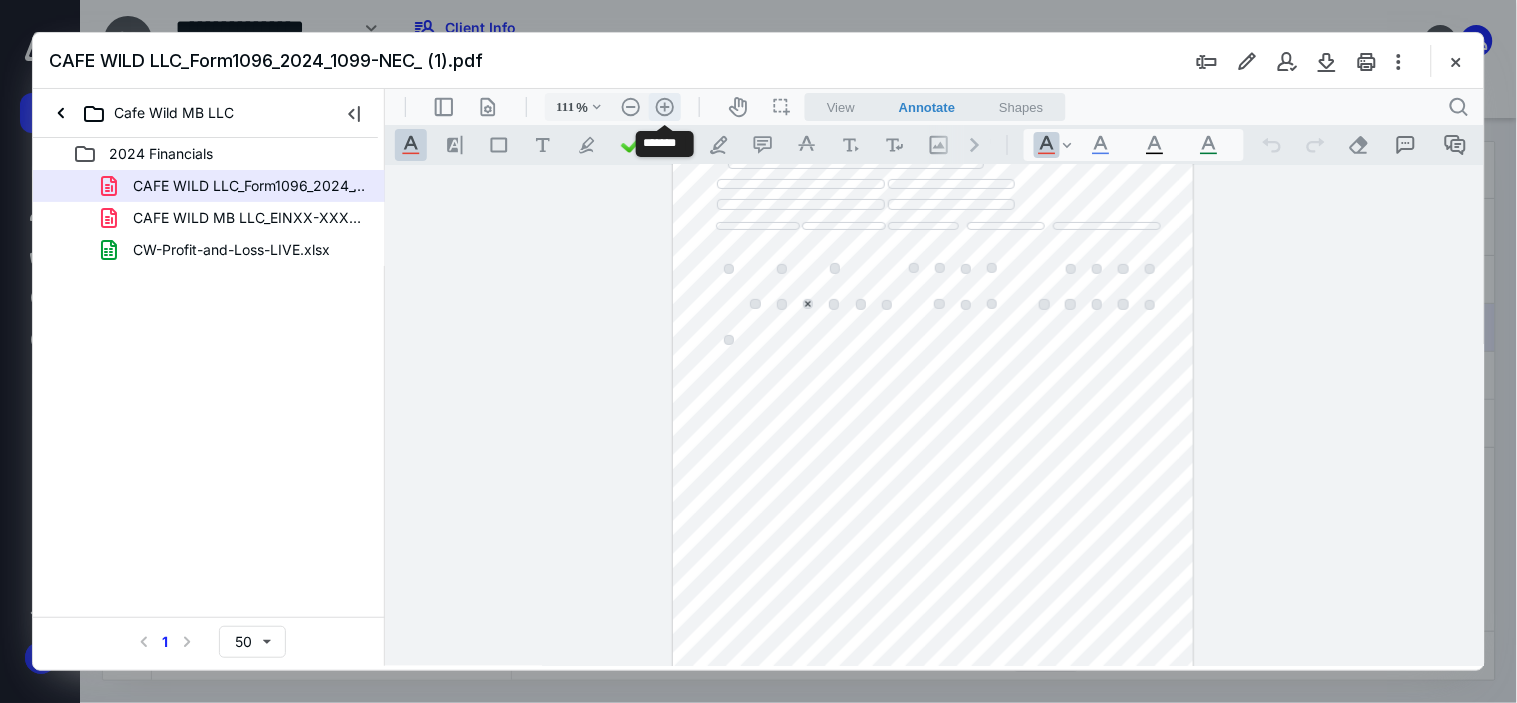 click on ".cls-1{fill:#abb0c4;} icon - header - zoom - in - line" at bounding box center [664, 106] 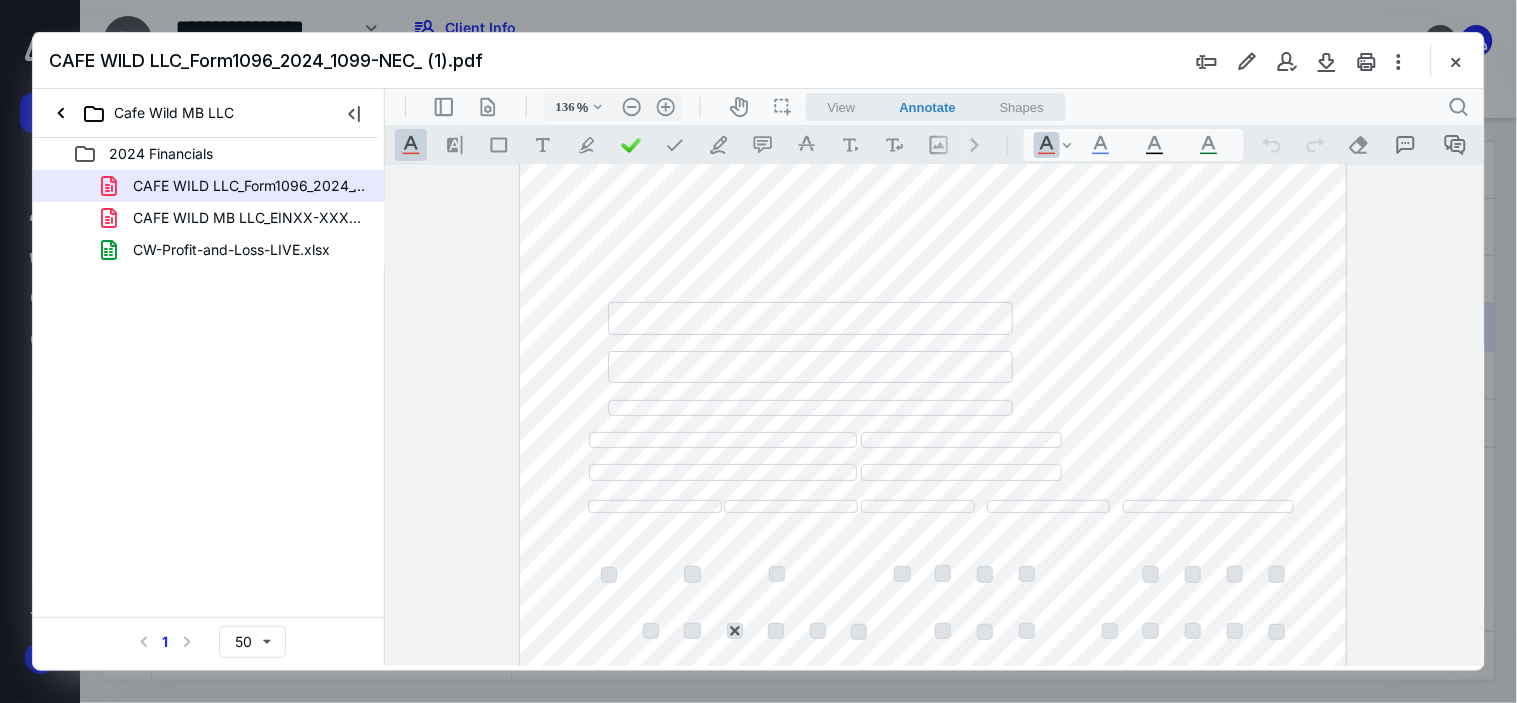scroll, scrollTop: 0, scrollLeft: 0, axis: both 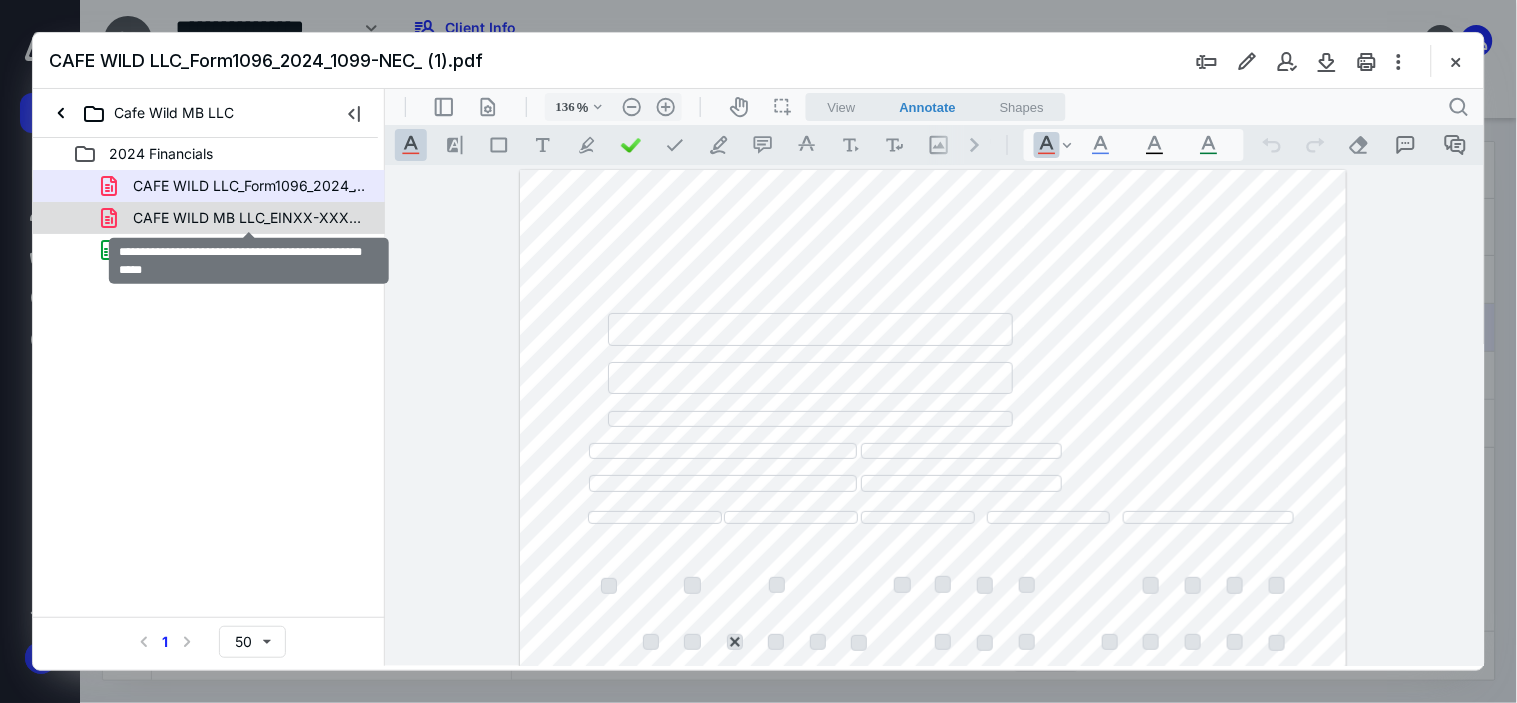 click on "CAFE WILD MB LLC_EINXX-XXX1988__Form_1099-NEC_2024_.pdf" at bounding box center (249, 218) 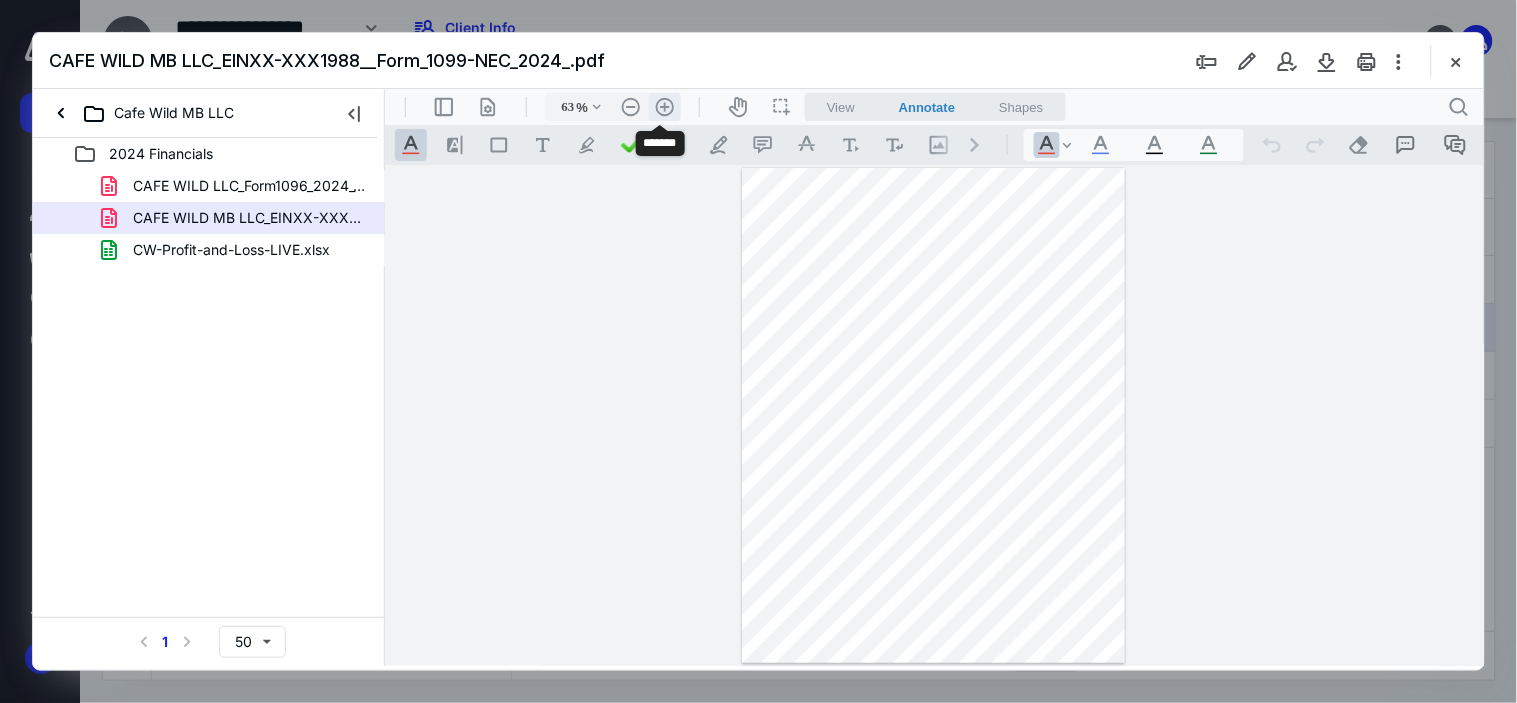 click on ".cls-1{fill:#abb0c4;} icon - header - zoom - in - line" at bounding box center (664, 106) 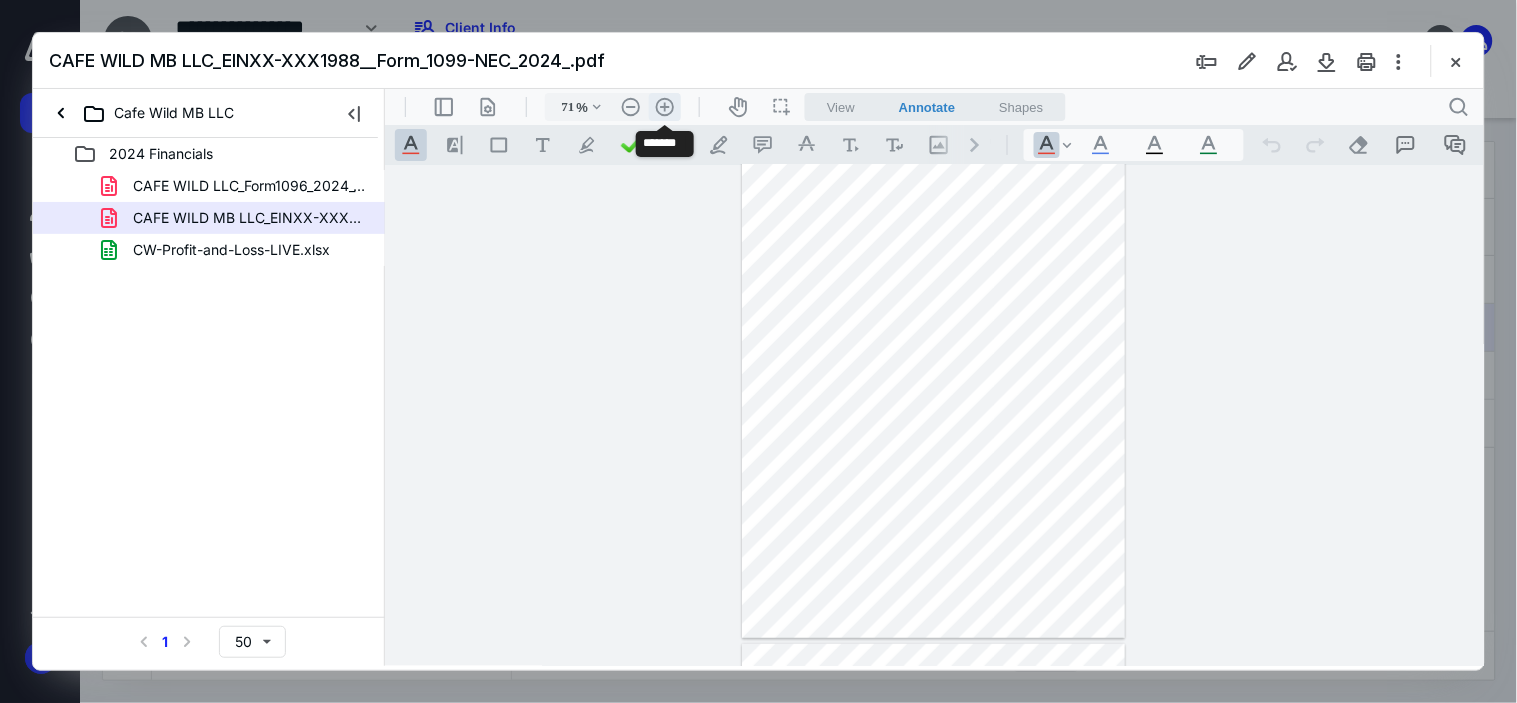 click on ".cls-1{fill:#abb0c4;} icon - header - zoom - in - line" at bounding box center (664, 106) 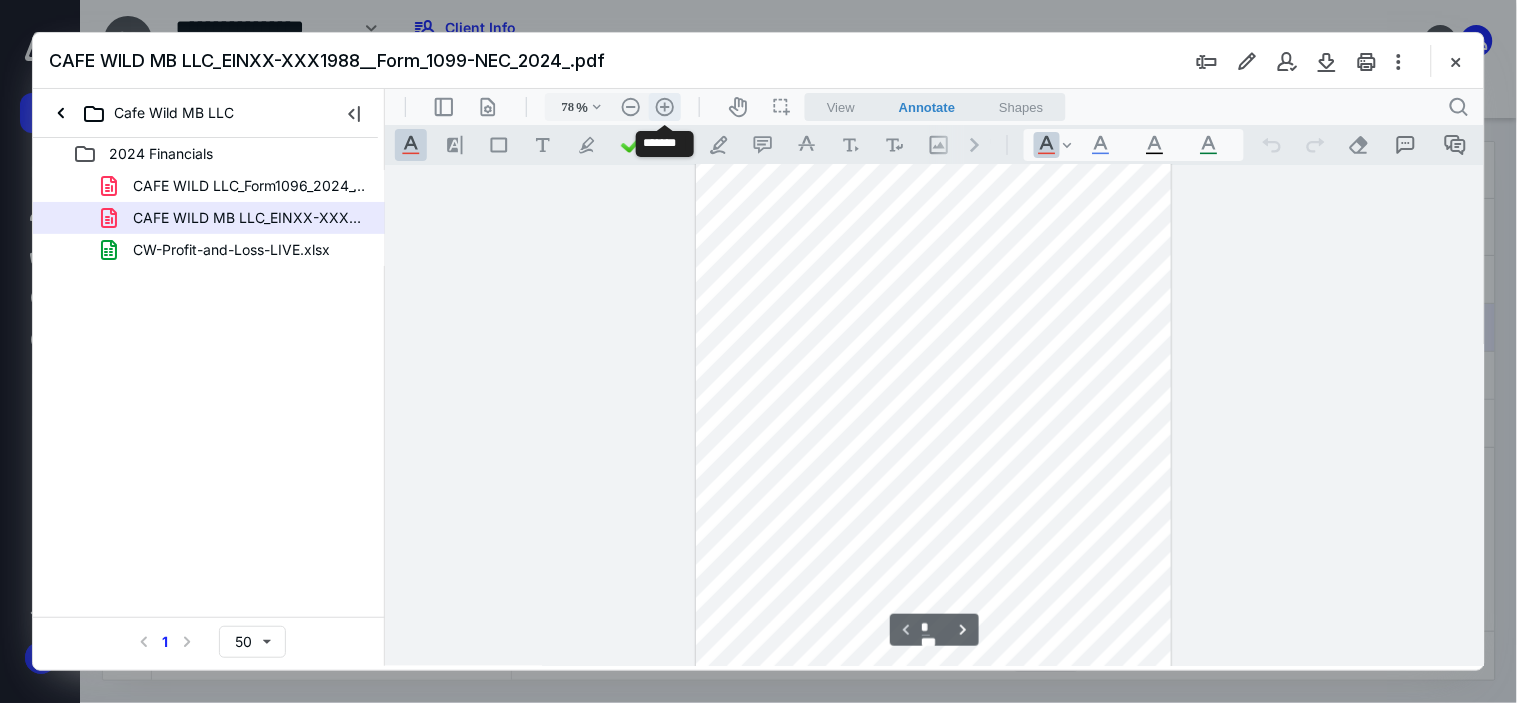 click on ".cls-1{fill:#abb0c4;} icon - header - zoom - in - line" at bounding box center (664, 106) 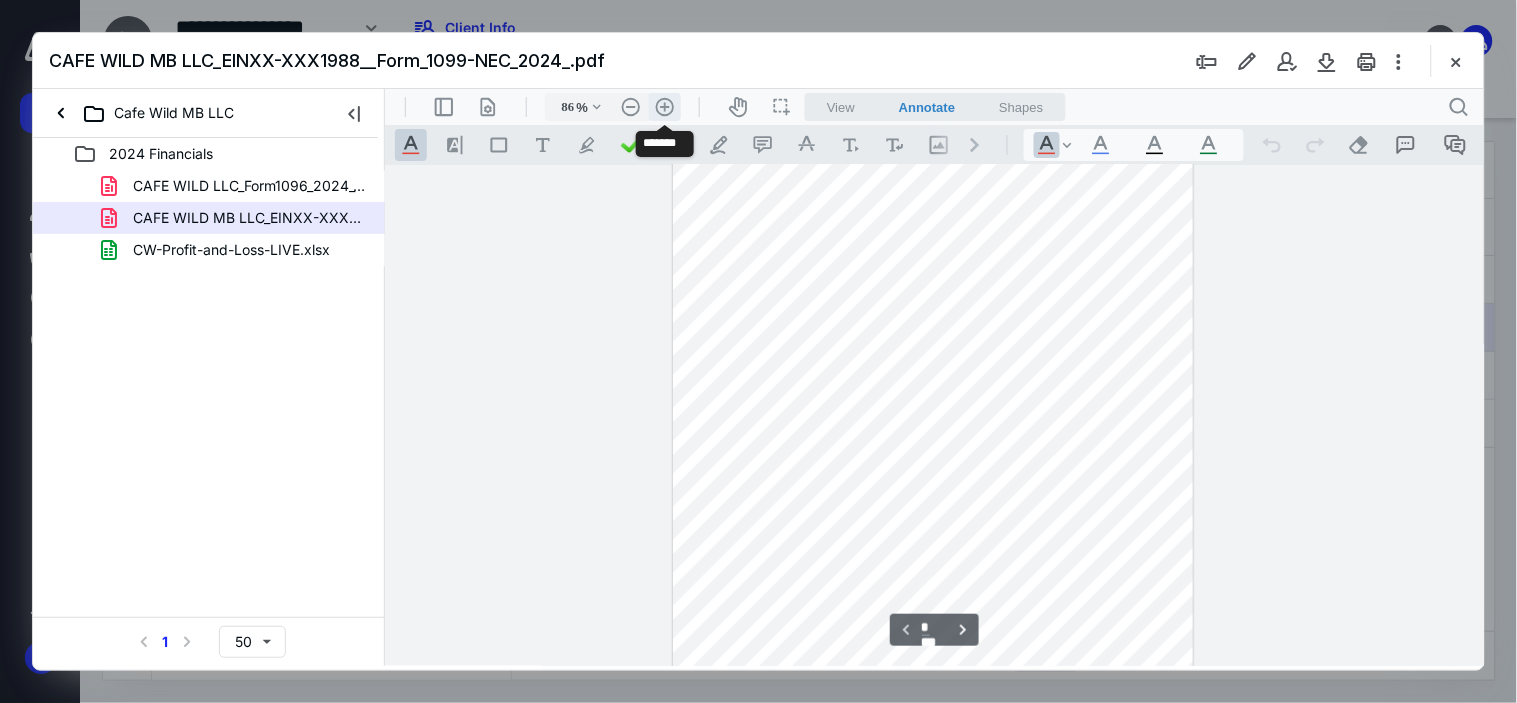 click on ".cls-1{fill:#abb0c4;} icon - header - zoom - in - line" at bounding box center [664, 106] 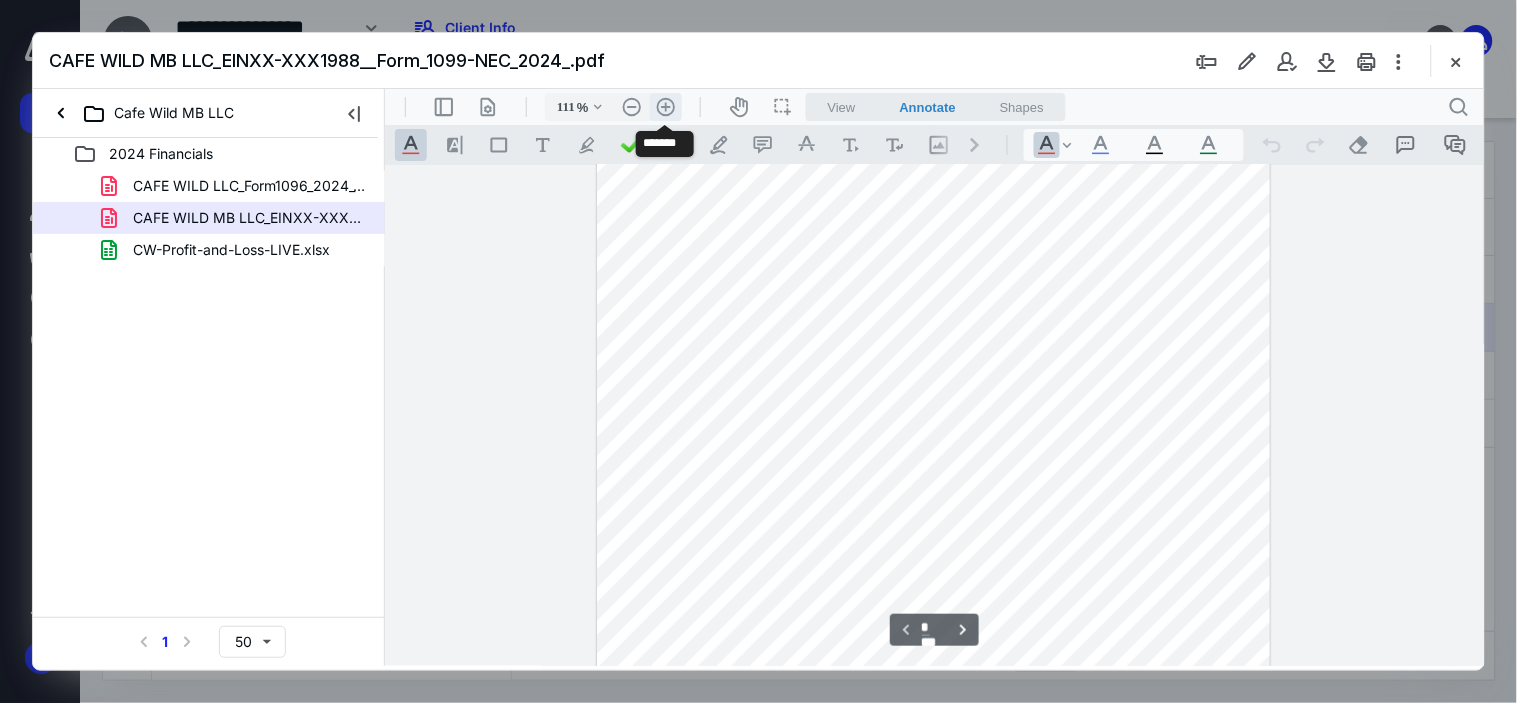 click on ".cls-1{fill:#abb0c4;} icon - header - zoom - in - line" at bounding box center (665, 106) 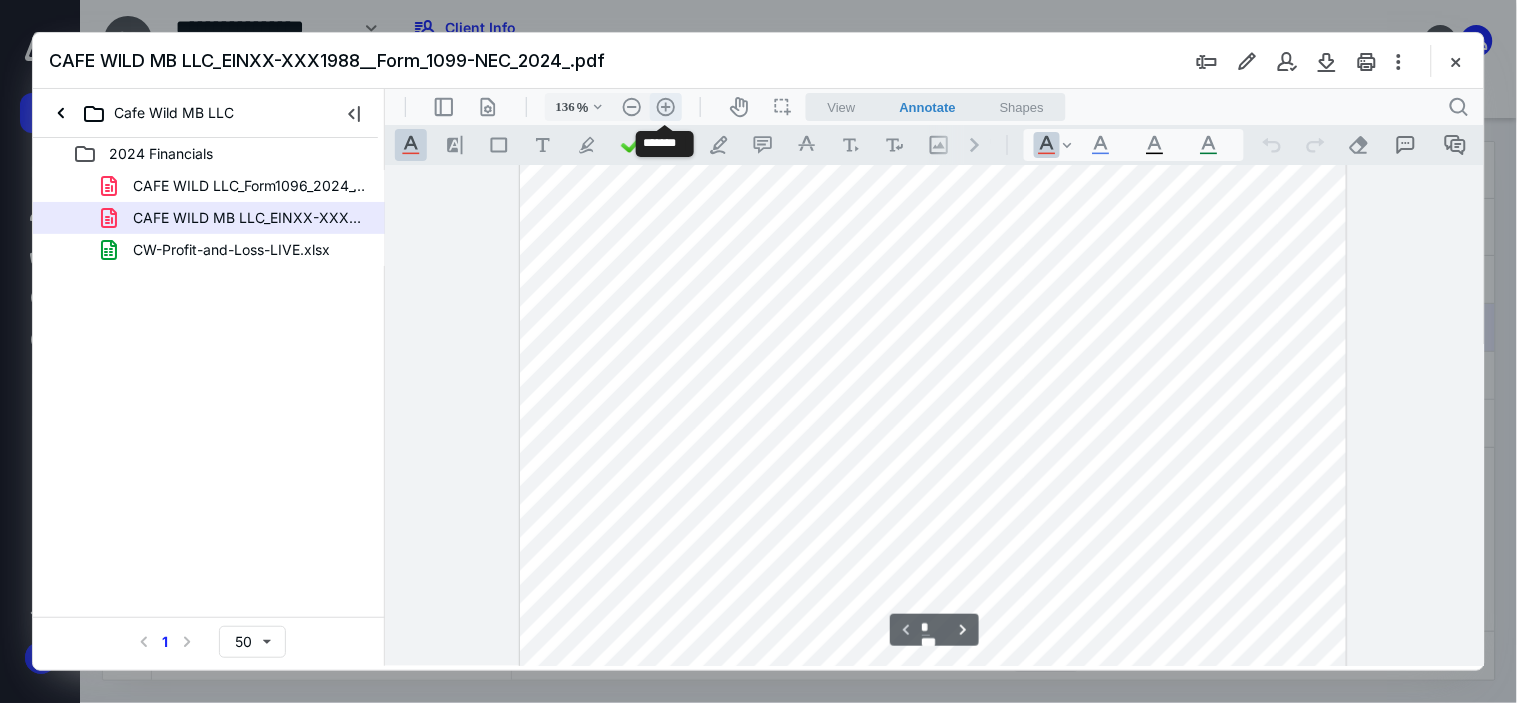 click on ".cls-1{fill:#abb0c4;} icon - header - zoom - in - line" at bounding box center [665, 106] 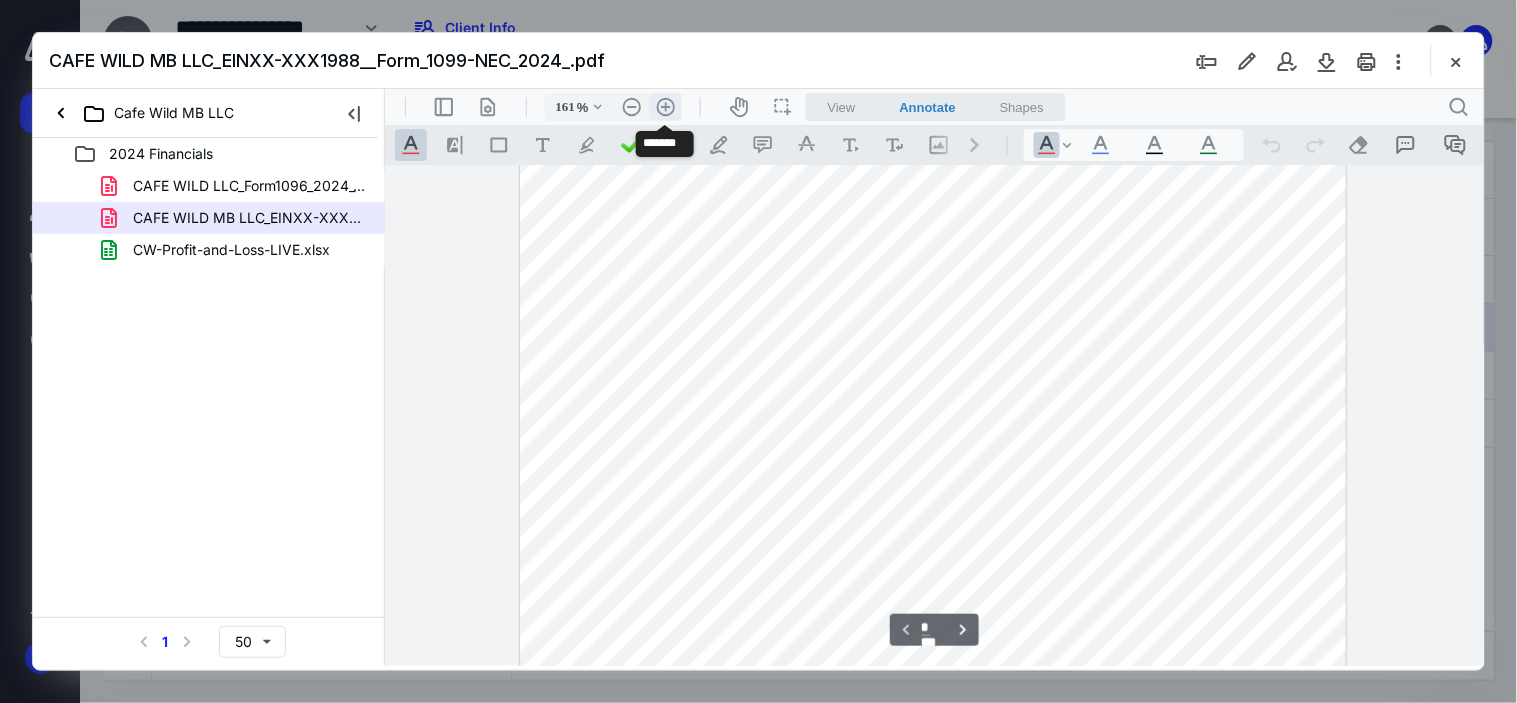 scroll, scrollTop: 330, scrollLeft: 0, axis: vertical 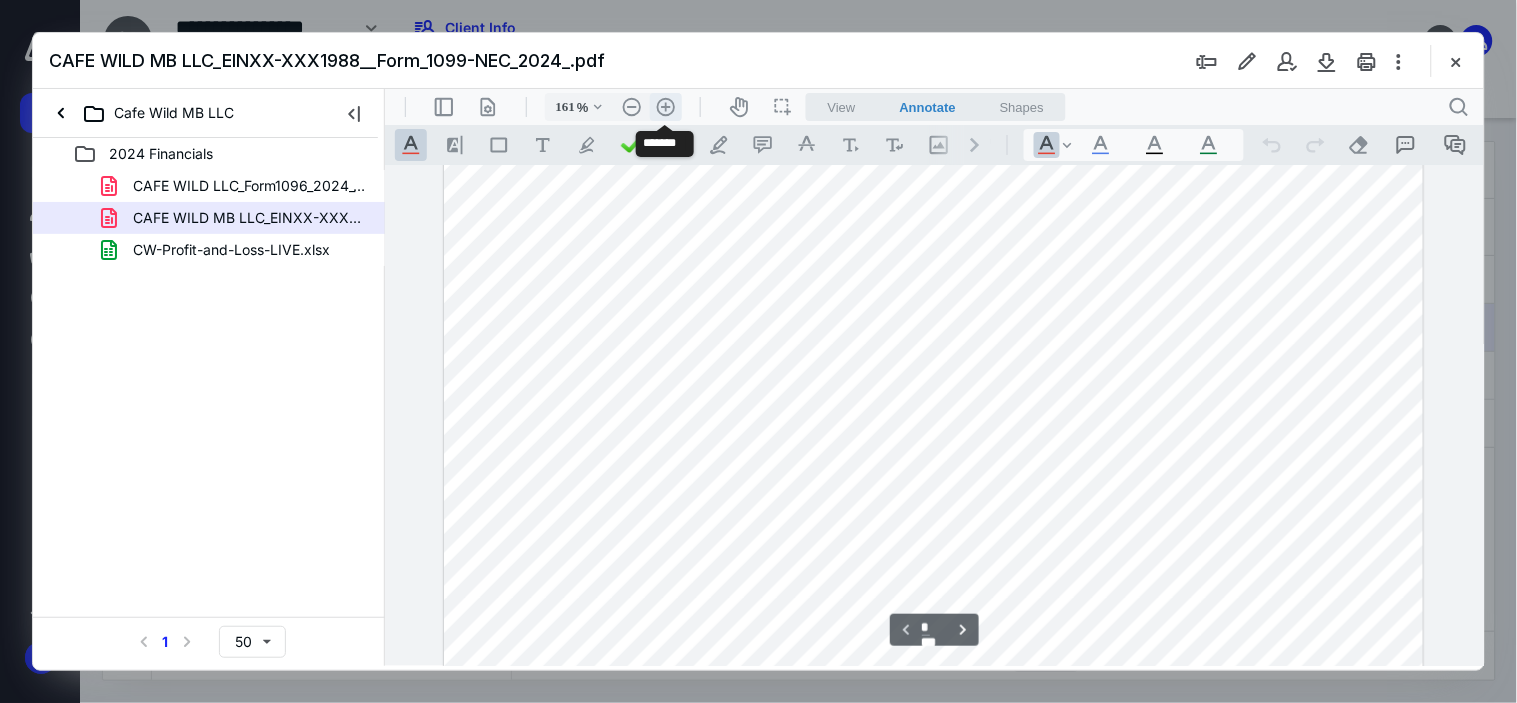 click on ".cls-1{fill:#abb0c4;} icon - header - zoom - in - line" at bounding box center (665, 106) 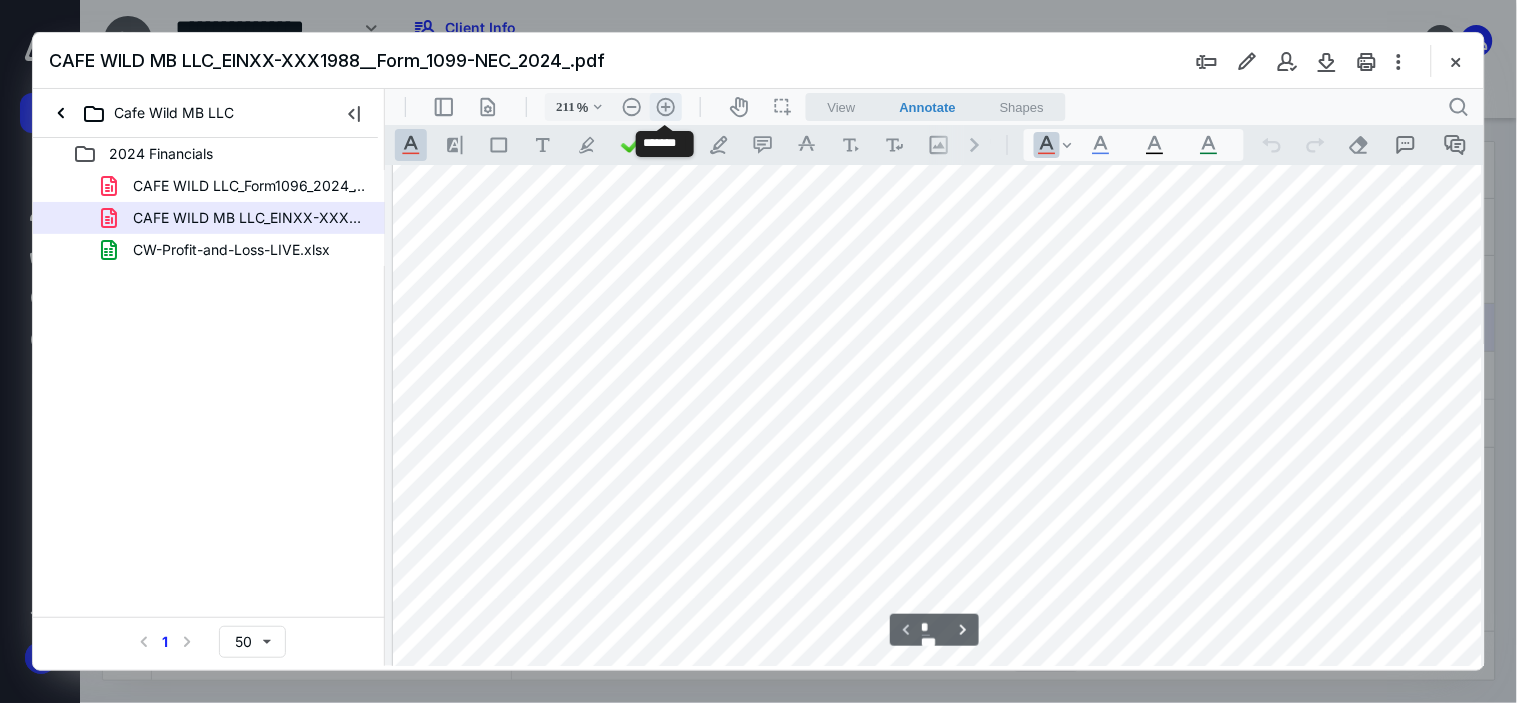 scroll, scrollTop: 498, scrollLeft: 106, axis: both 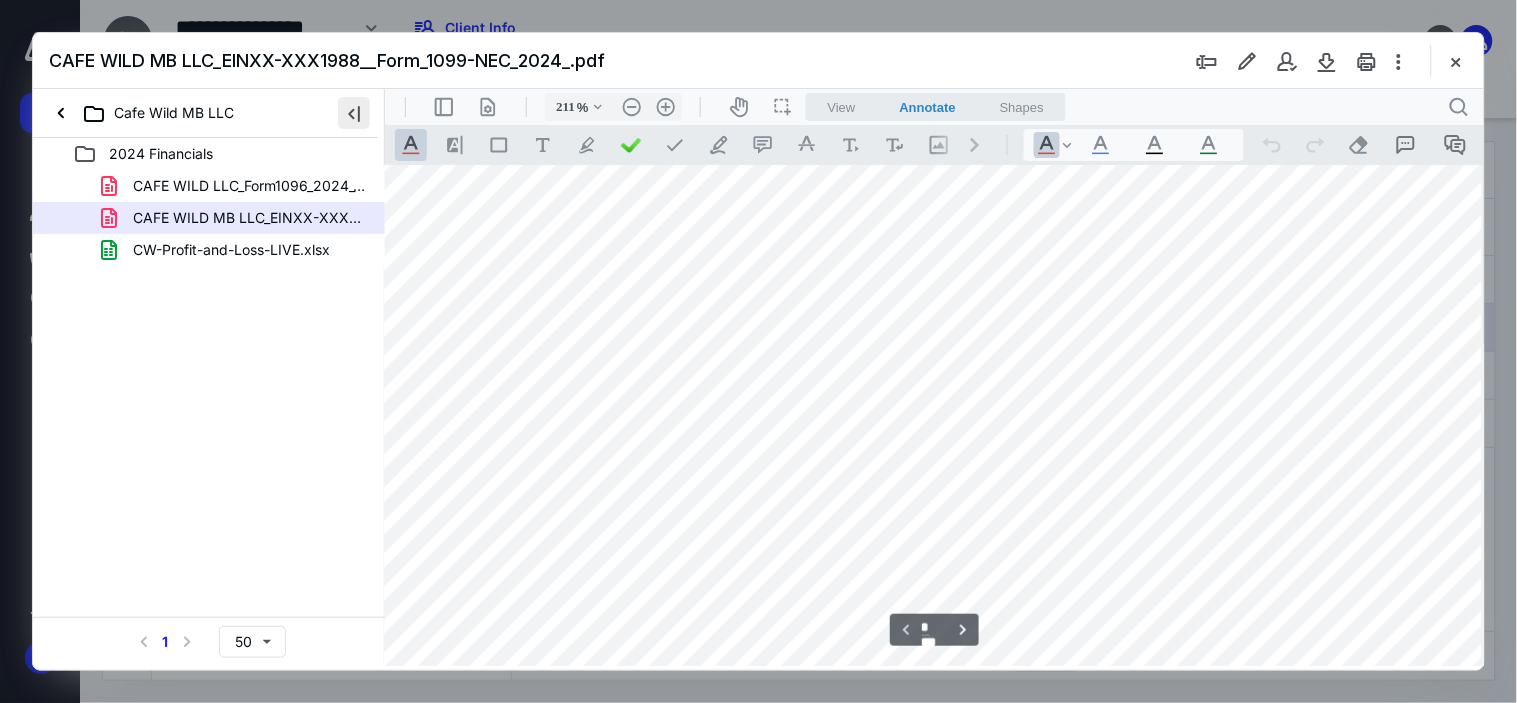 click at bounding box center [354, 113] 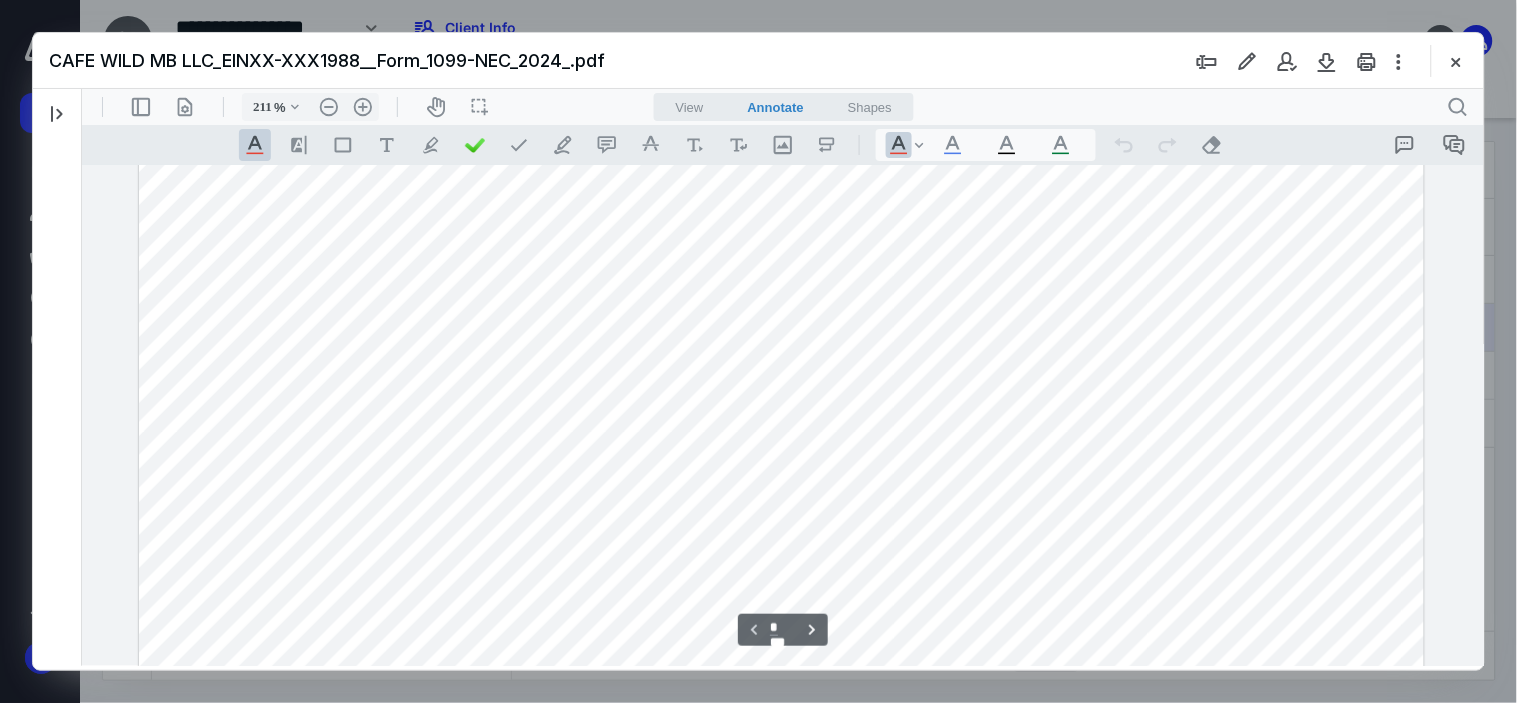scroll, scrollTop: 498, scrollLeft: 0, axis: vertical 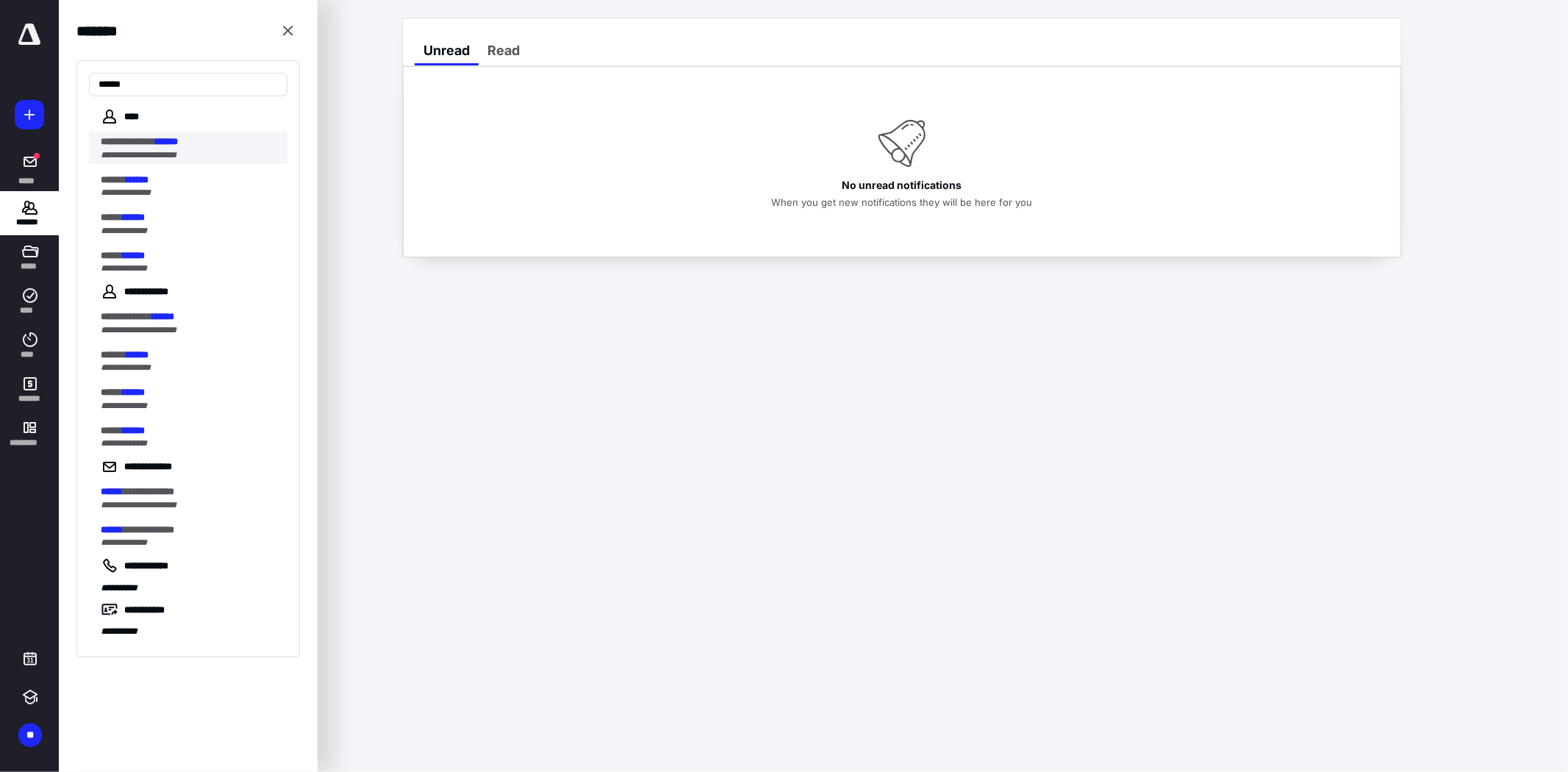 type on "******" 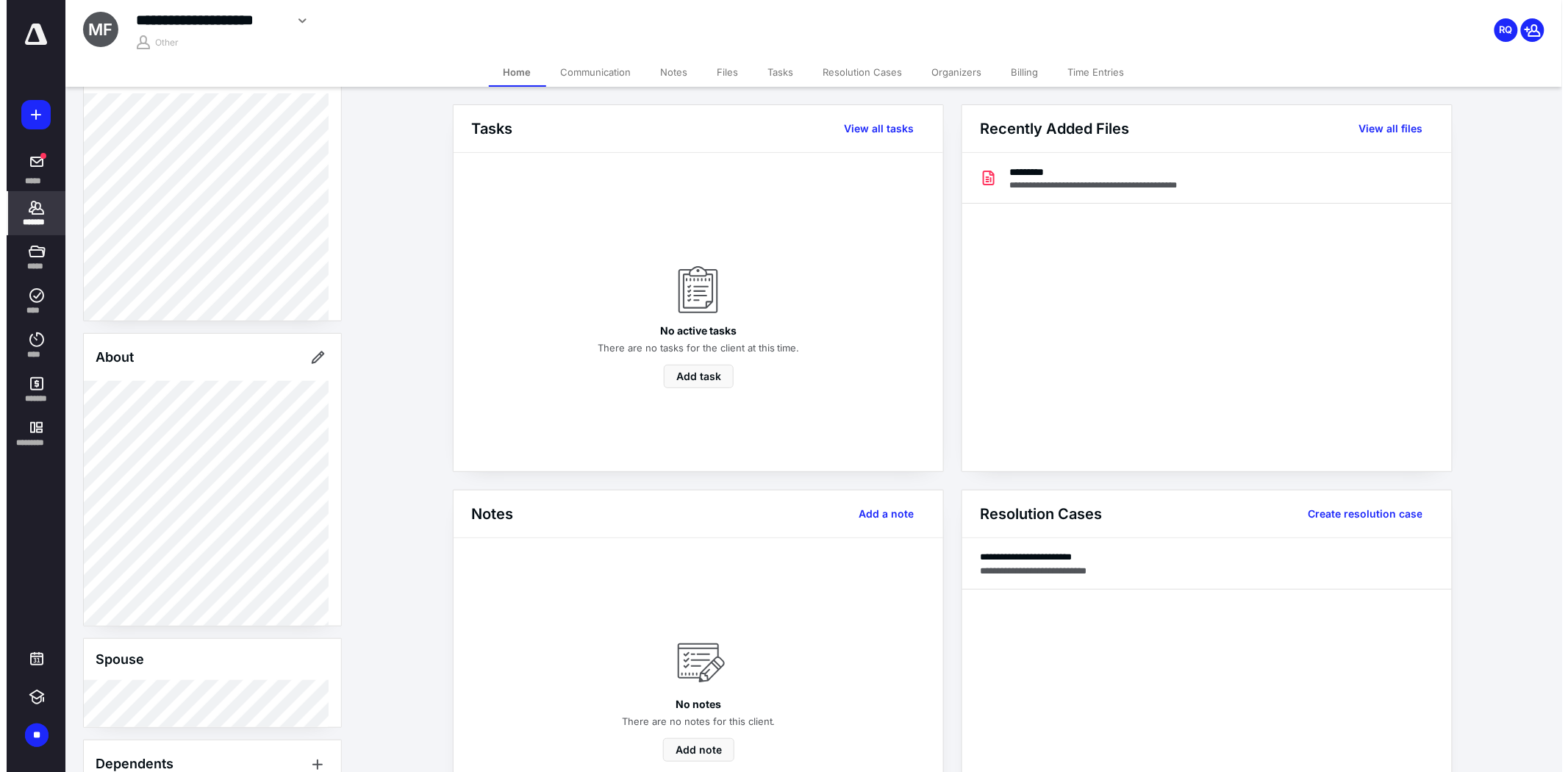 scroll, scrollTop: 408, scrollLeft: 0, axis: vertical 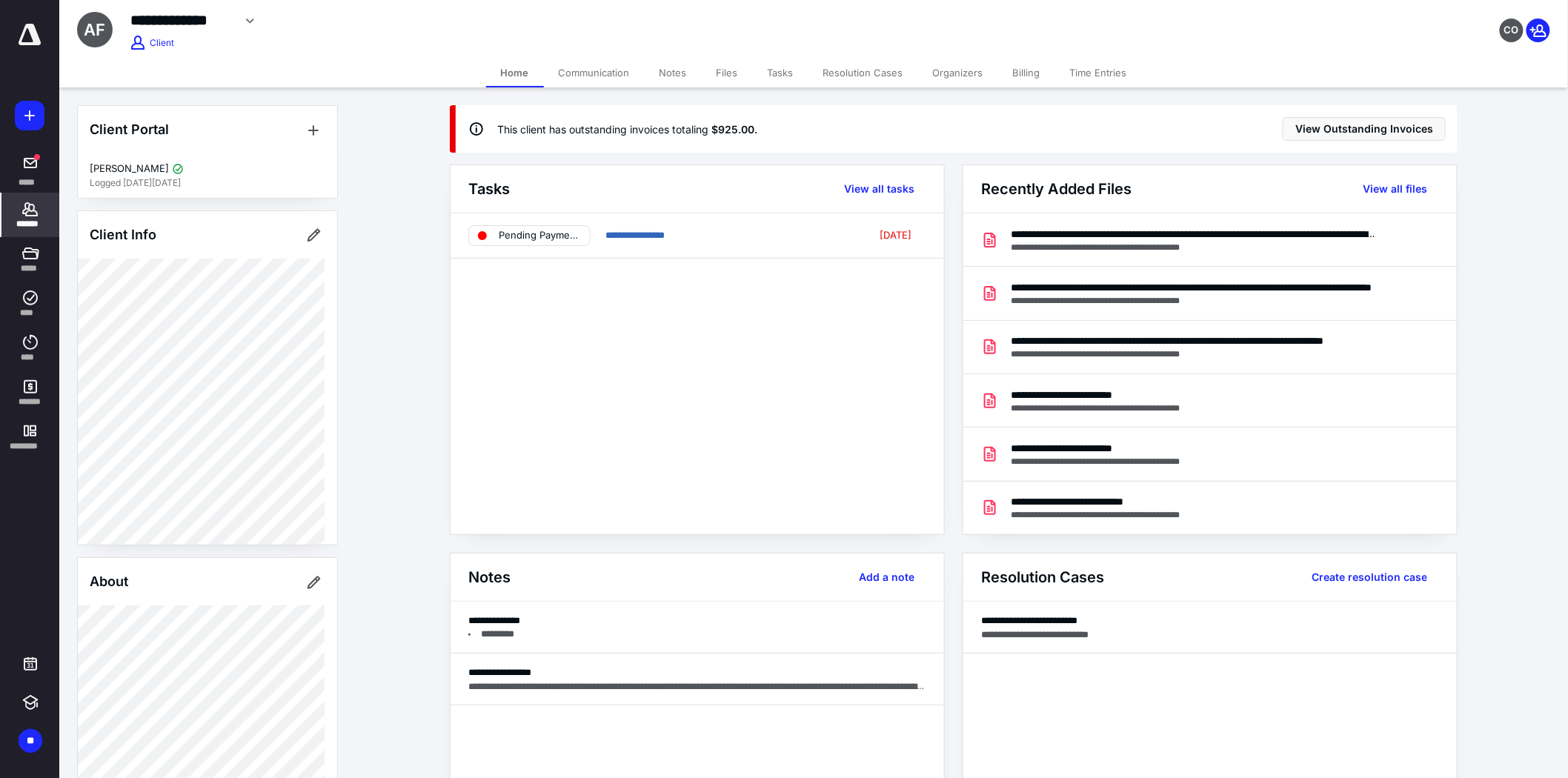 click on "Files" at bounding box center [727, 73] 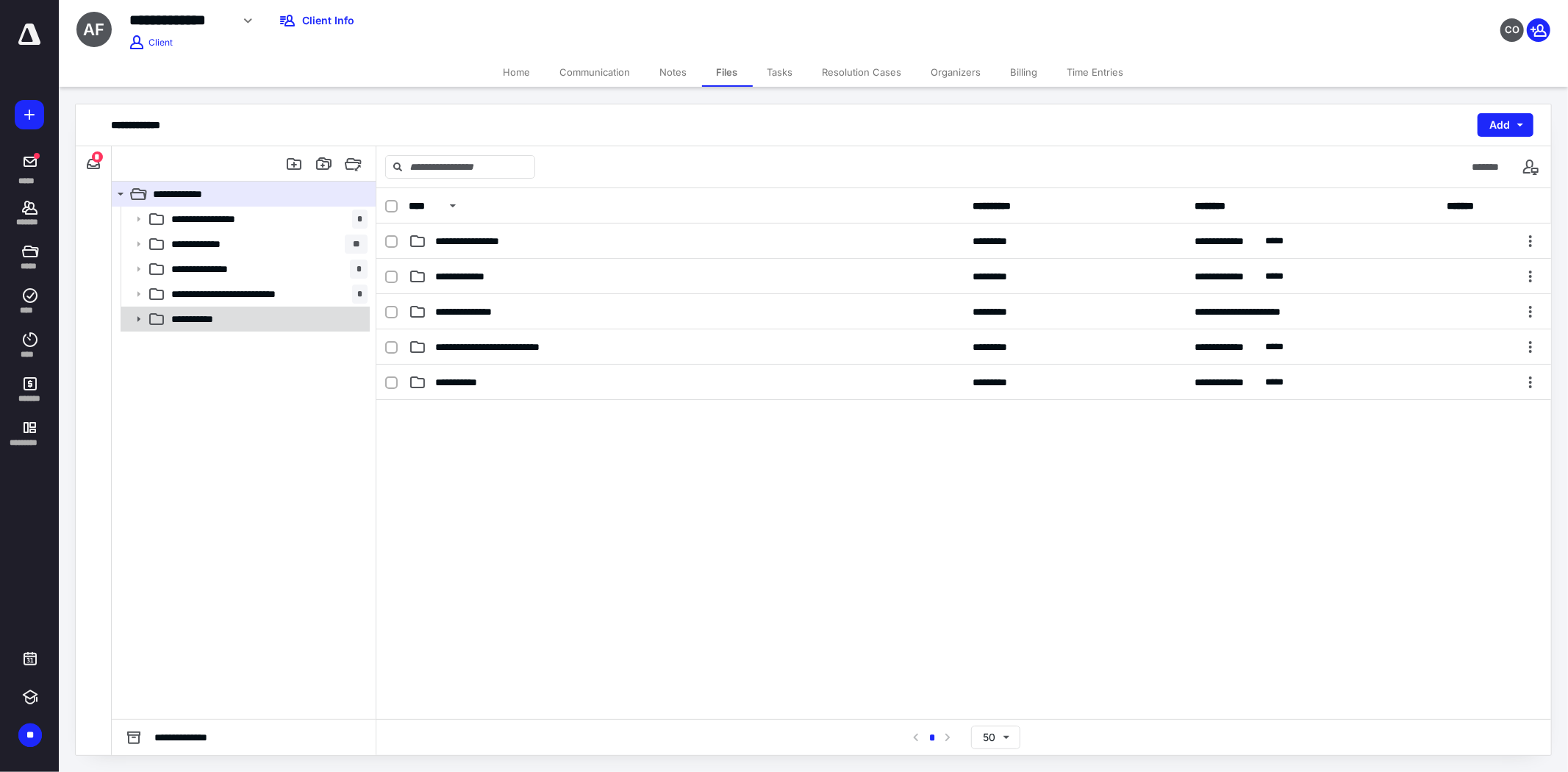 click on "**********" at bounding box center [266, 319] 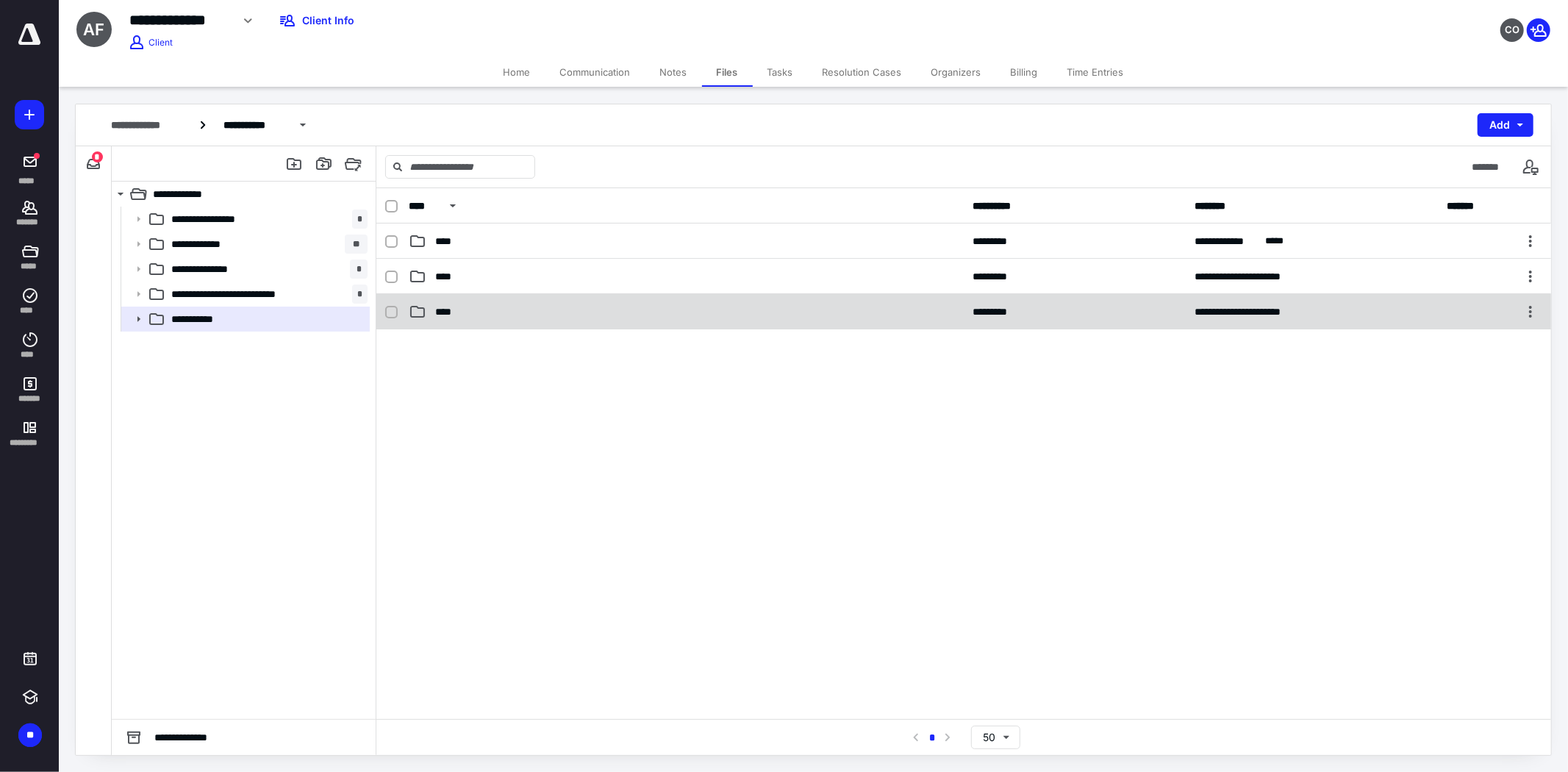 click on "****" at bounding box center [686, 312] 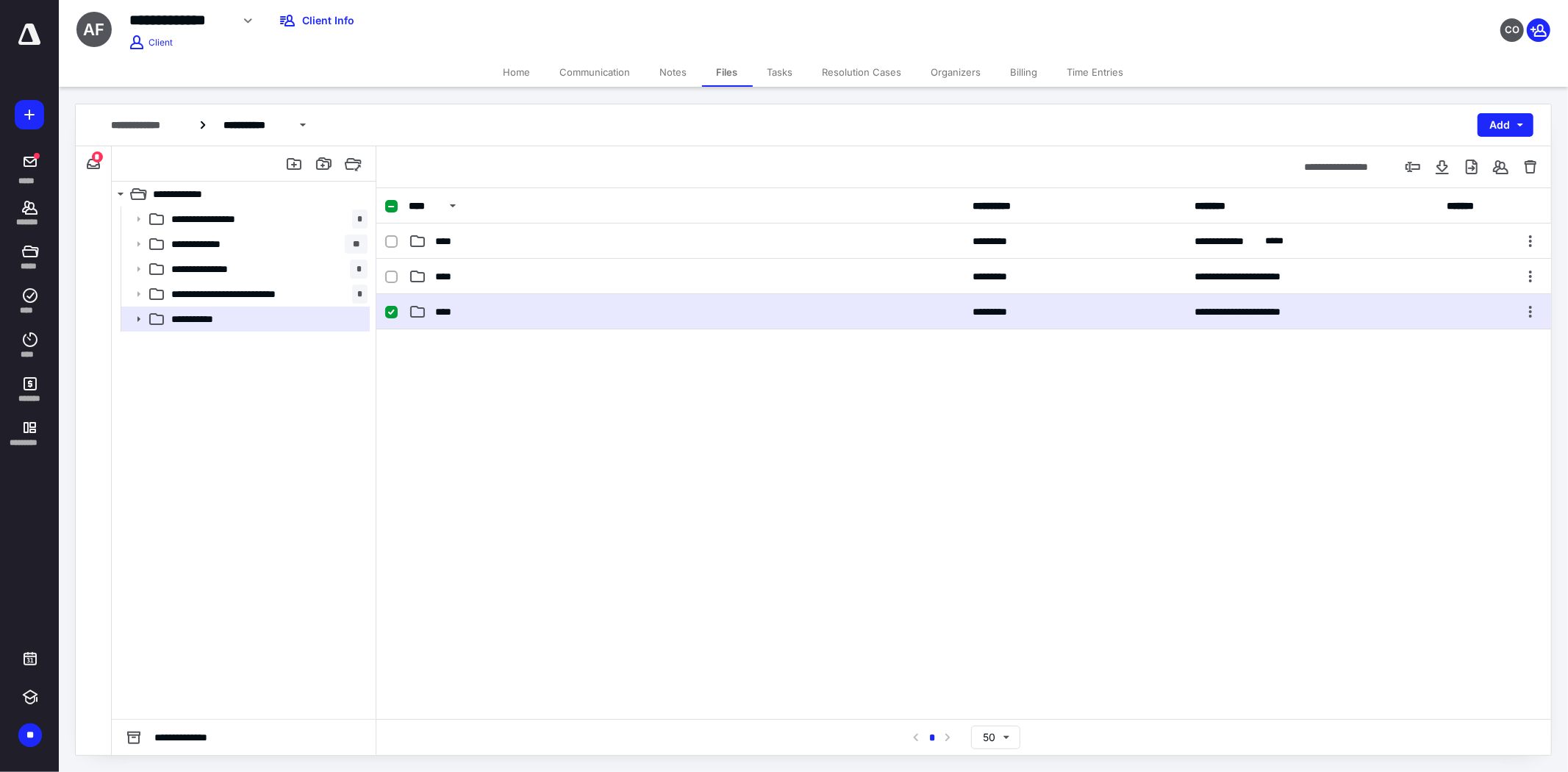click on "****" at bounding box center (686, 312) 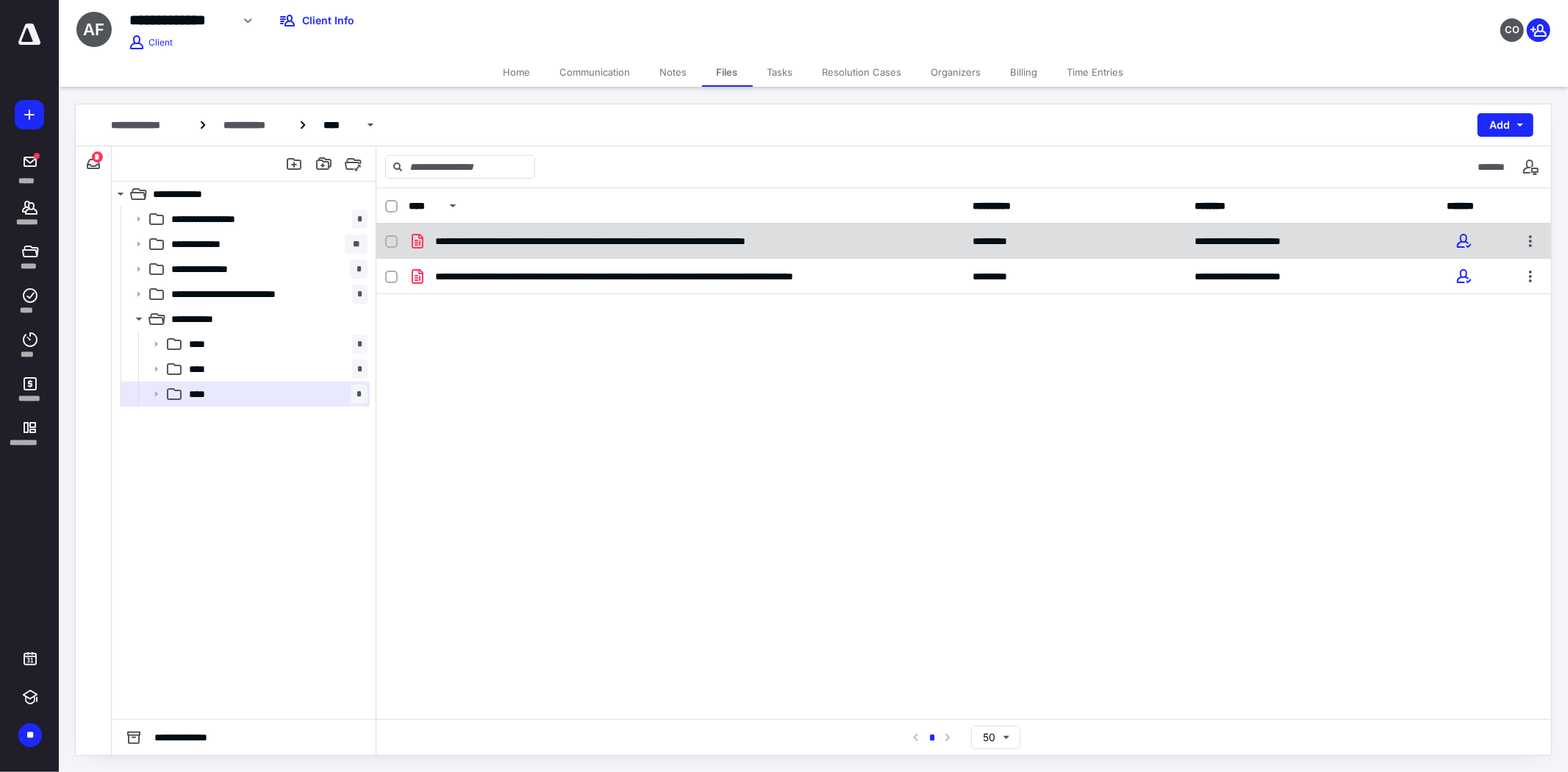 click on "**********" at bounding box center [672, 241] 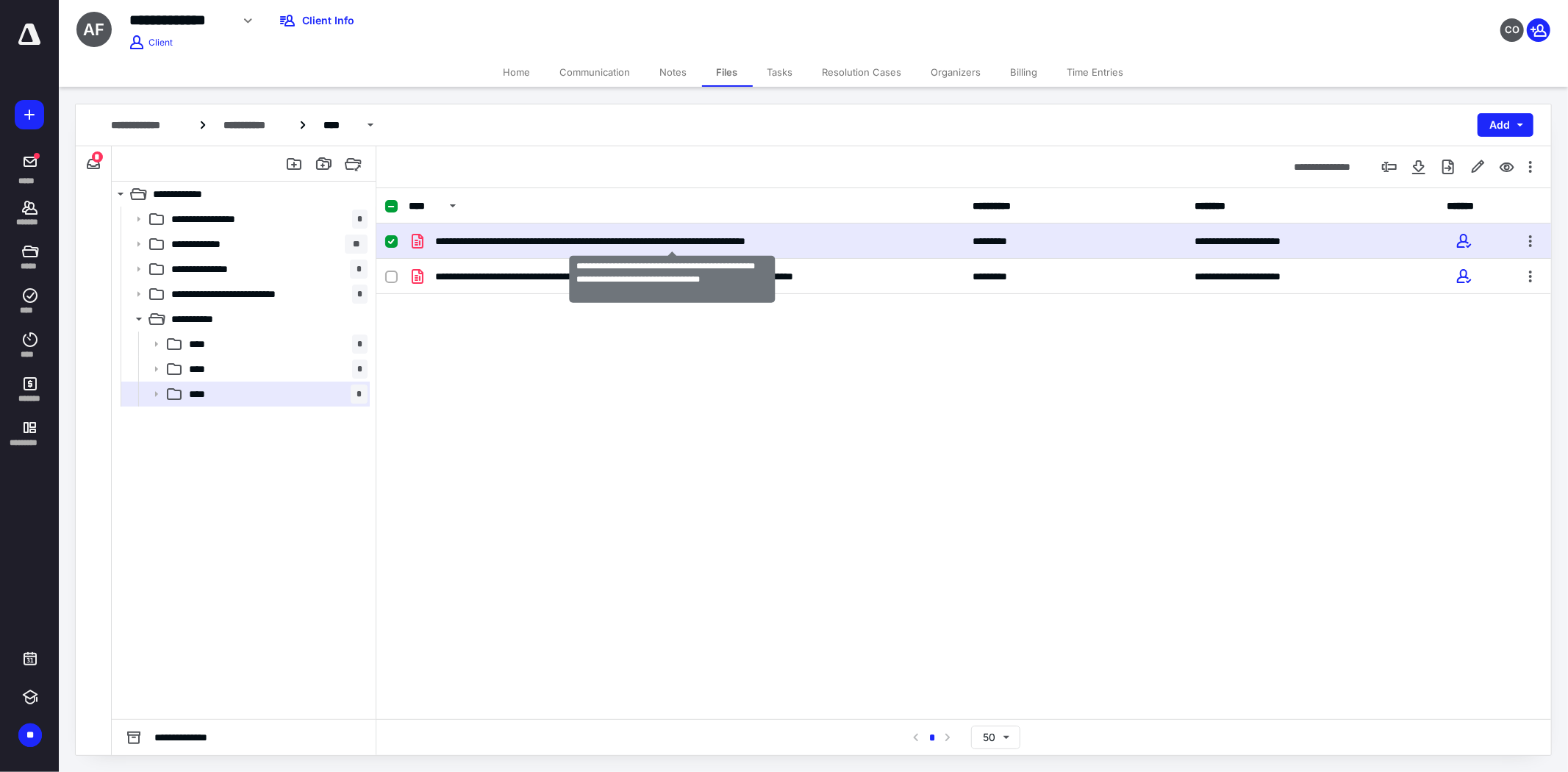click on "**********" at bounding box center [672, 241] 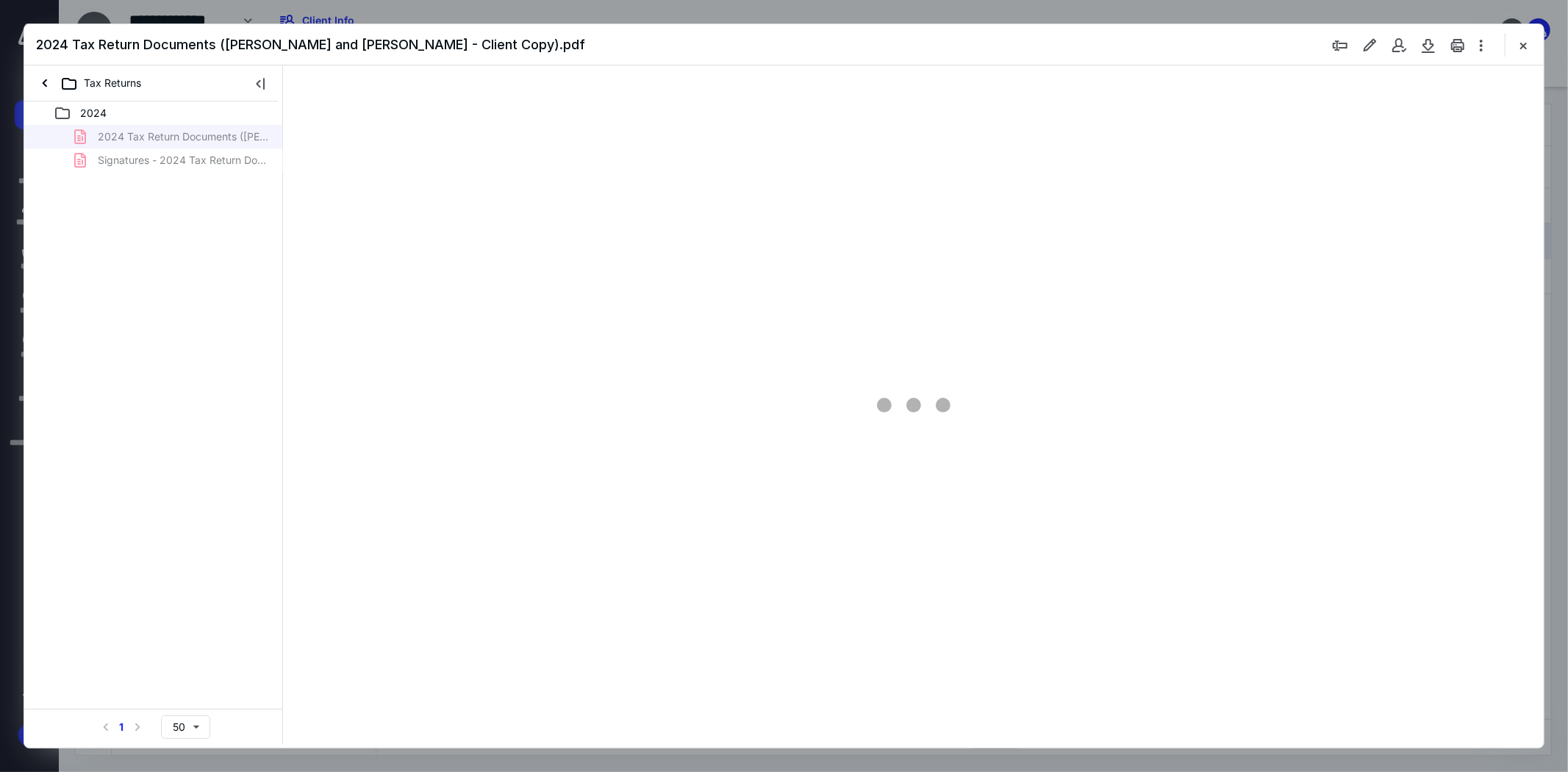 scroll, scrollTop: 0, scrollLeft: 0, axis: both 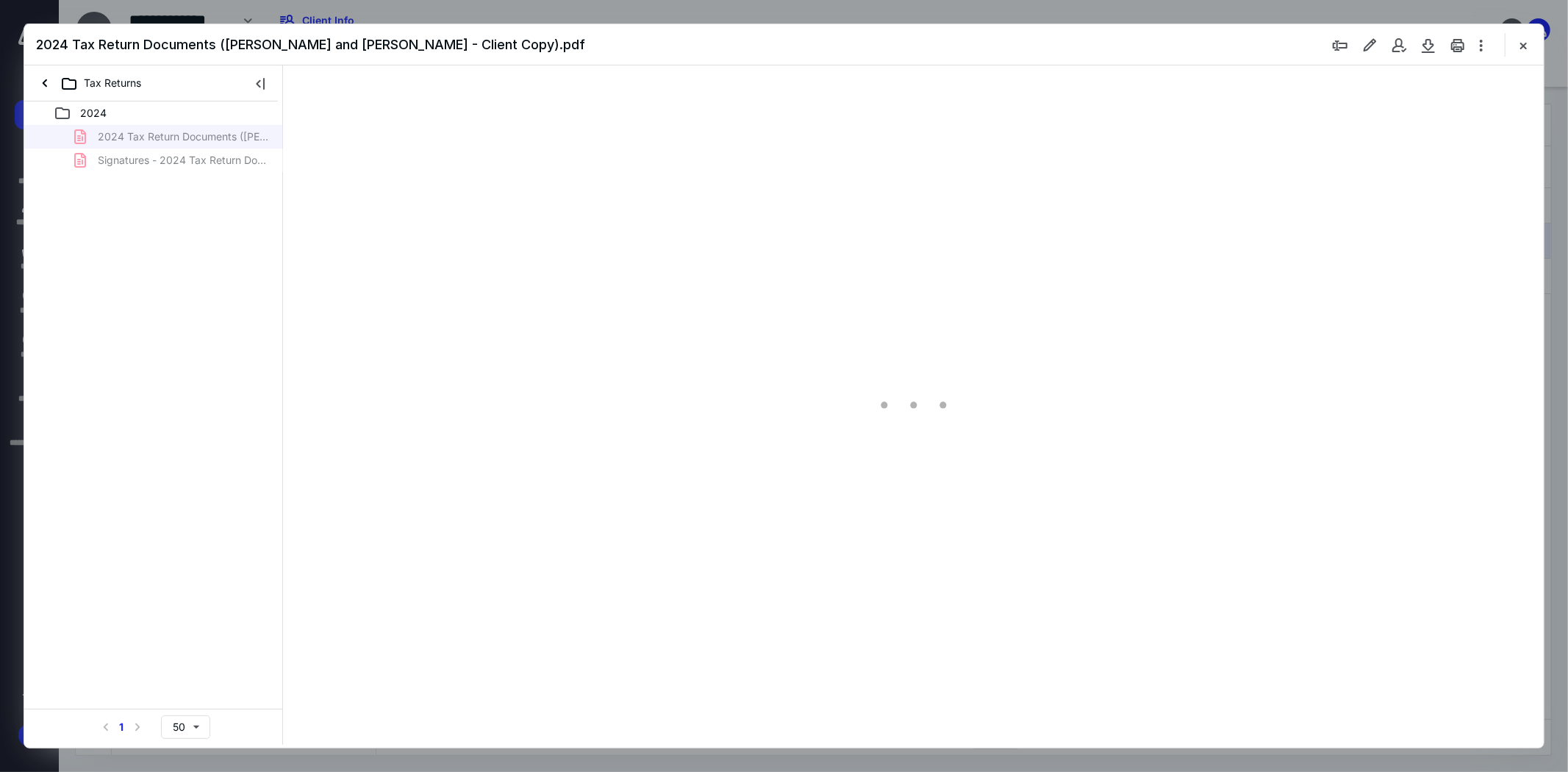 type on "106" 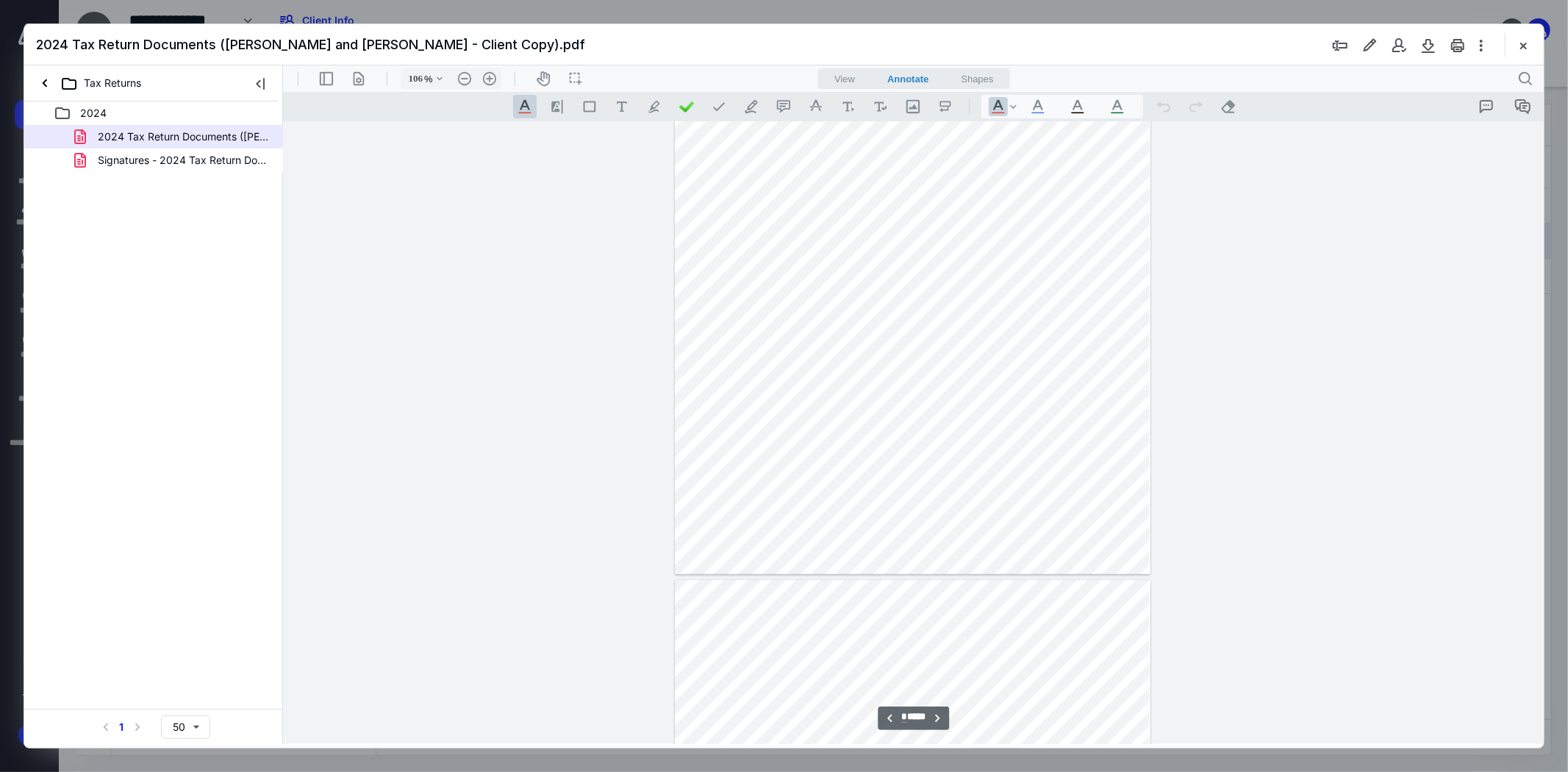 scroll, scrollTop: 1039, scrollLeft: 0, axis: vertical 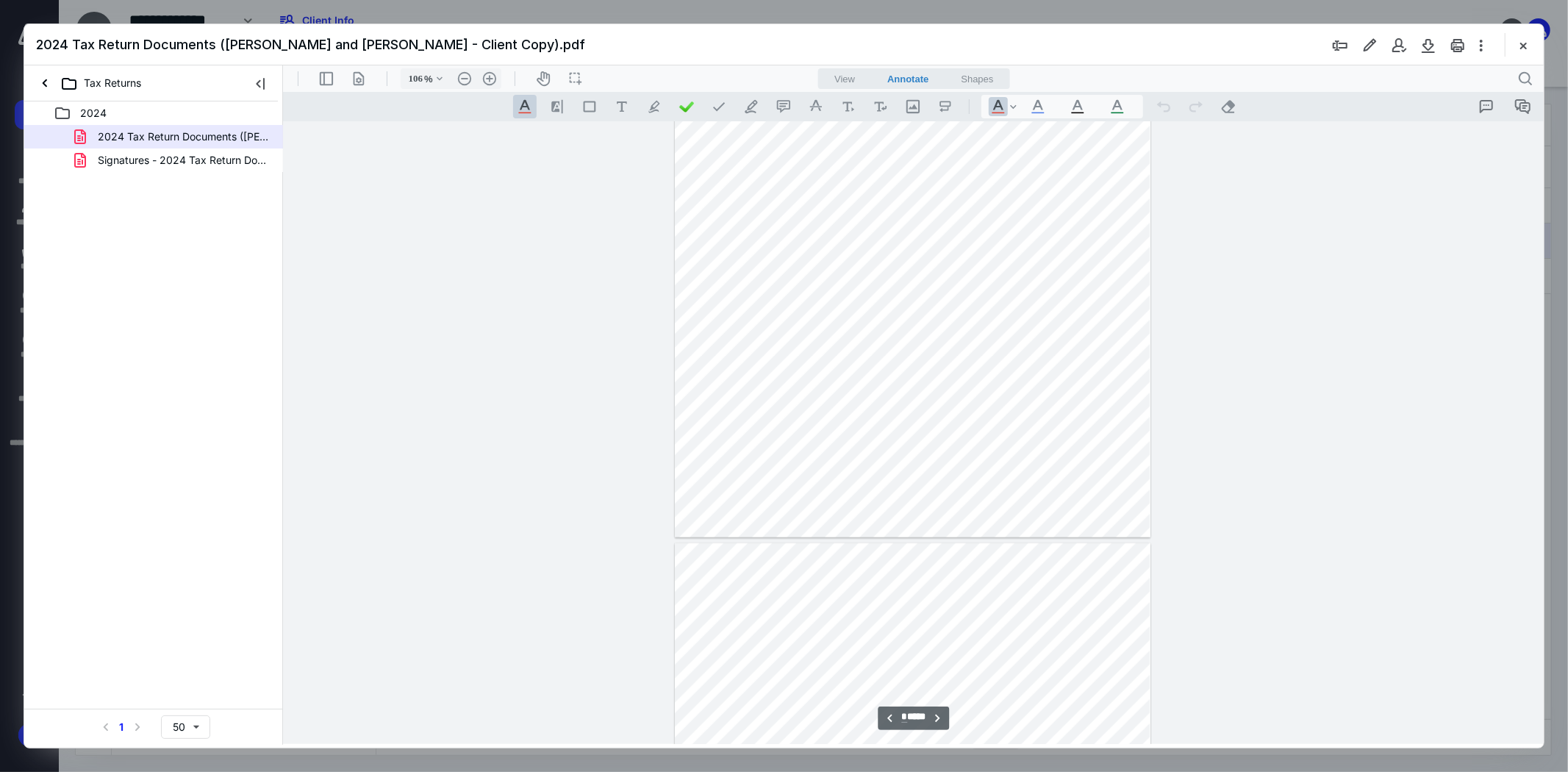 type on "*" 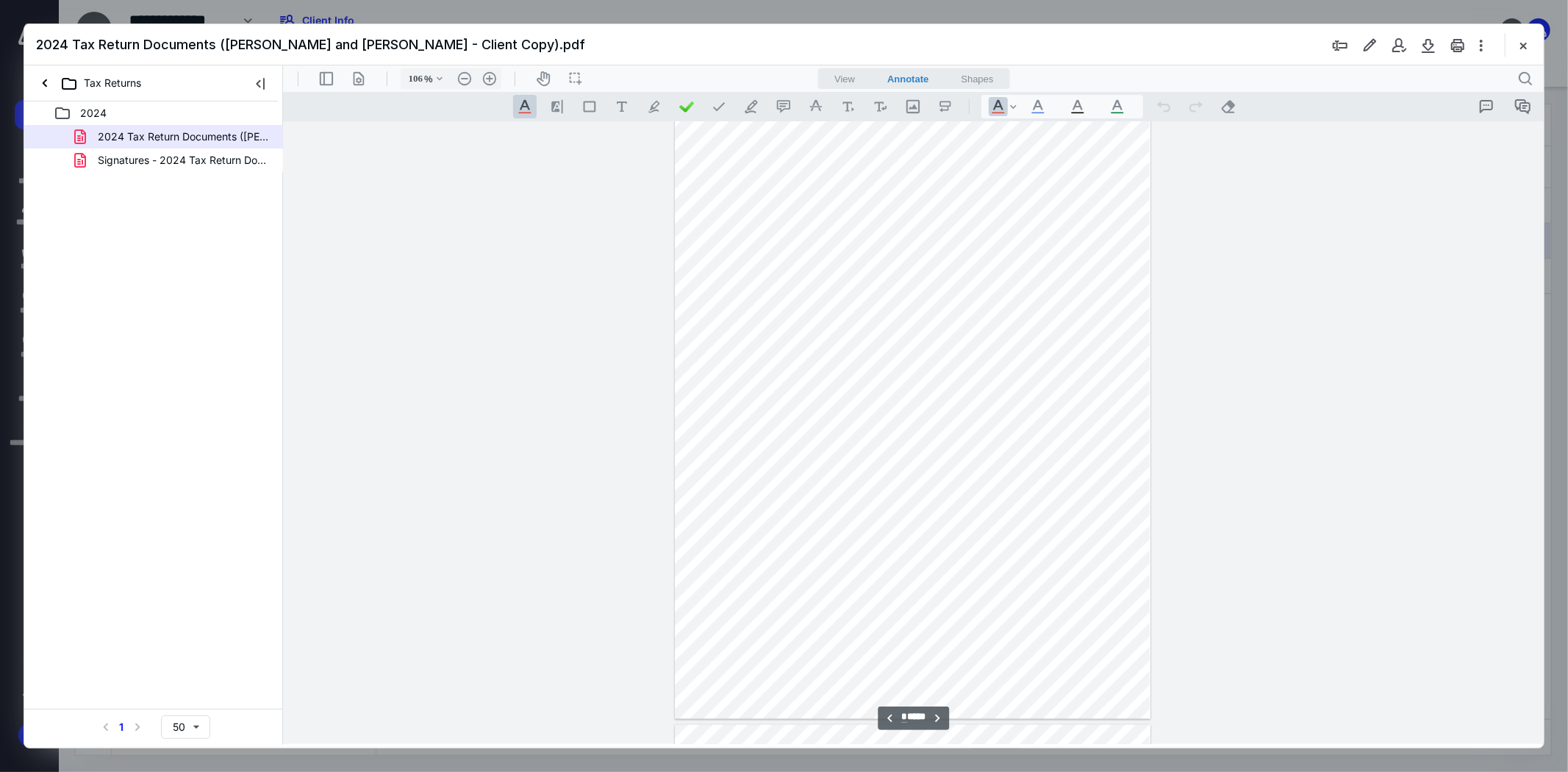 scroll, scrollTop: 1937, scrollLeft: 0, axis: vertical 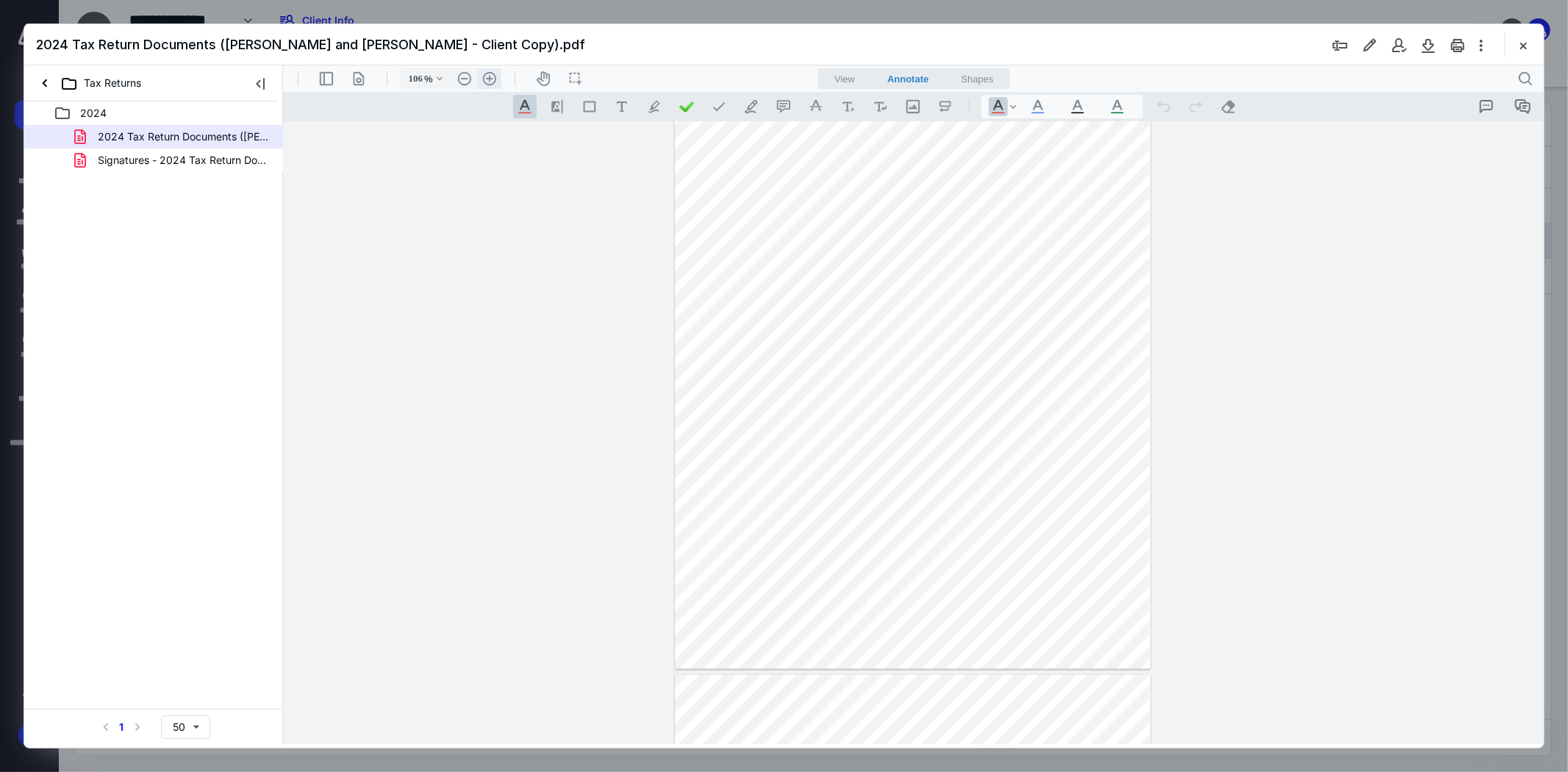 click on ".cls-1{fill:#abb0c4;} icon - header - zoom - in - line" at bounding box center [489, 78] 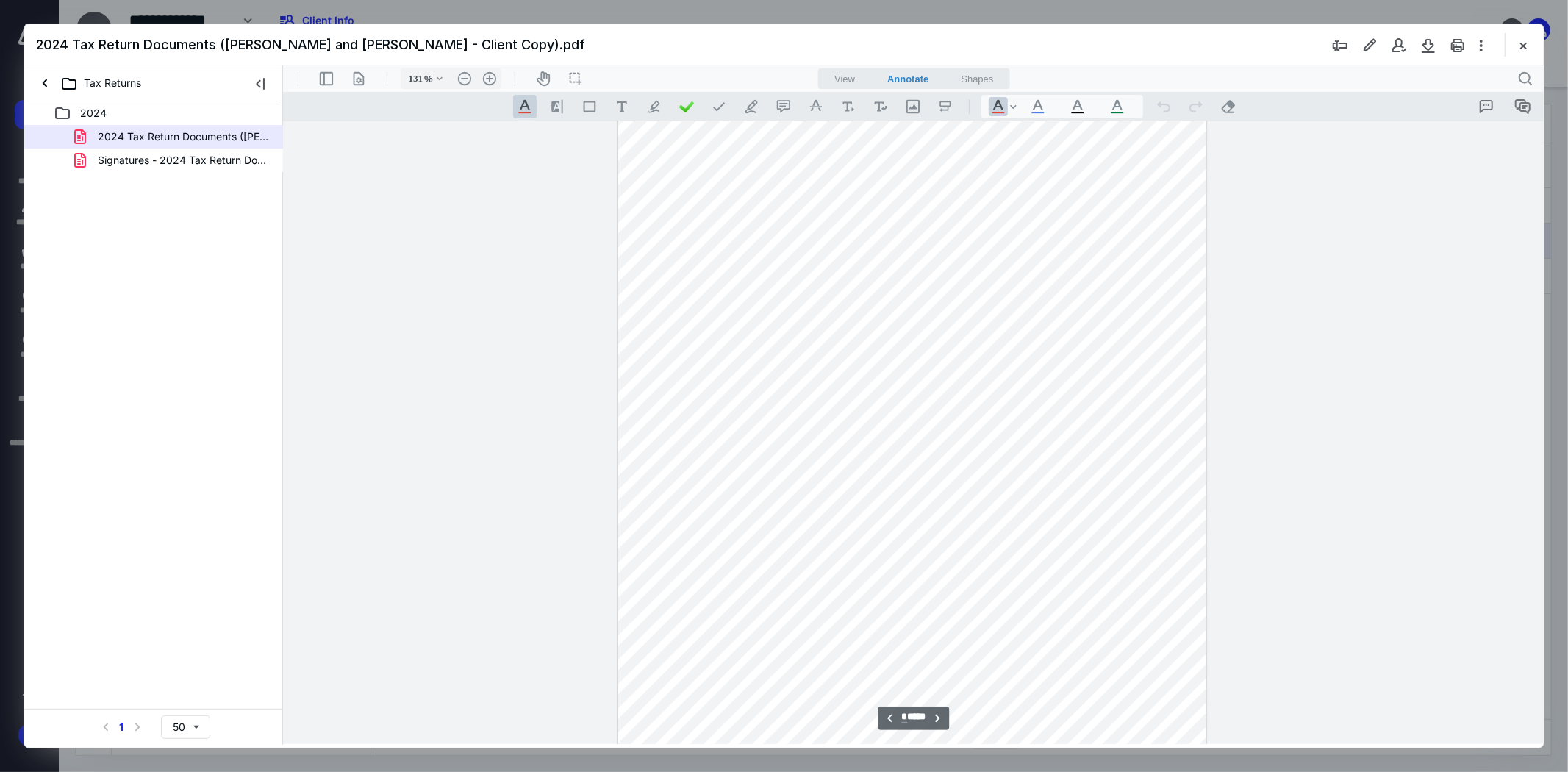 scroll, scrollTop: 3197, scrollLeft: 0, axis: vertical 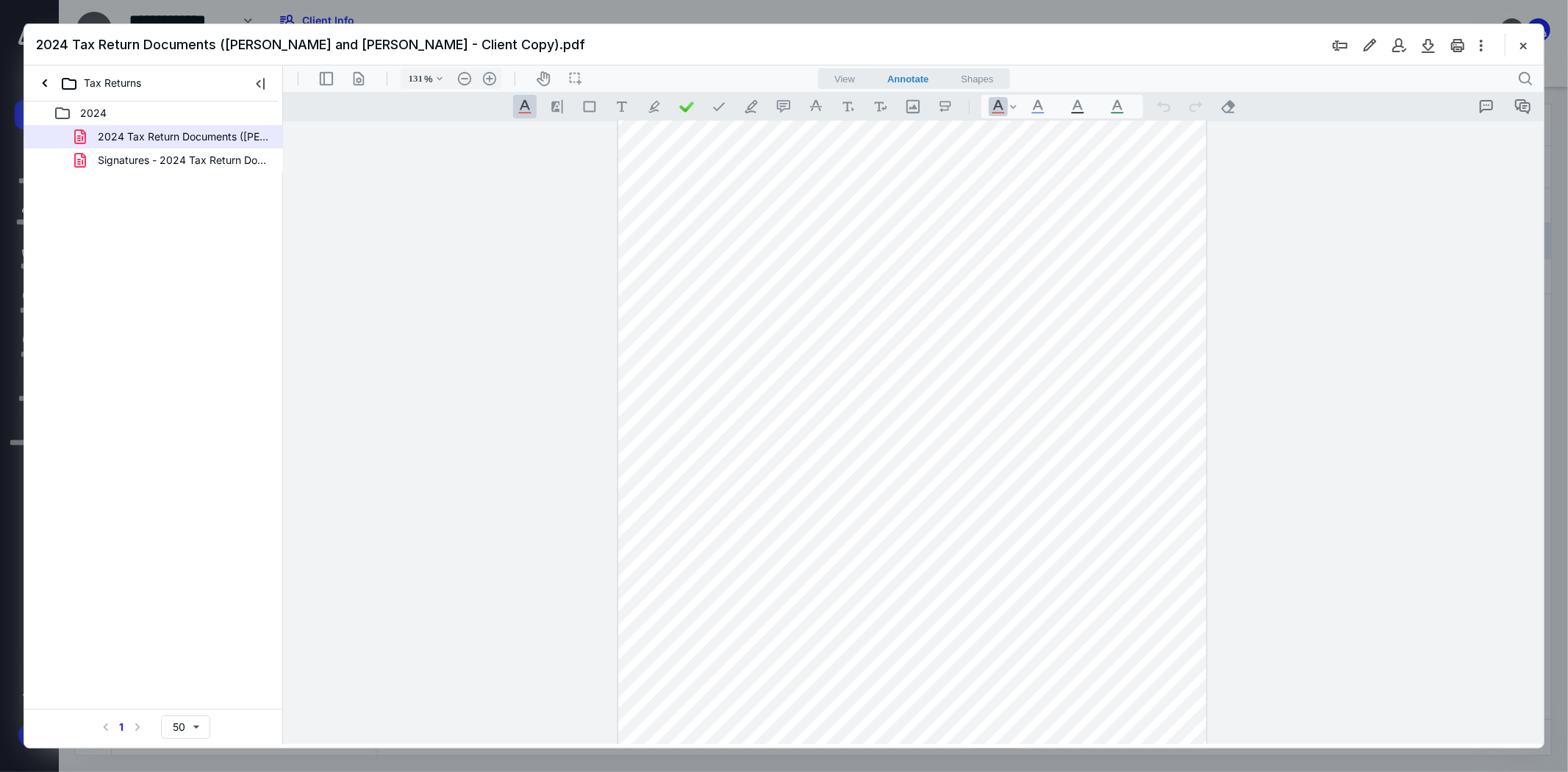 drag, startPoint x: 1536, startPoint y: 158, endPoint x: 1534, endPoint y: 201, distance: 43.046487 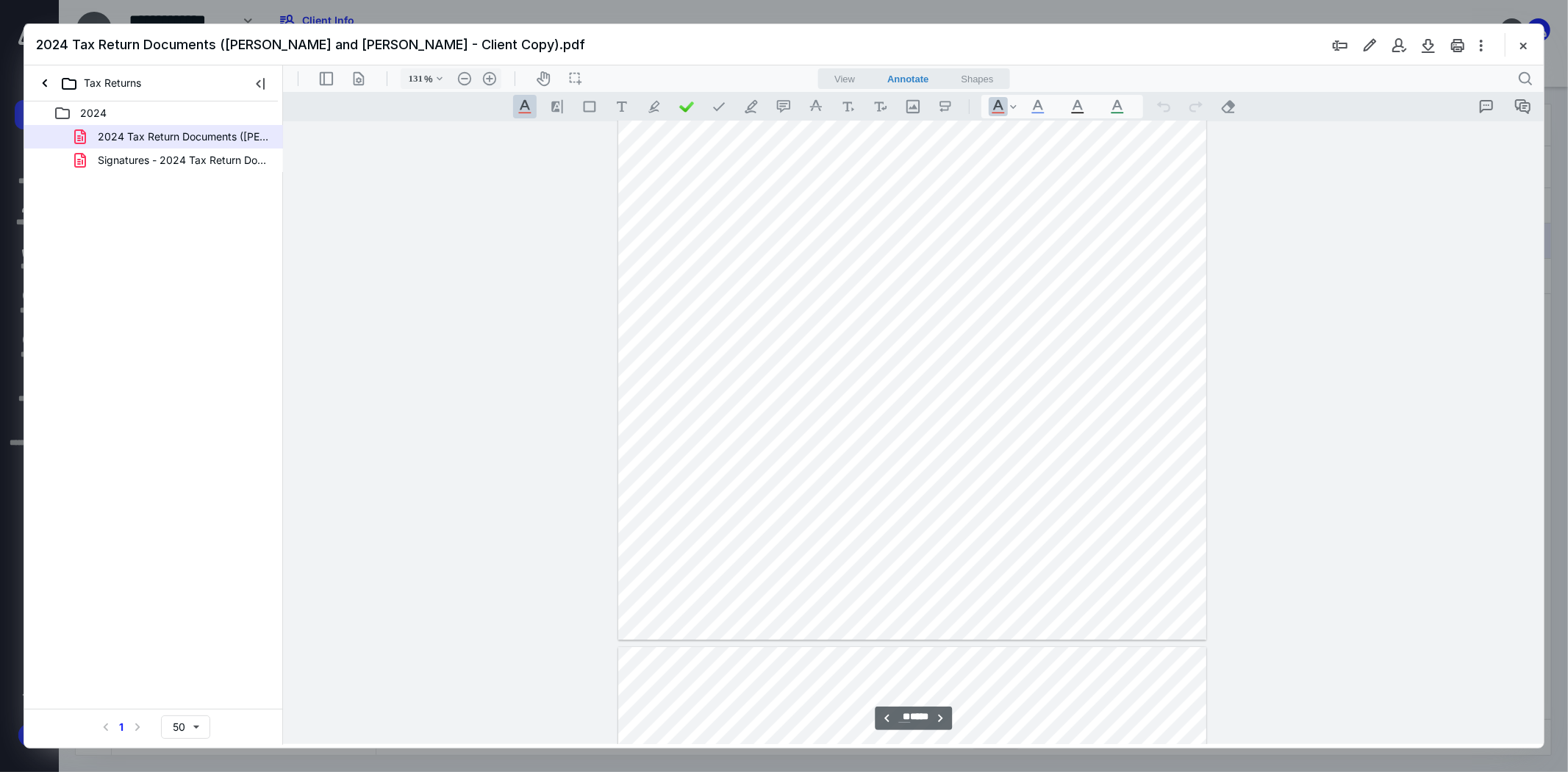 scroll, scrollTop: 8078, scrollLeft: 0, axis: vertical 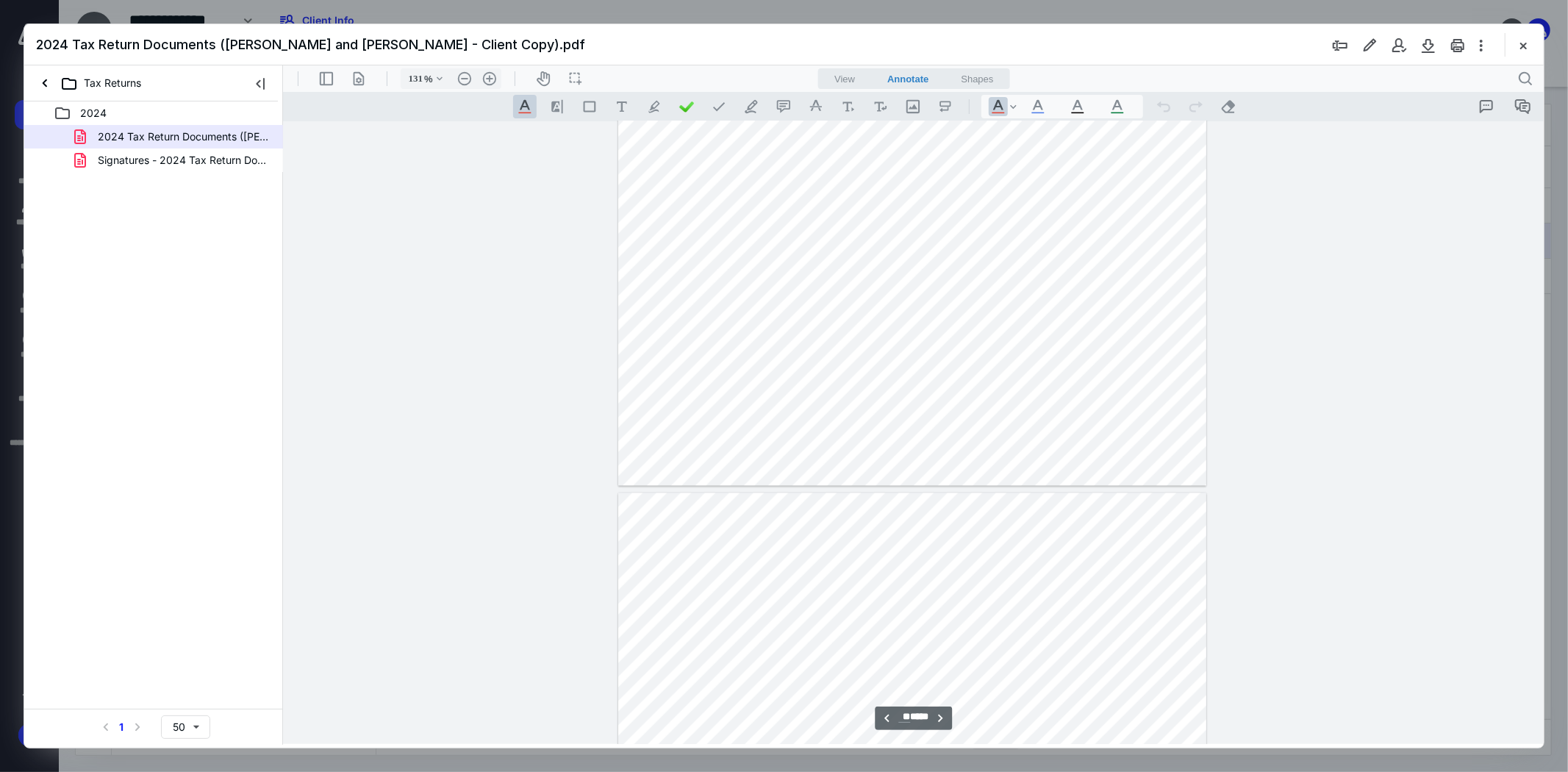 type on "**" 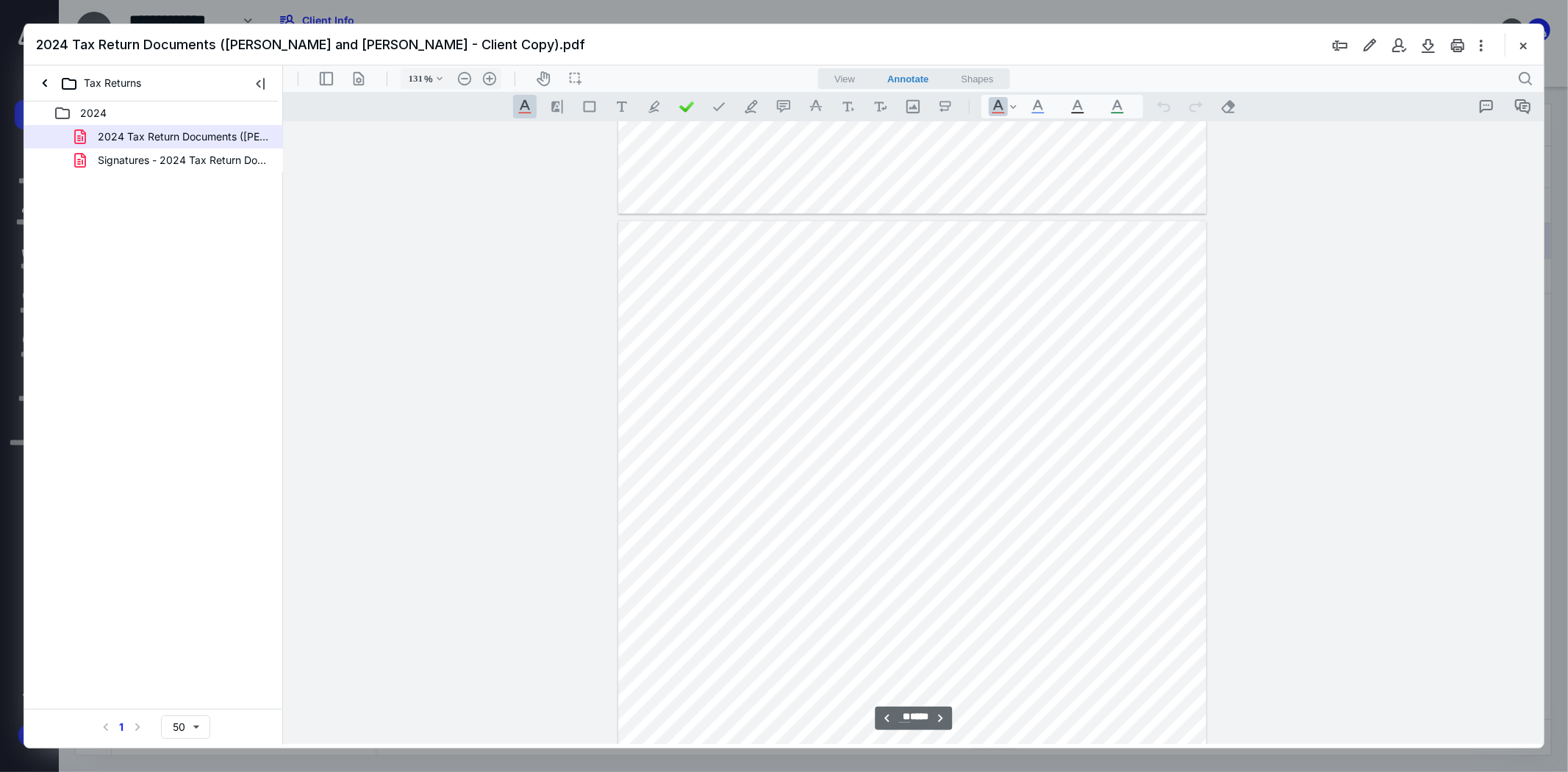 scroll, scrollTop: 6853, scrollLeft: 0, axis: vertical 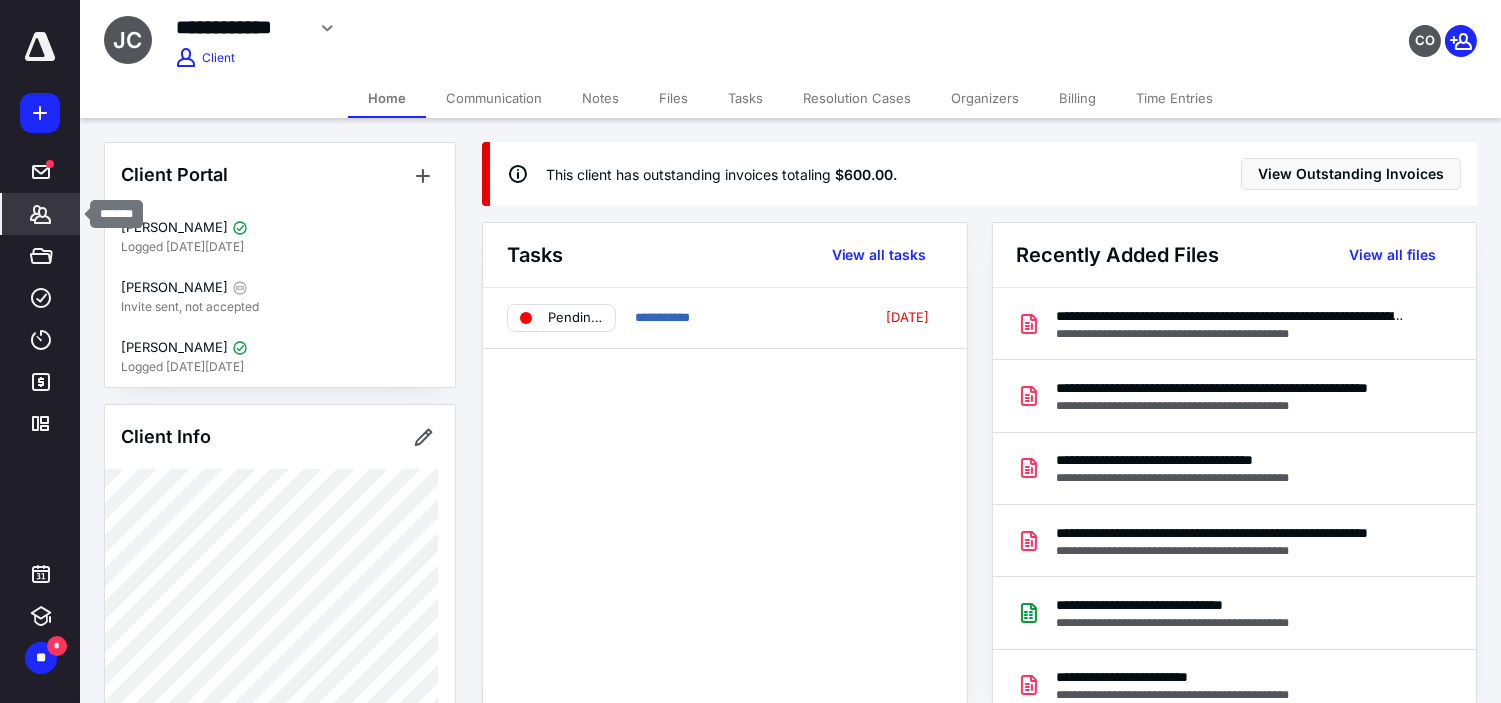 drag, startPoint x: 56, startPoint y: 207, endPoint x: 45, endPoint y: 194, distance: 17.029387 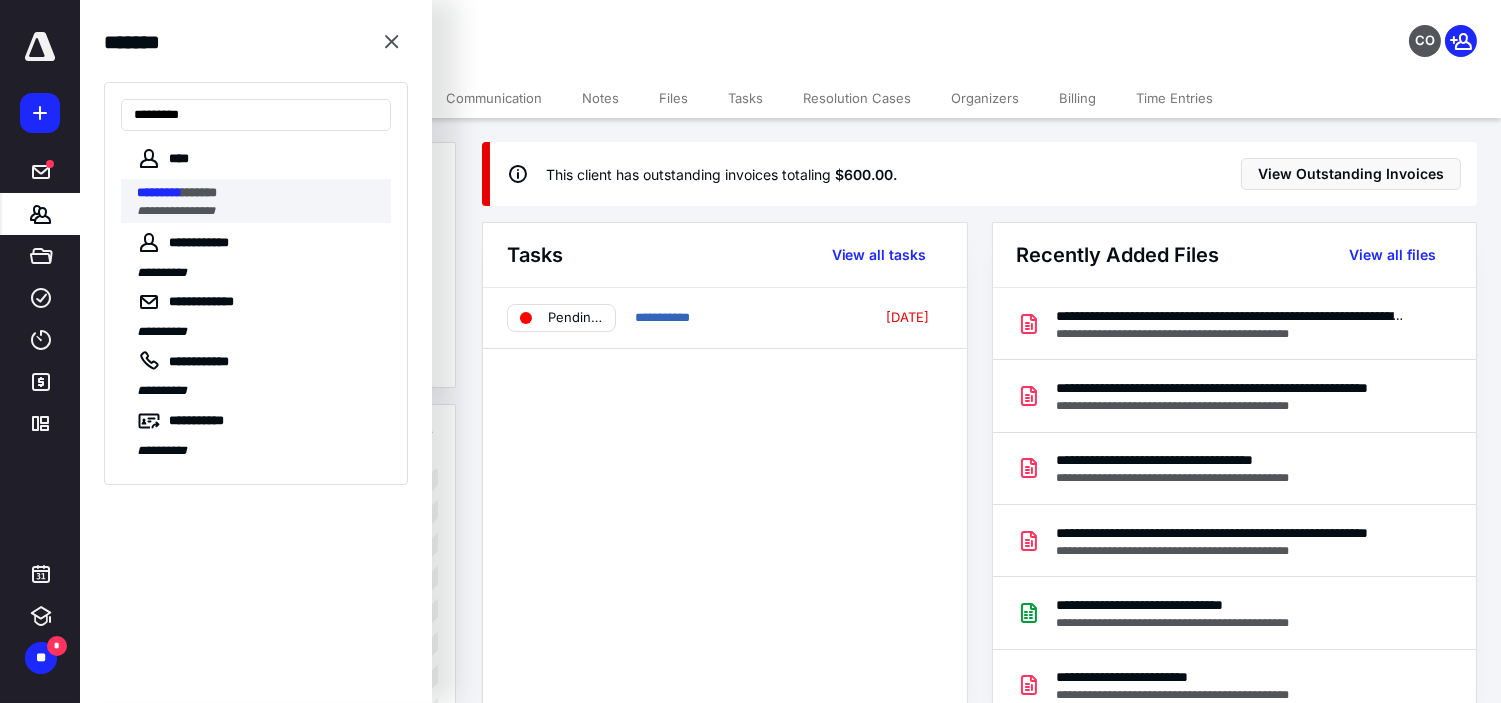 type on "*********" 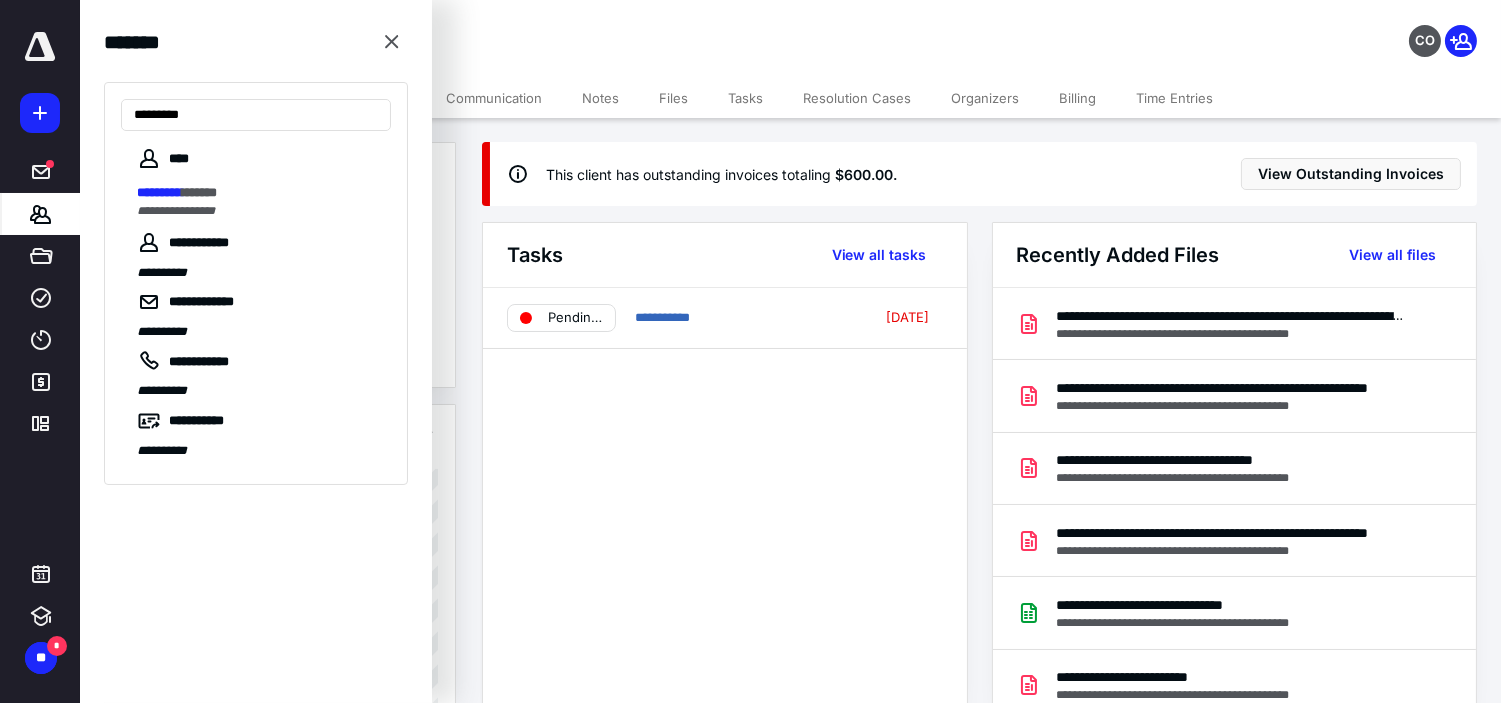 click on "********* ******" at bounding box center (258, 193) 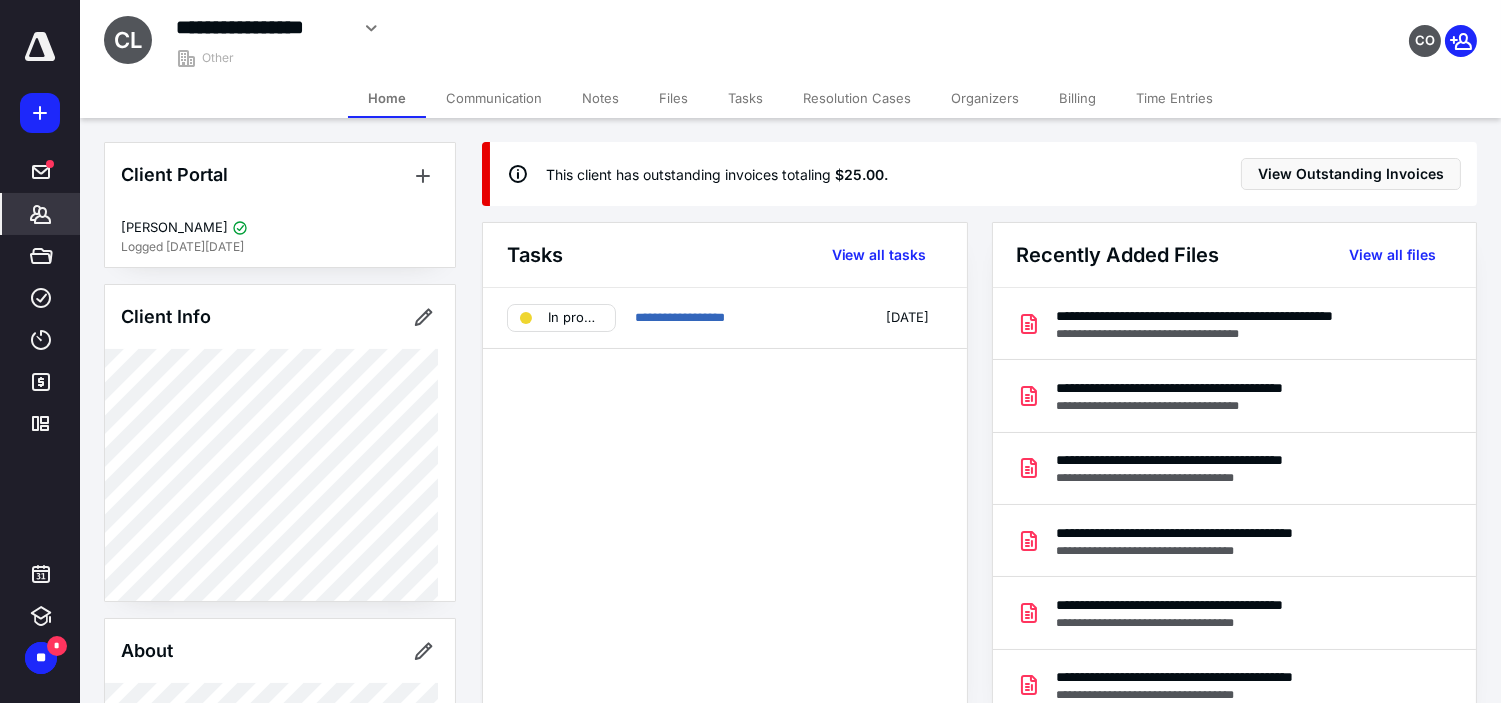 click on "Files" at bounding box center [673, 98] 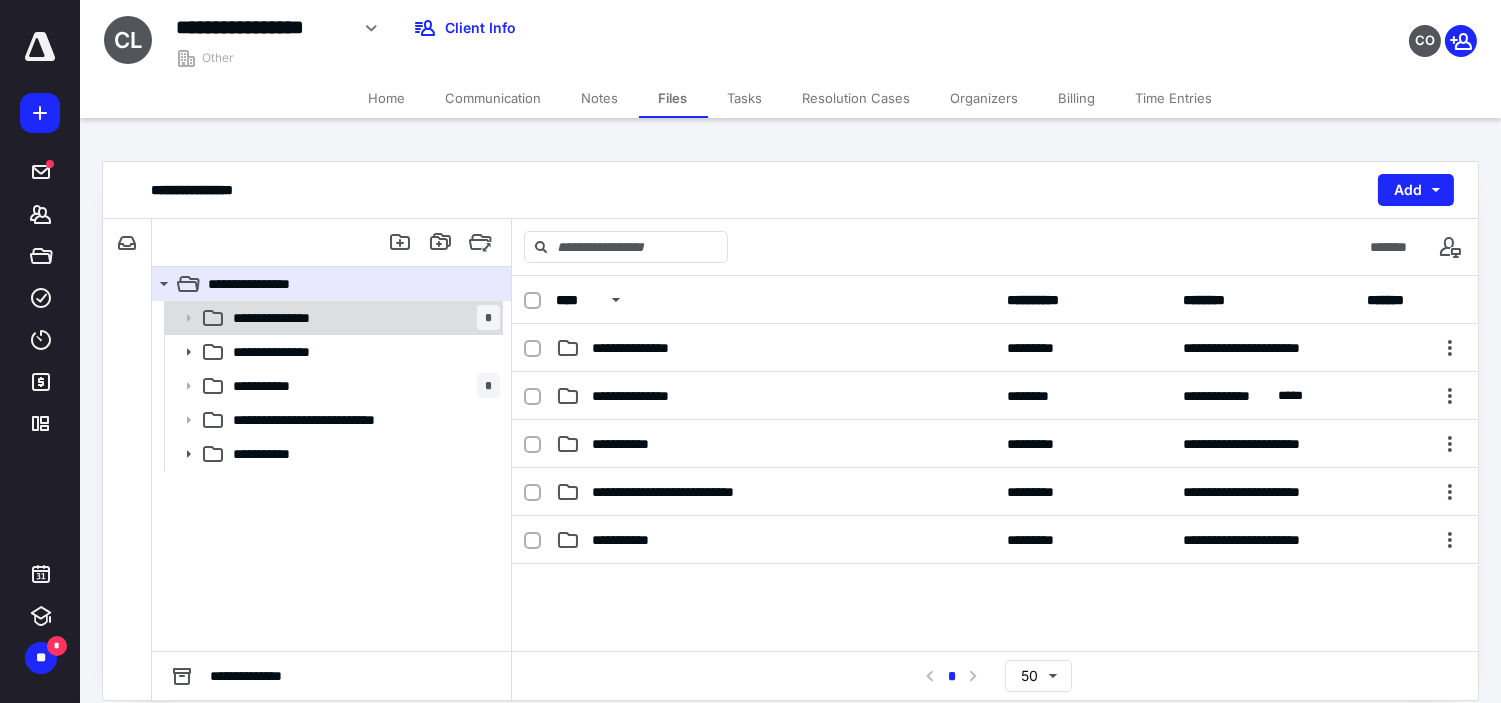 click on "**********" at bounding box center [362, 318] 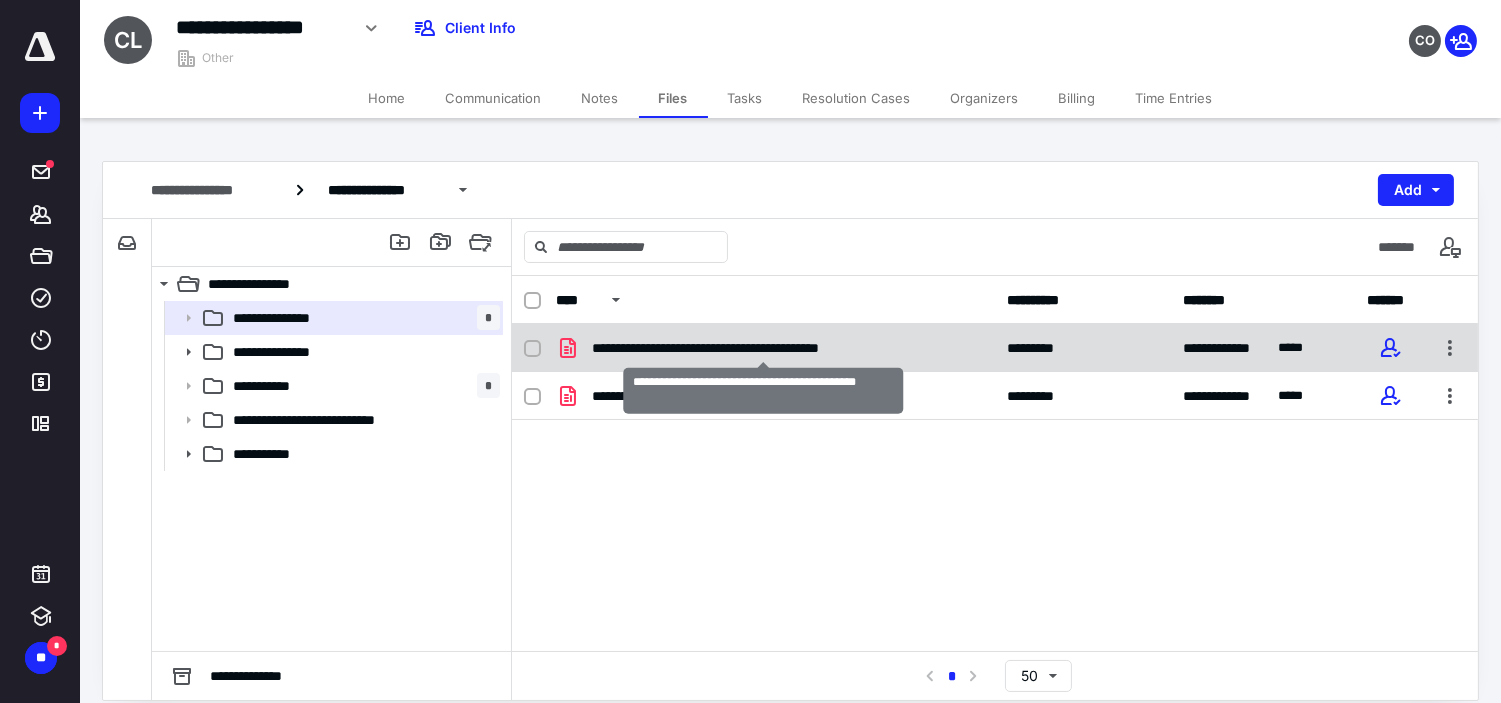 click on "**********" at bounding box center [763, 348] 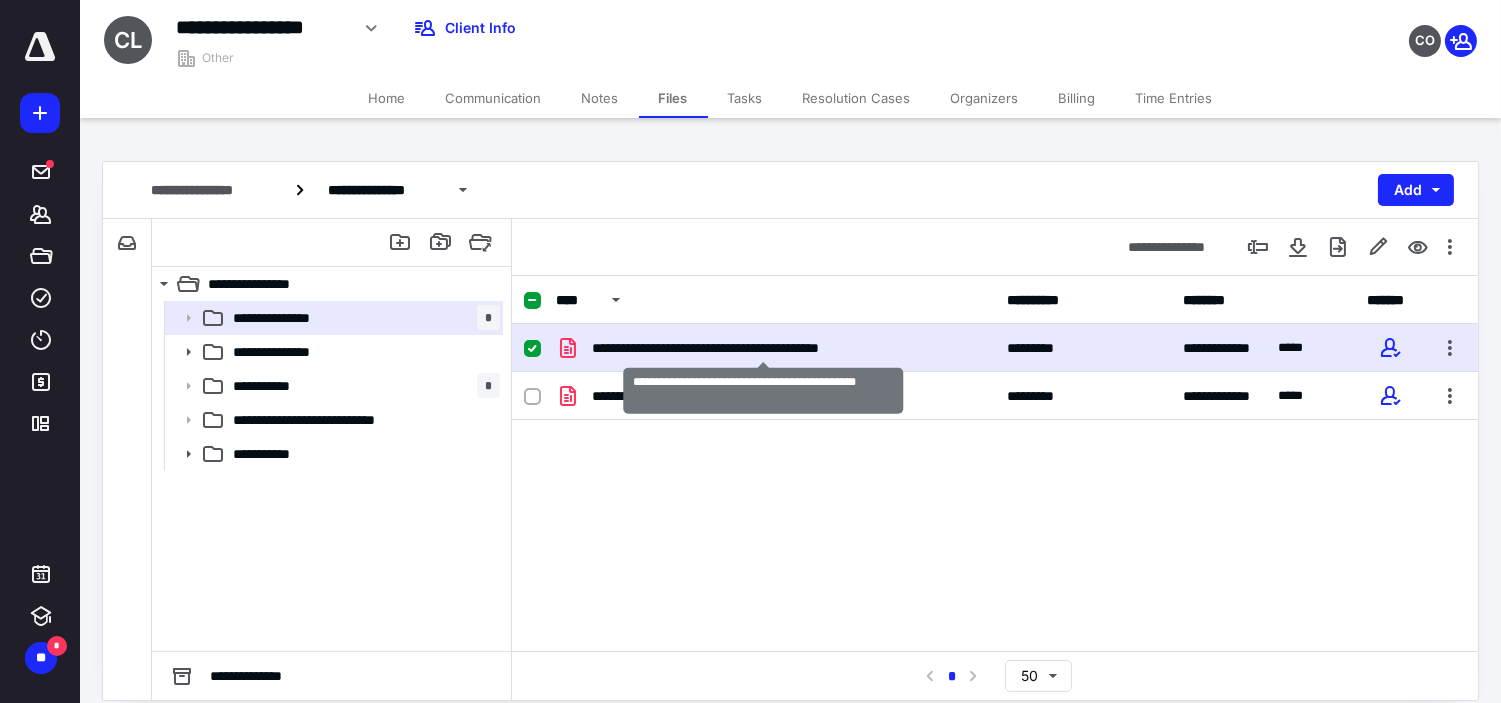 click on "**********" at bounding box center (763, 348) 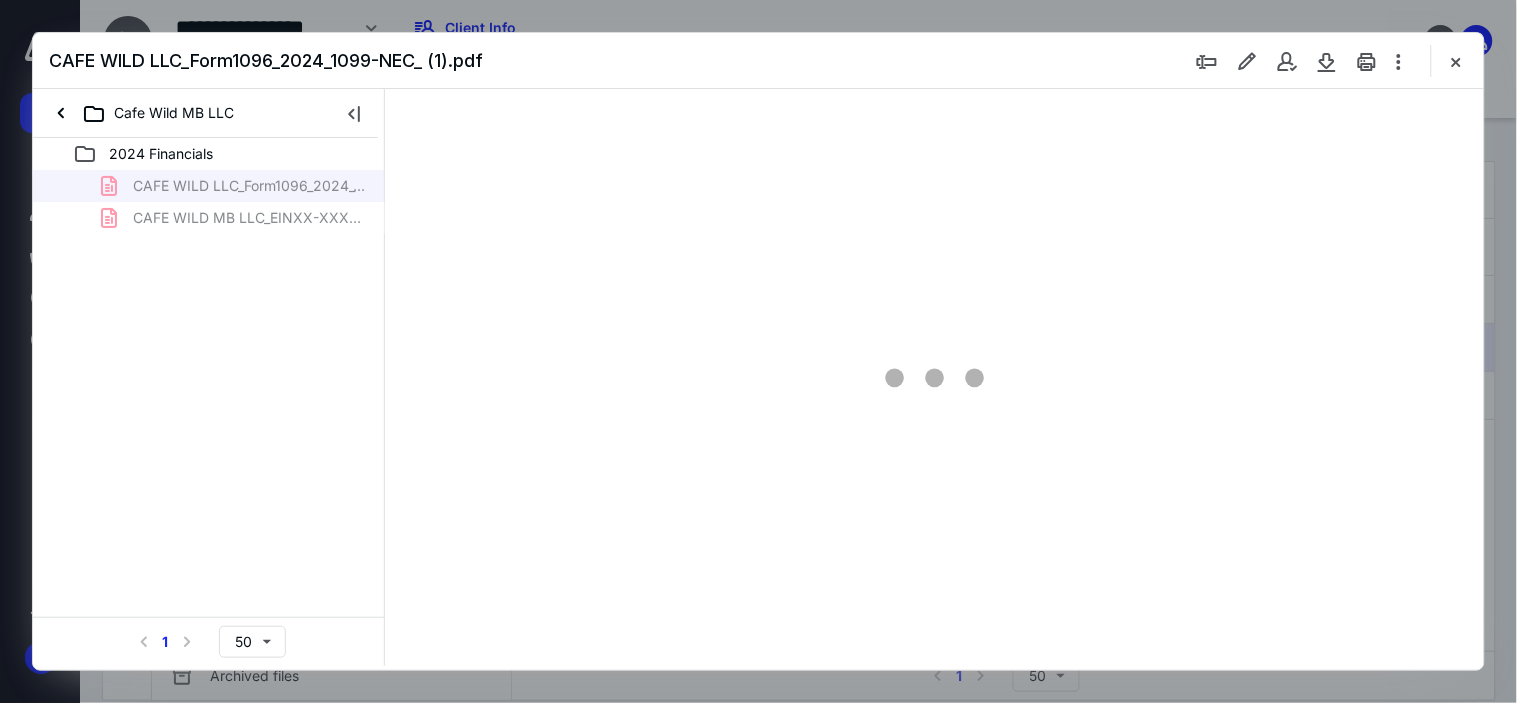 scroll, scrollTop: 0, scrollLeft: 0, axis: both 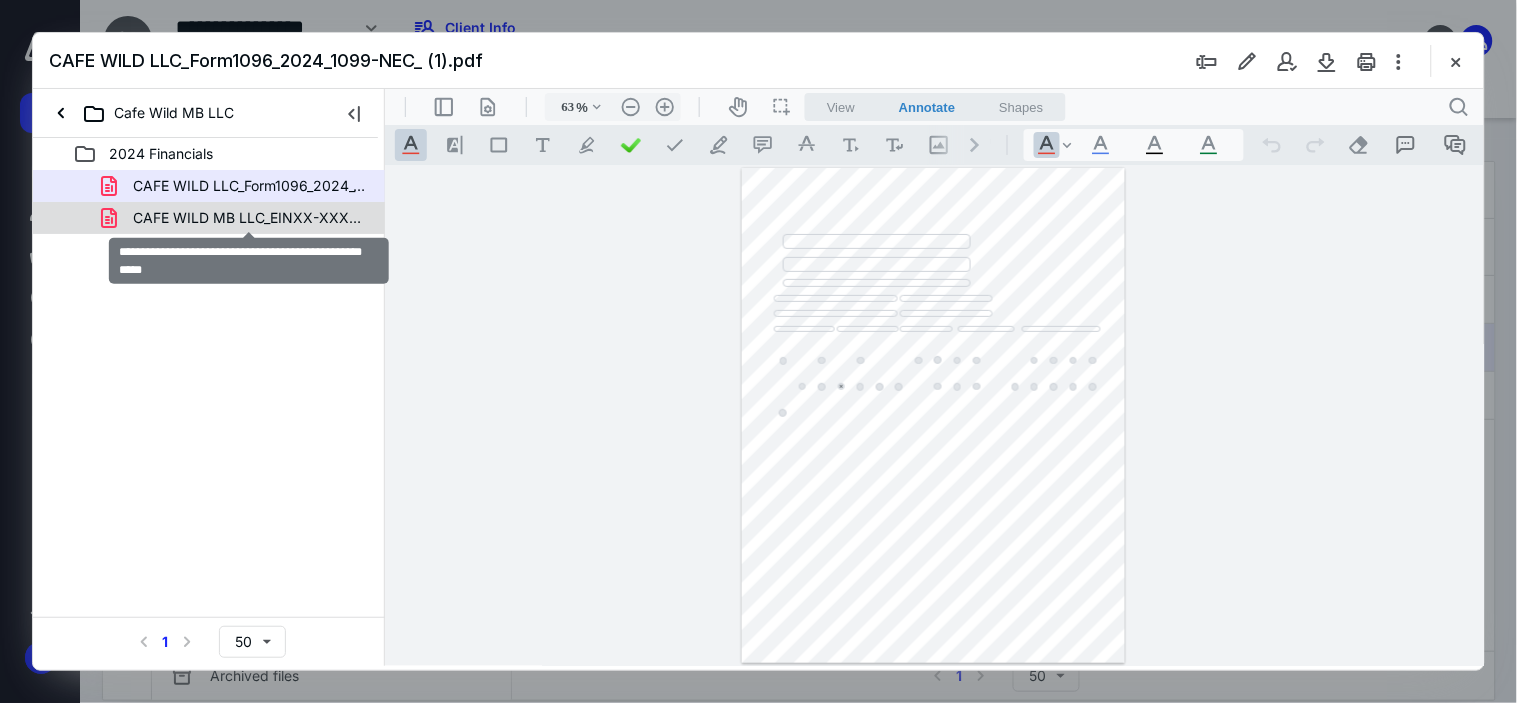 click on "CAFE WILD MB LLC_EINXX-XXX1988__Form_1099-NEC_2024_.pdf" at bounding box center (249, 218) 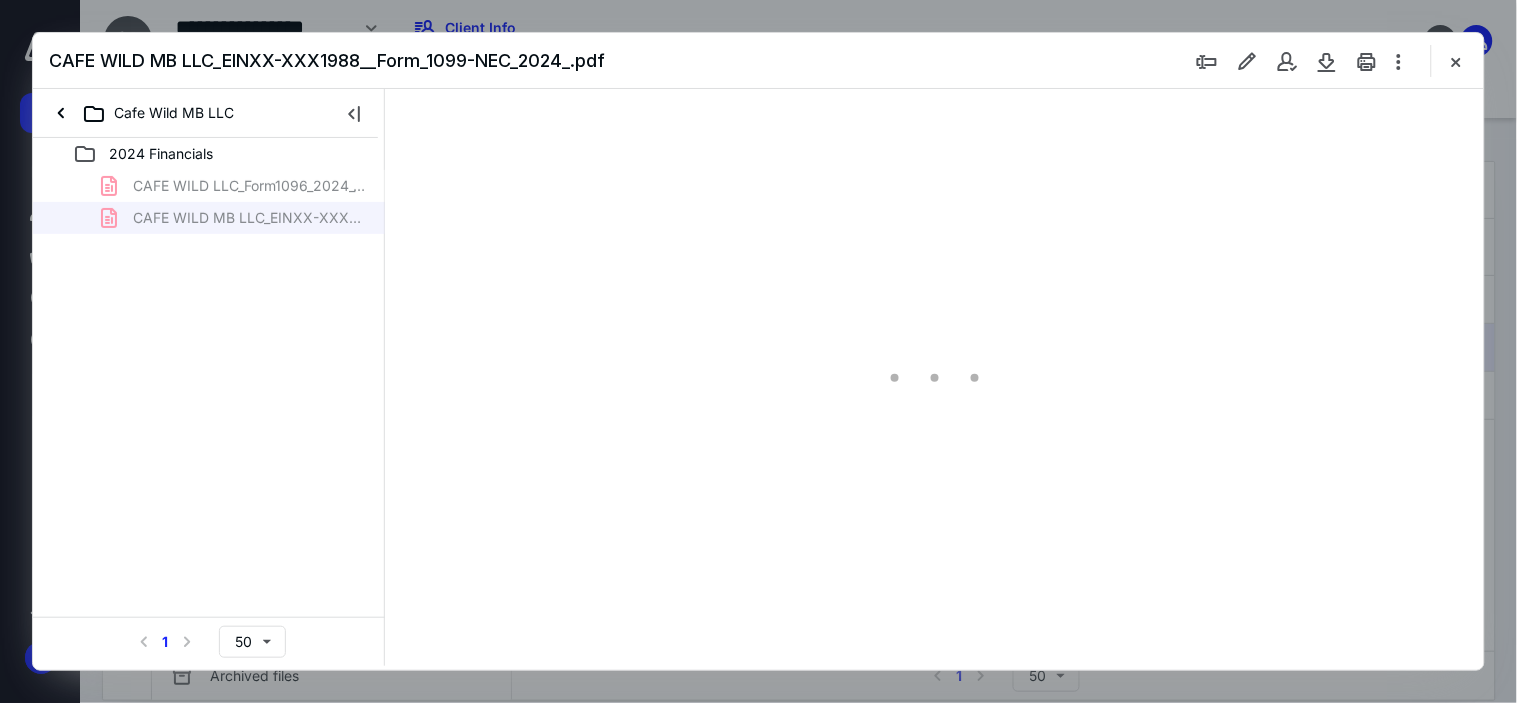 type on "63" 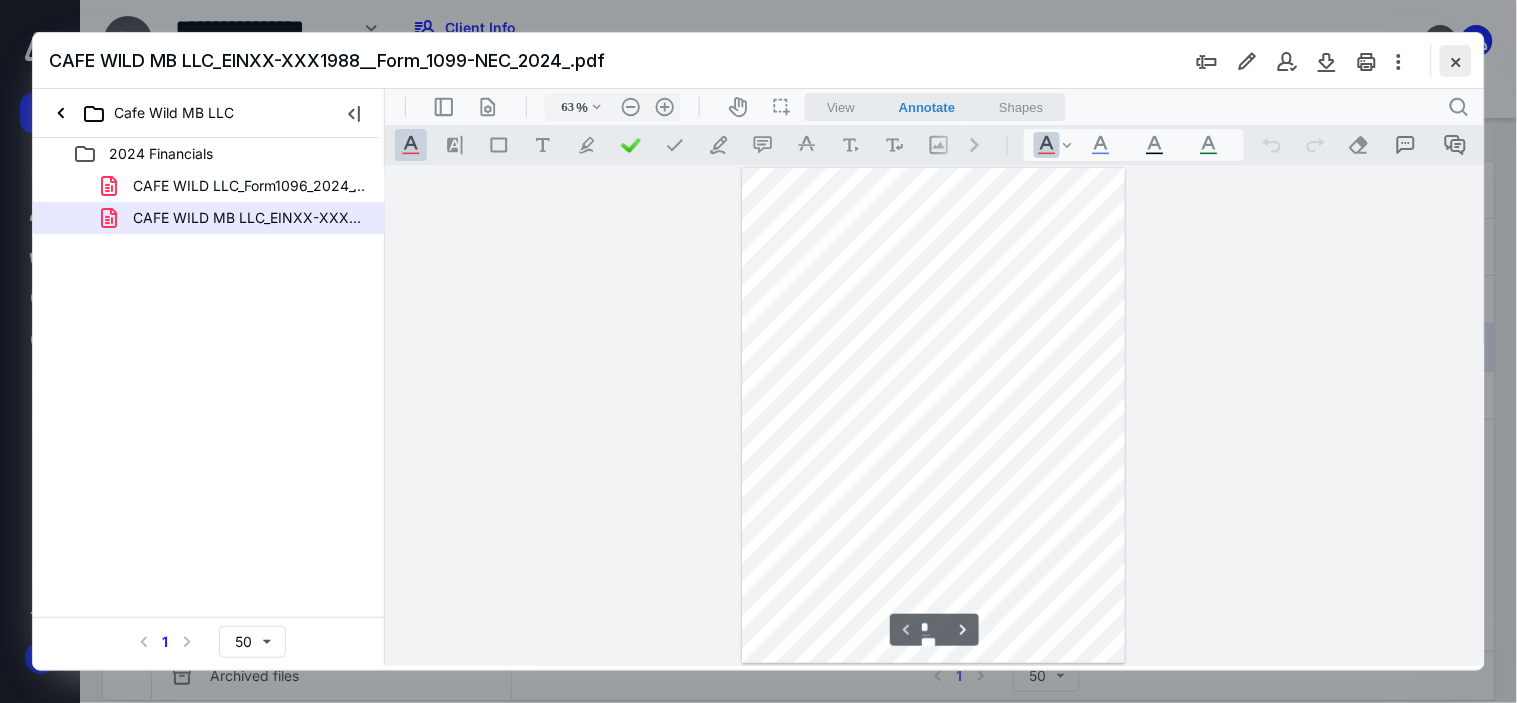 click at bounding box center (1456, 61) 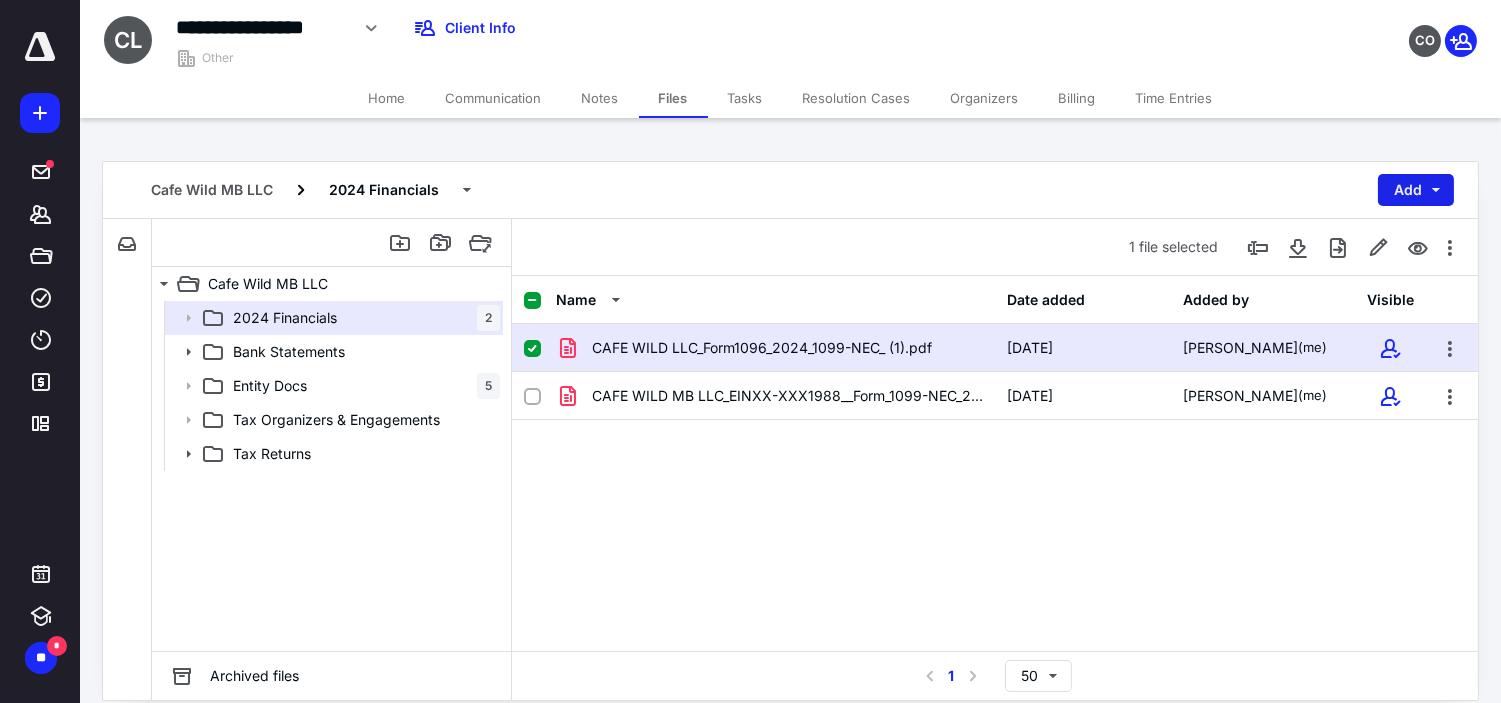 click on "Add" at bounding box center [1416, 190] 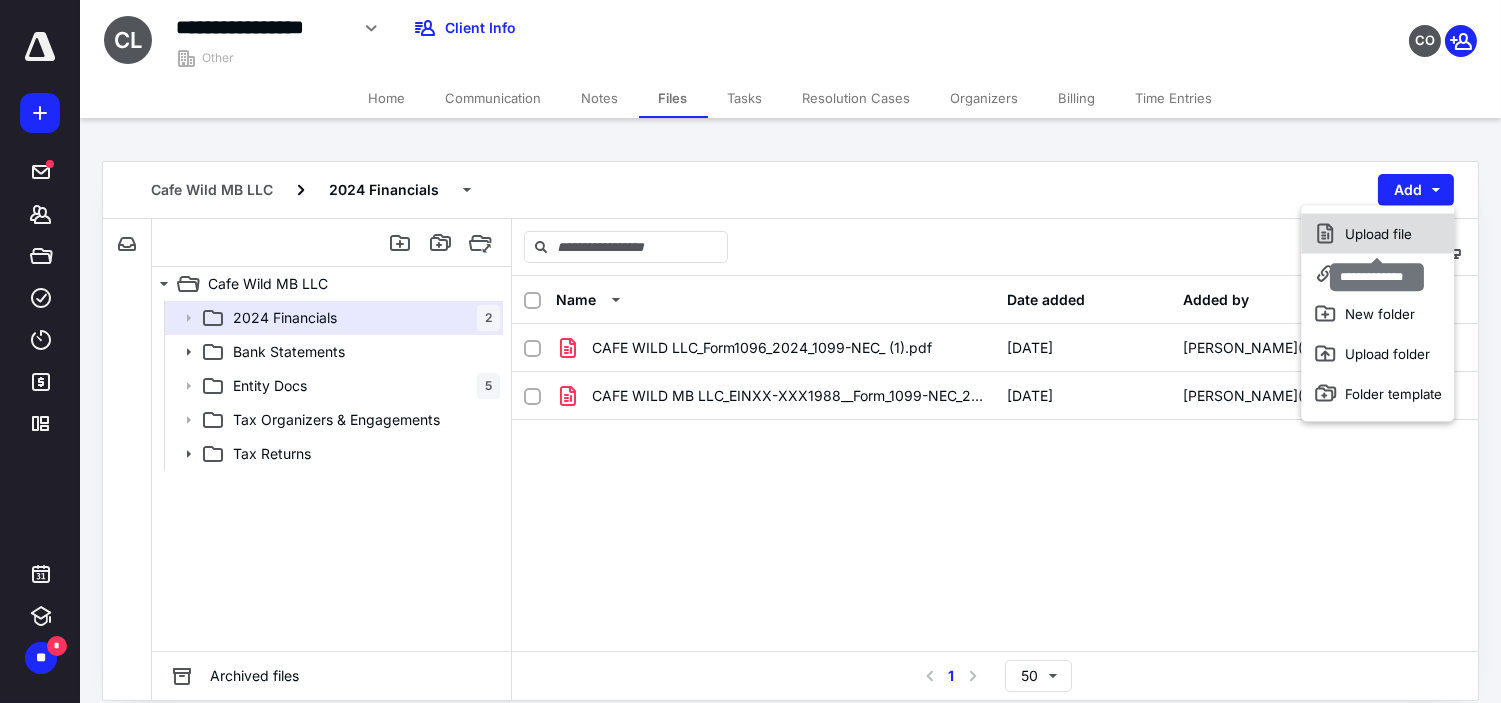 click on "Upload file" at bounding box center [1377, 234] 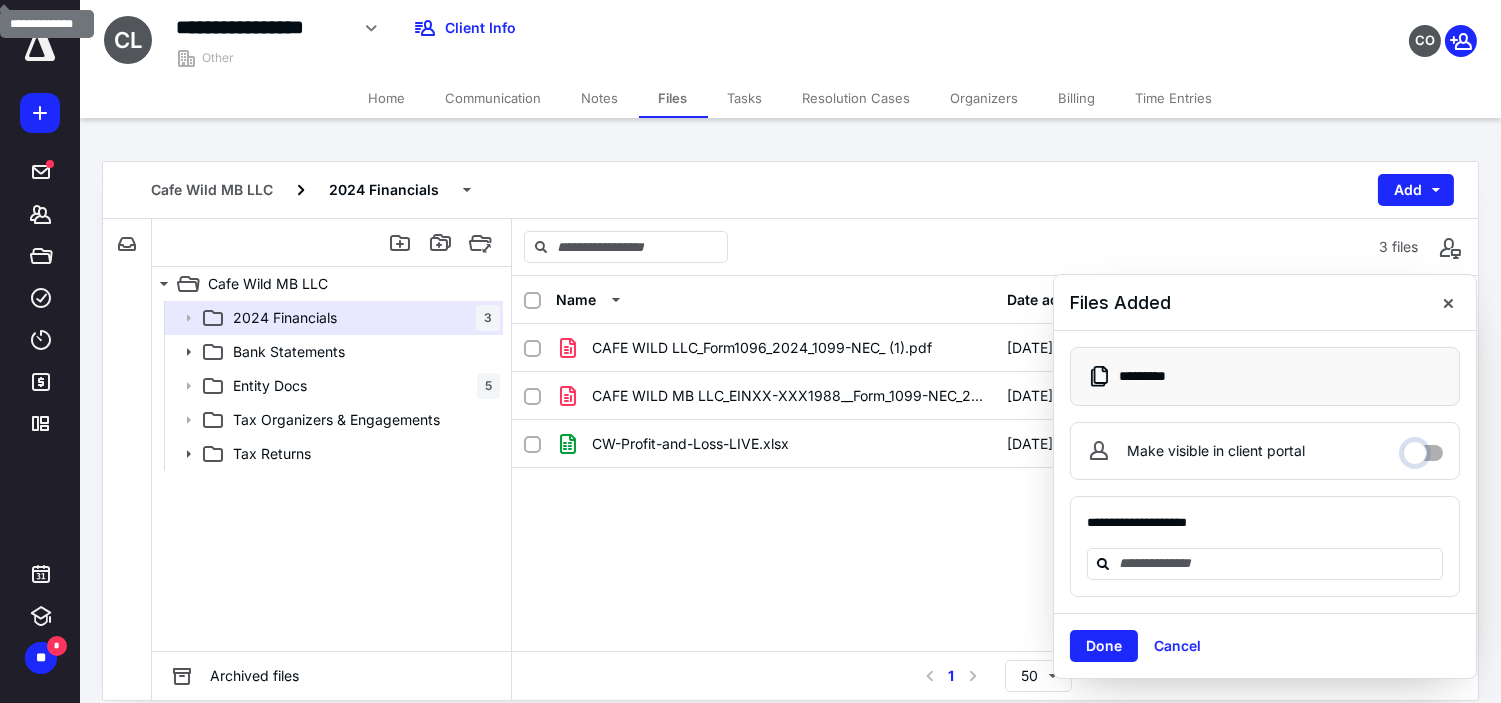 click on "Make visible in client portal" at bounding box center (1423, 448) 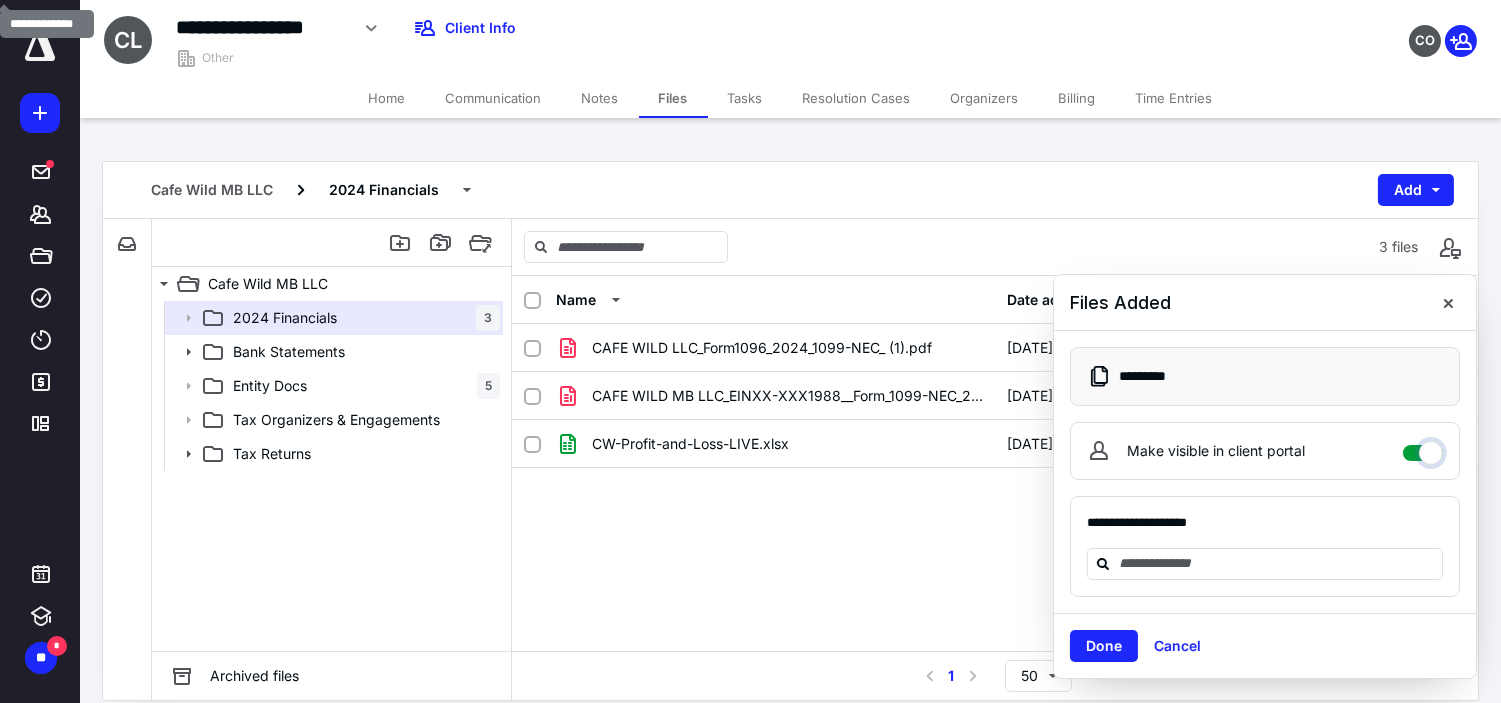 checkbox on "****" 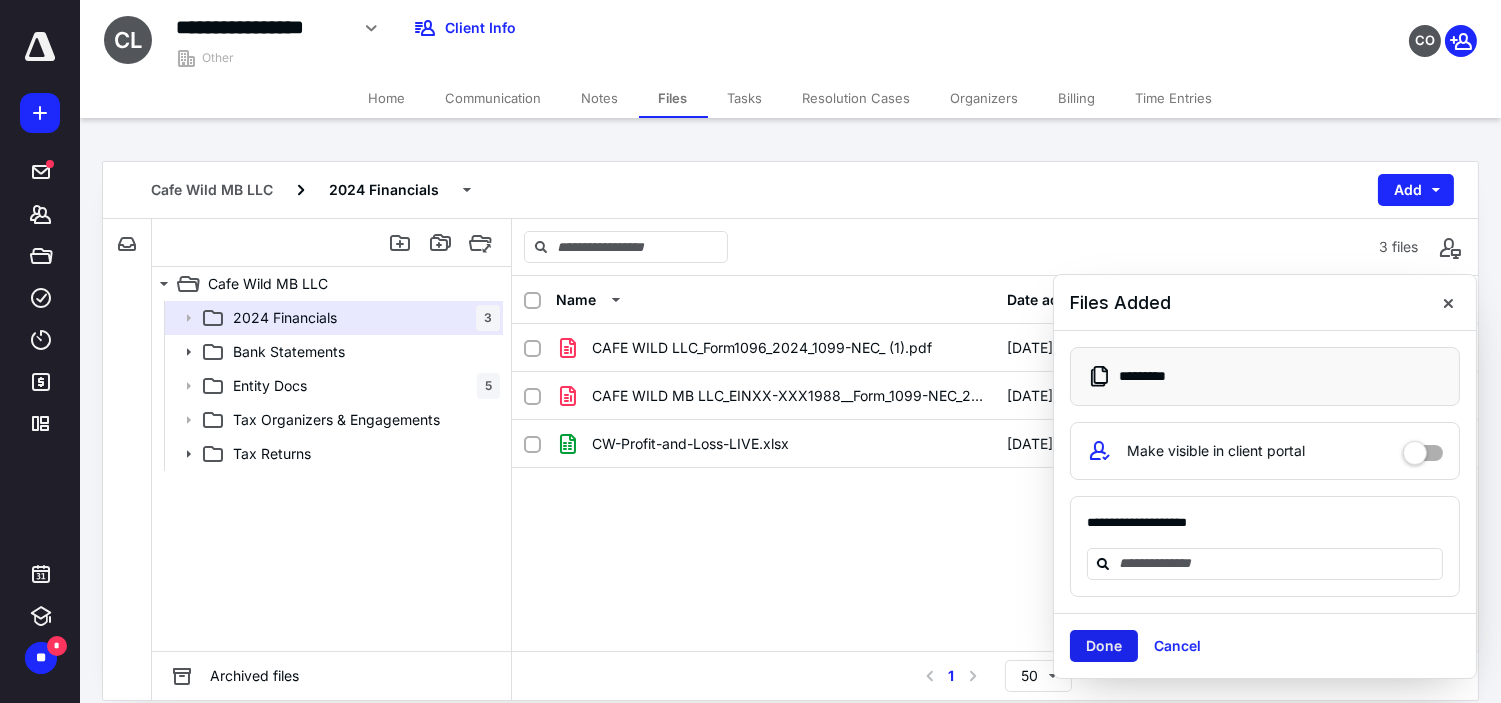 click on "Done" at bounding box center (1104, 646) 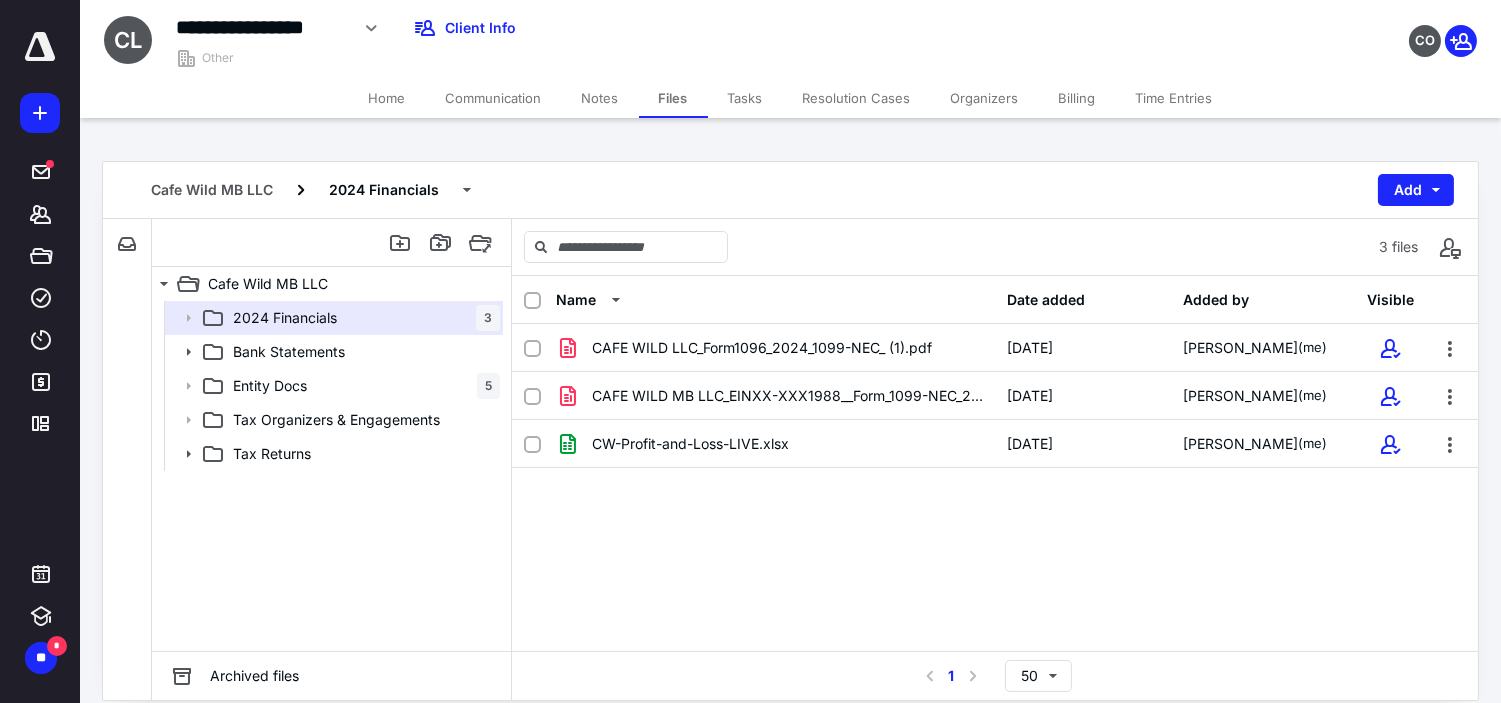 click on "Home" at bounding box center [387, 98] 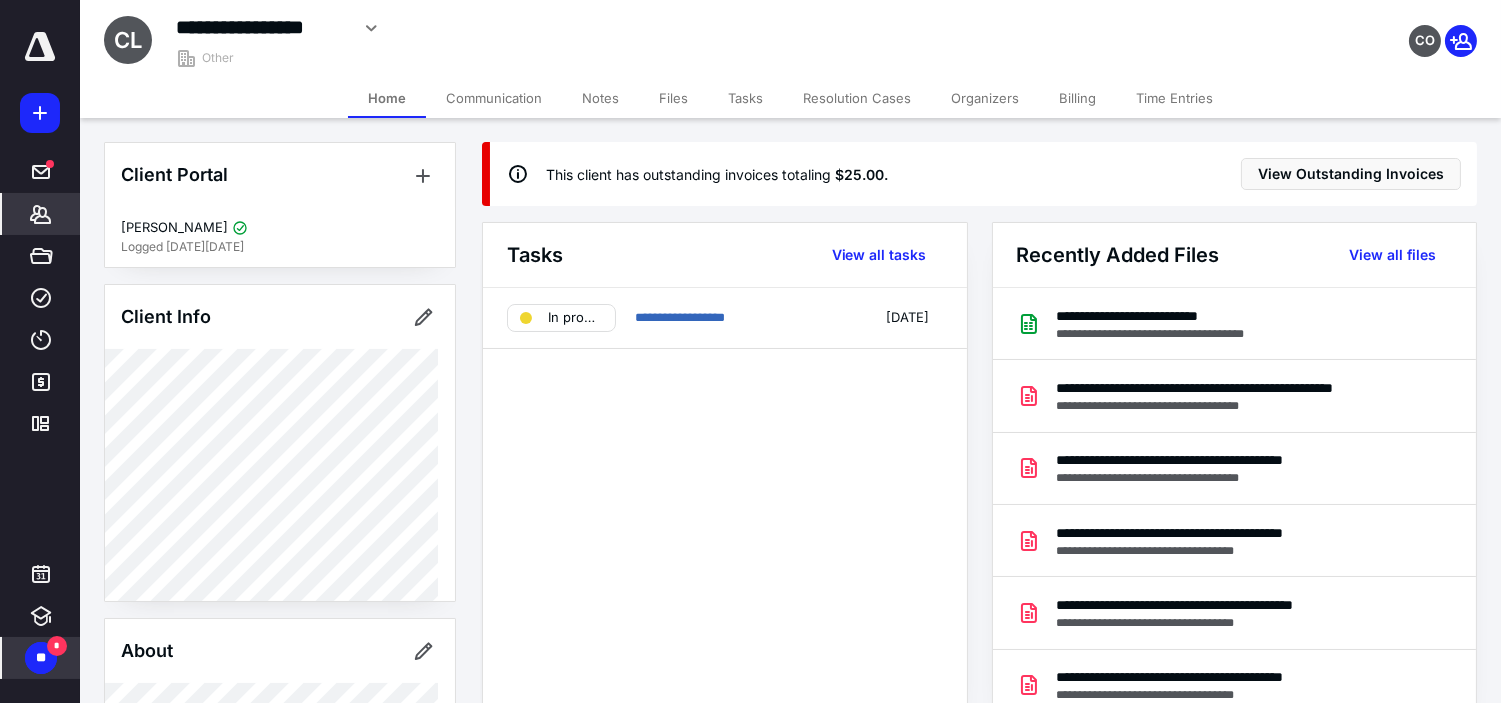 click on "*" at bounding box center [57, 646] 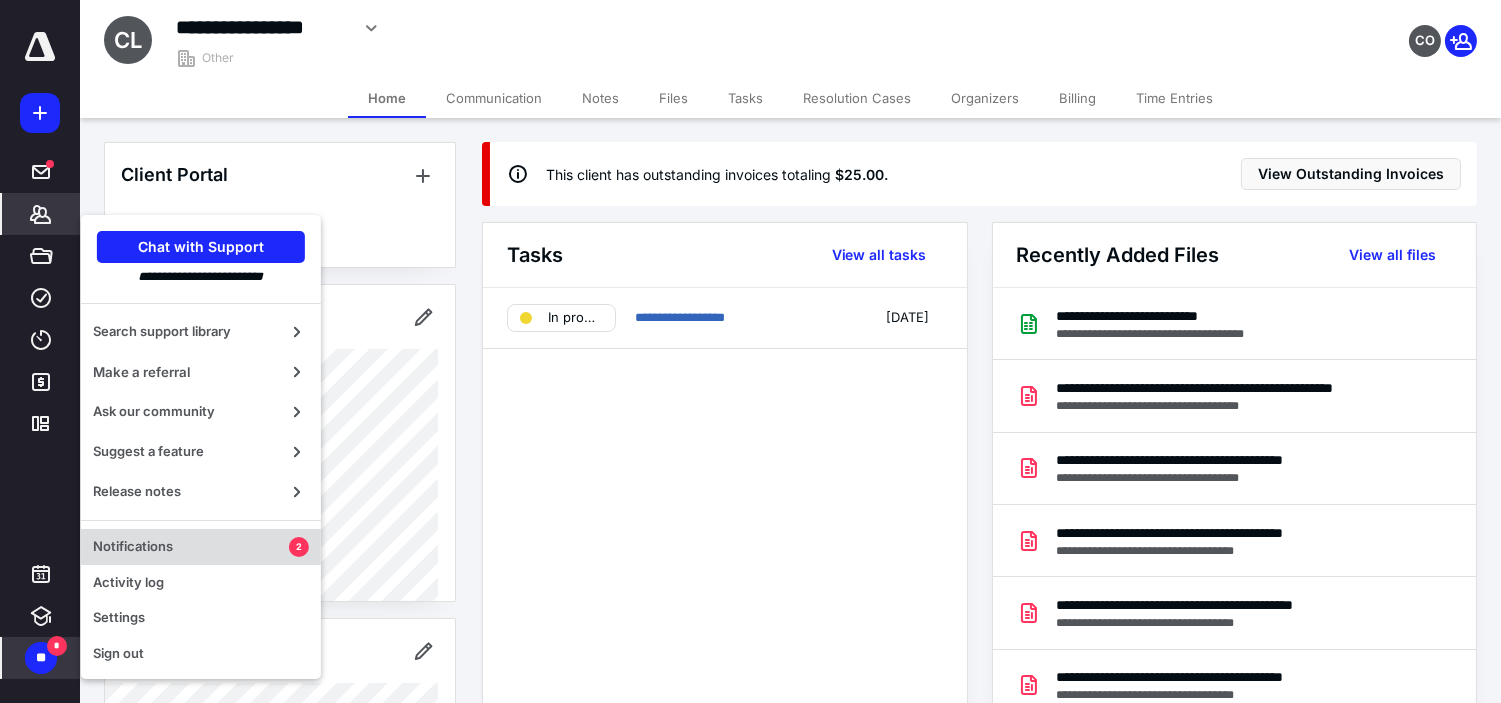 click on "Notifications" at bounding box center (191, 547) 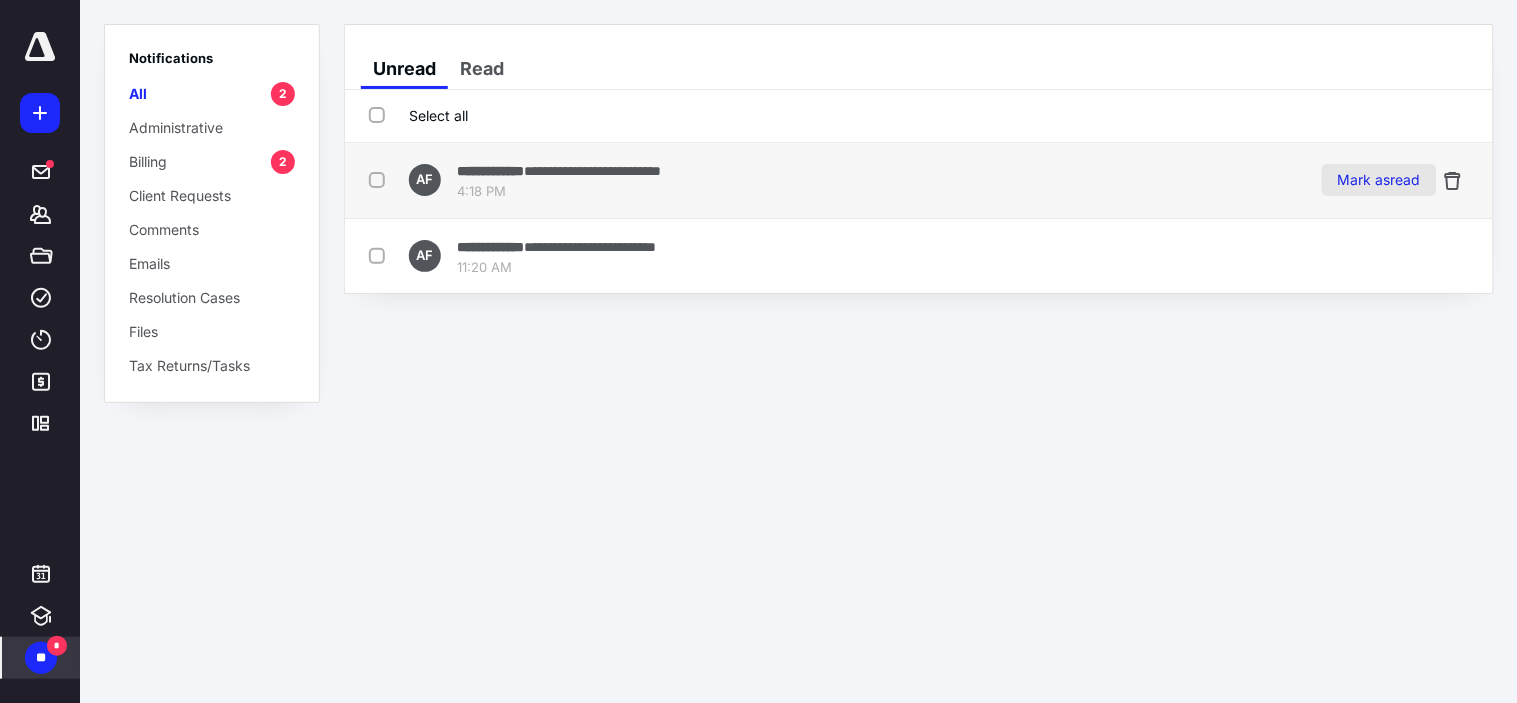 click on "Mark as  read" at bounding box center (1379, 180) 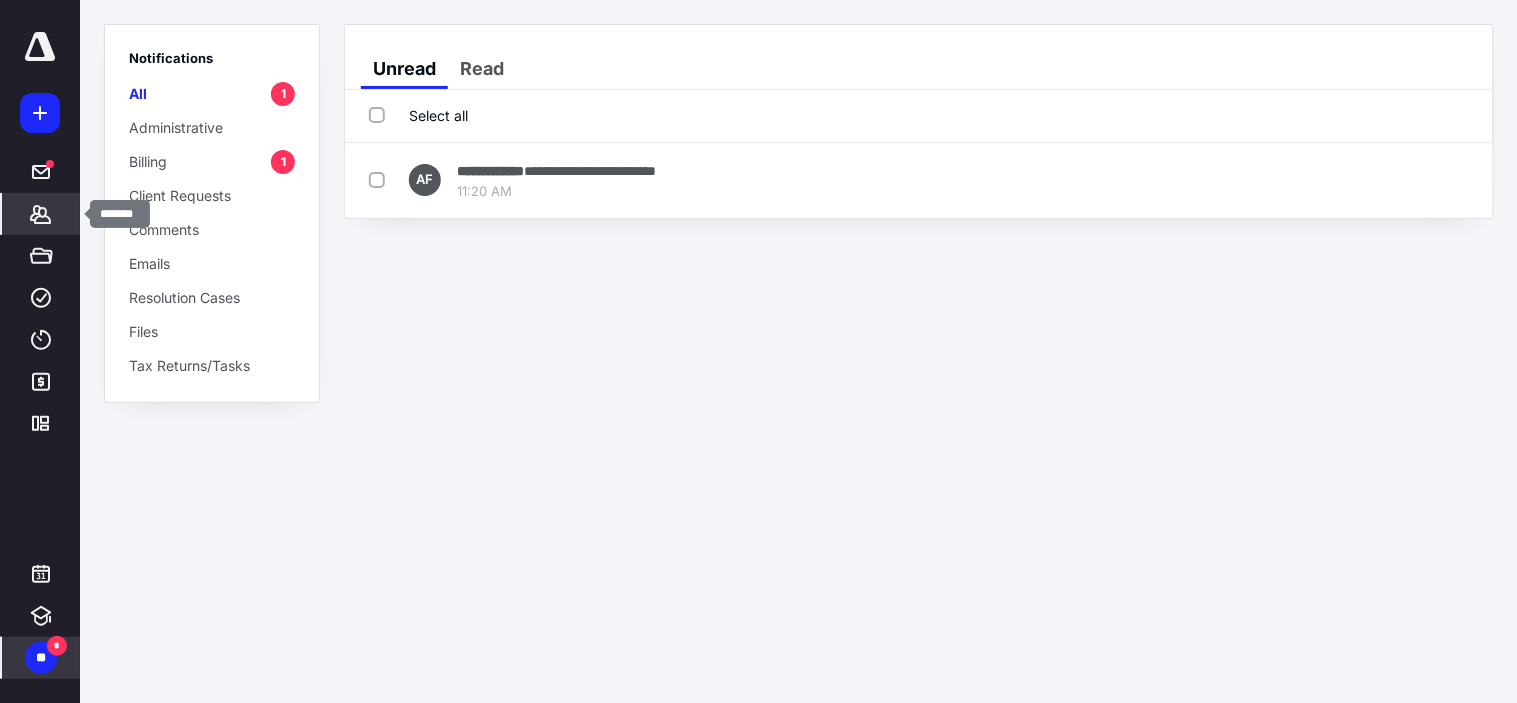 click 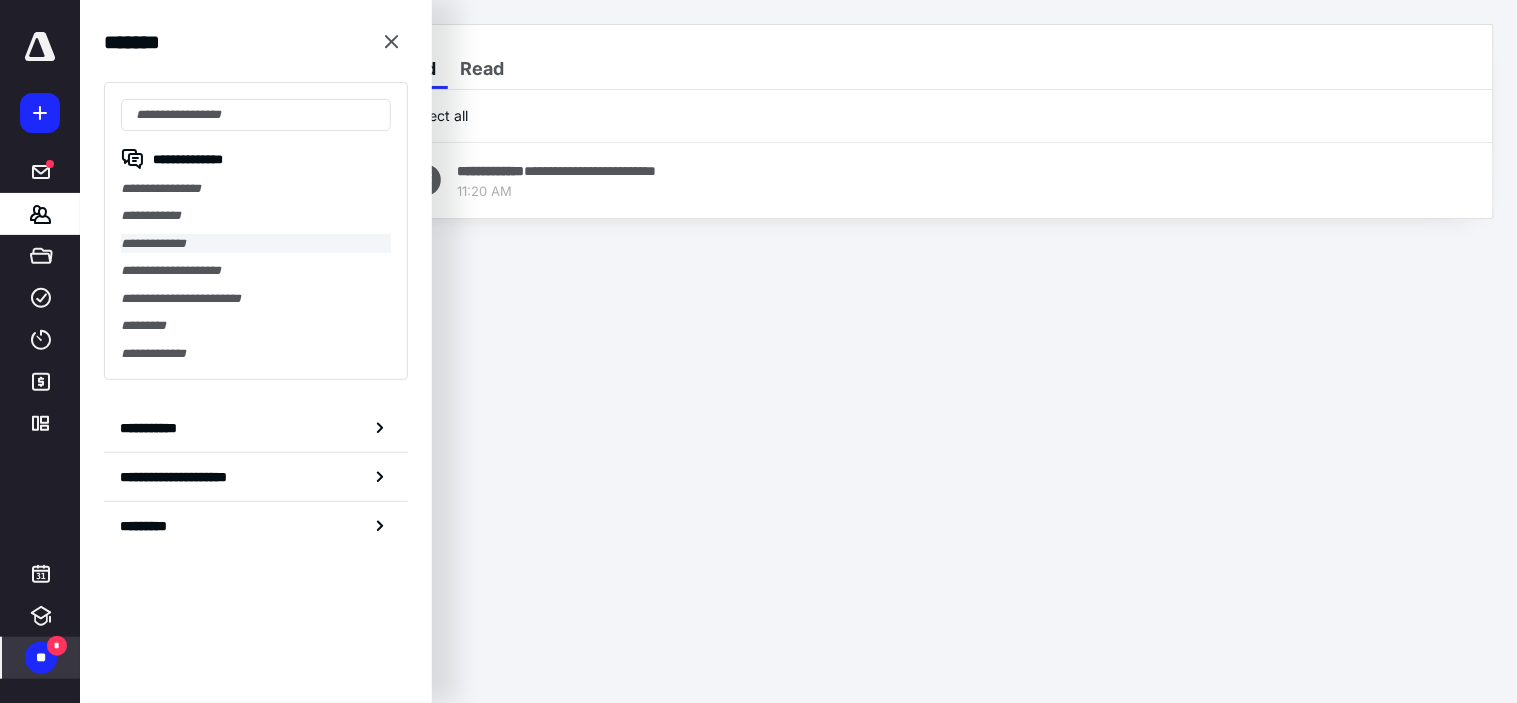 click on "**********" at bounding box center (256, 243) 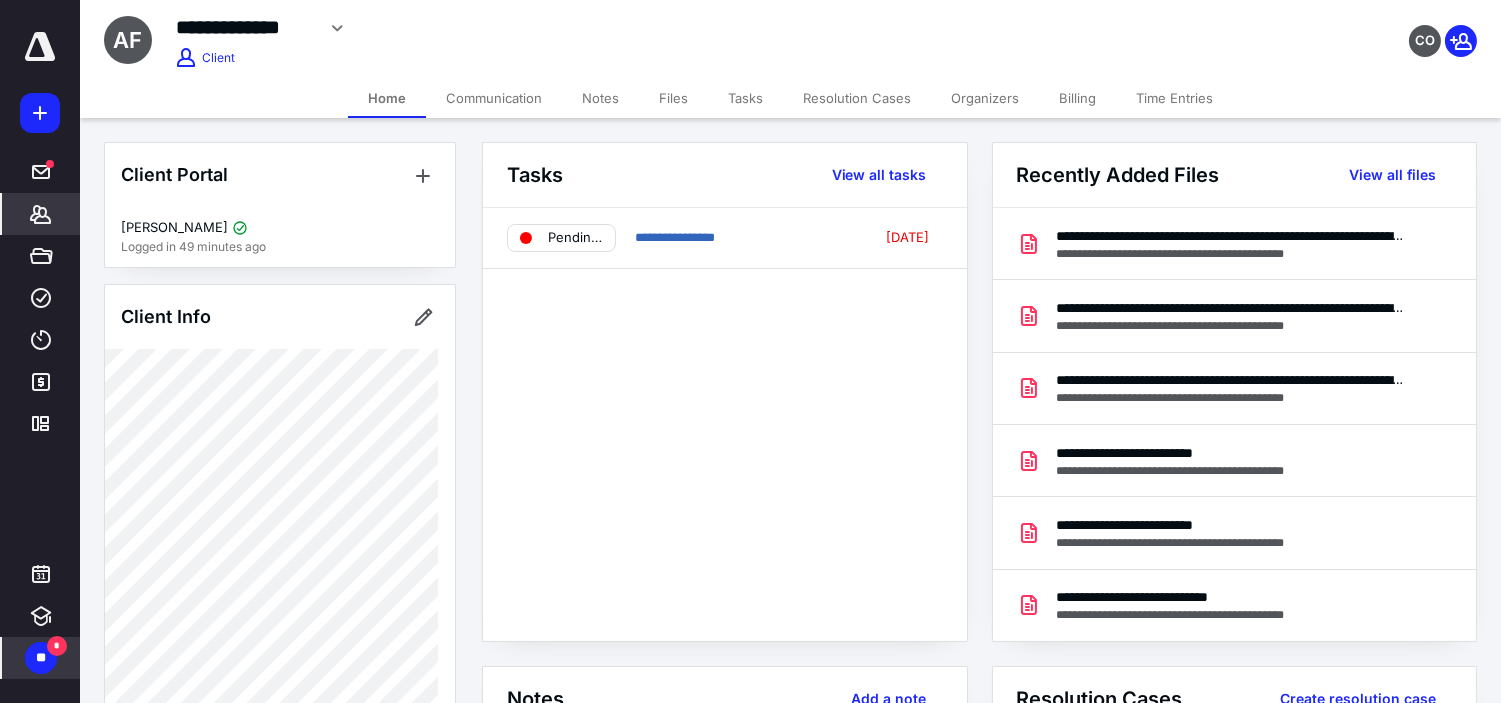 click on "Billing" at bounding box center [1077, 98] 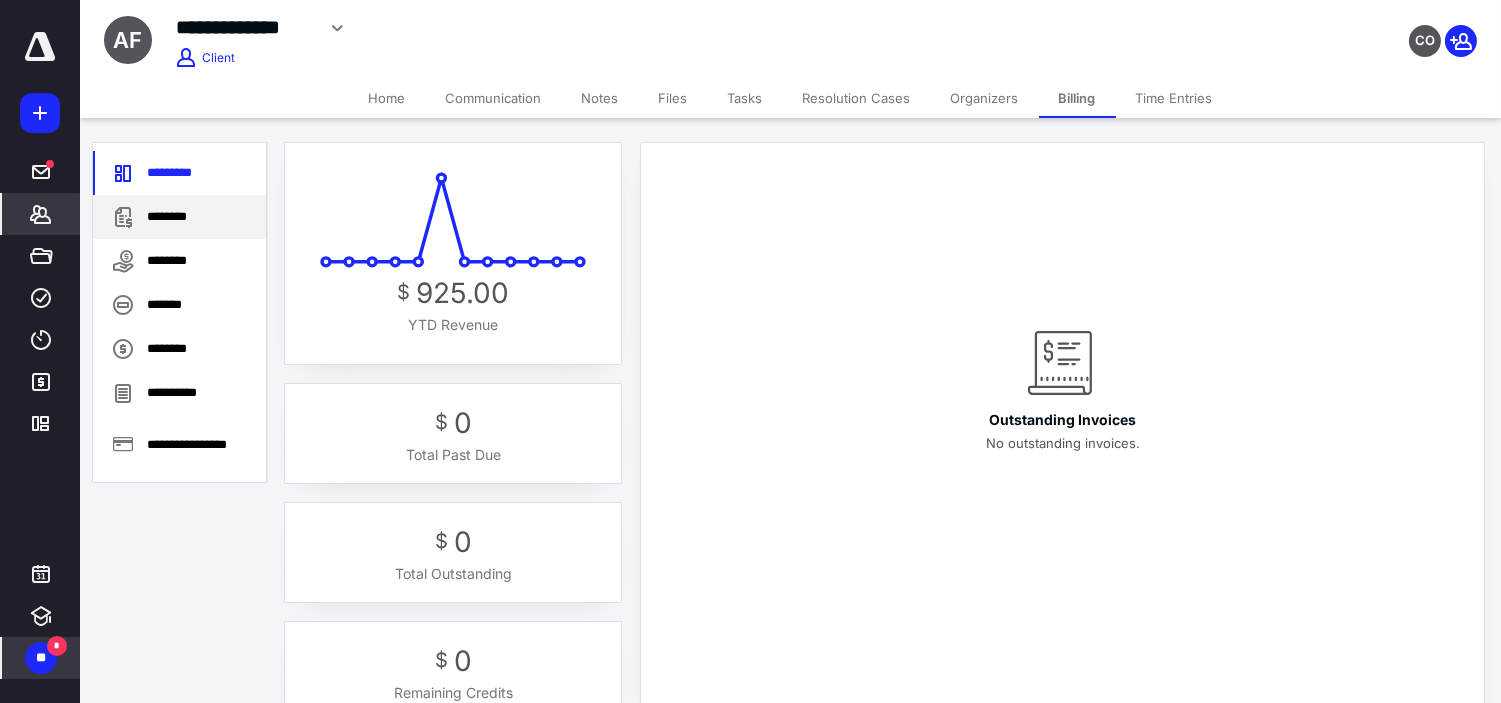 click on "********" at bounding box center (179, 217) 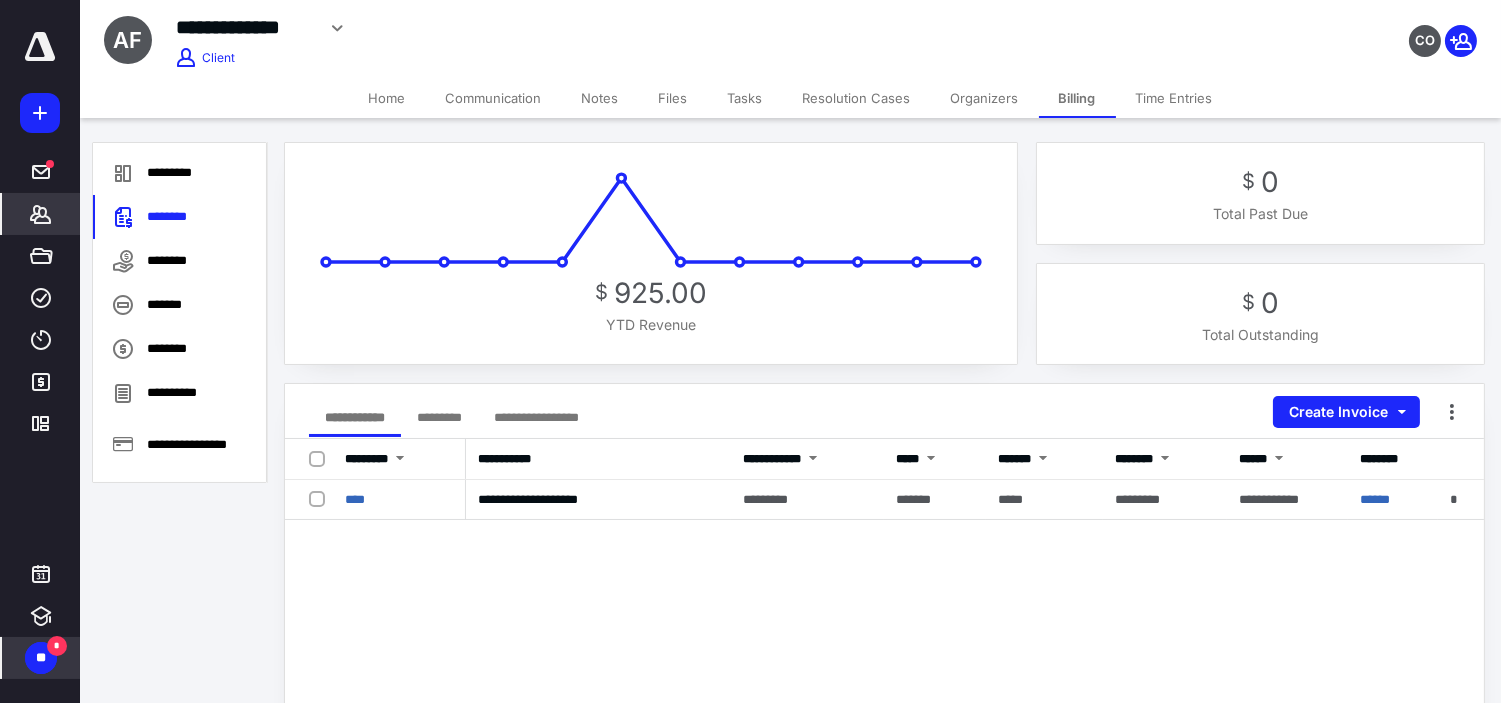 click on "Files" at bounding box center (673, 98) 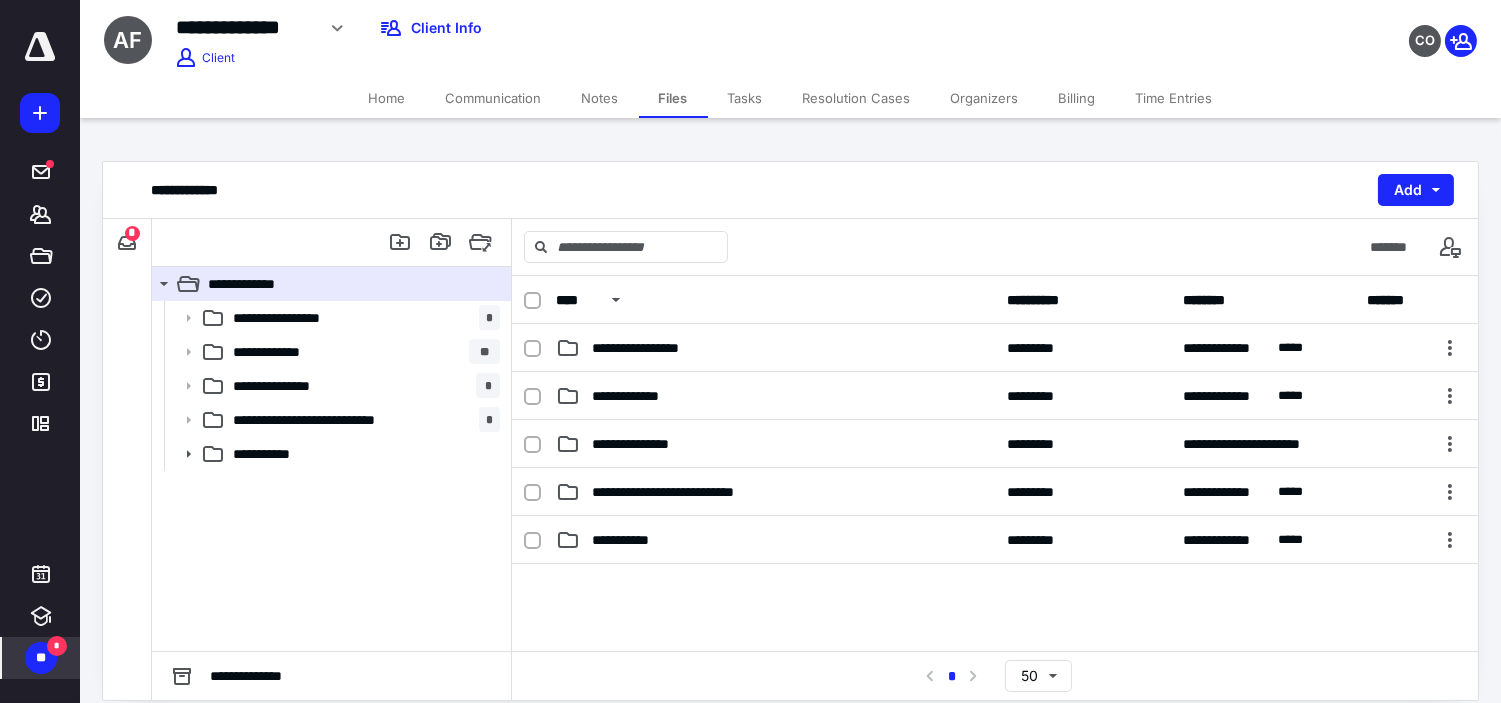 click on "Tasks" at bounding box center (745, 98) 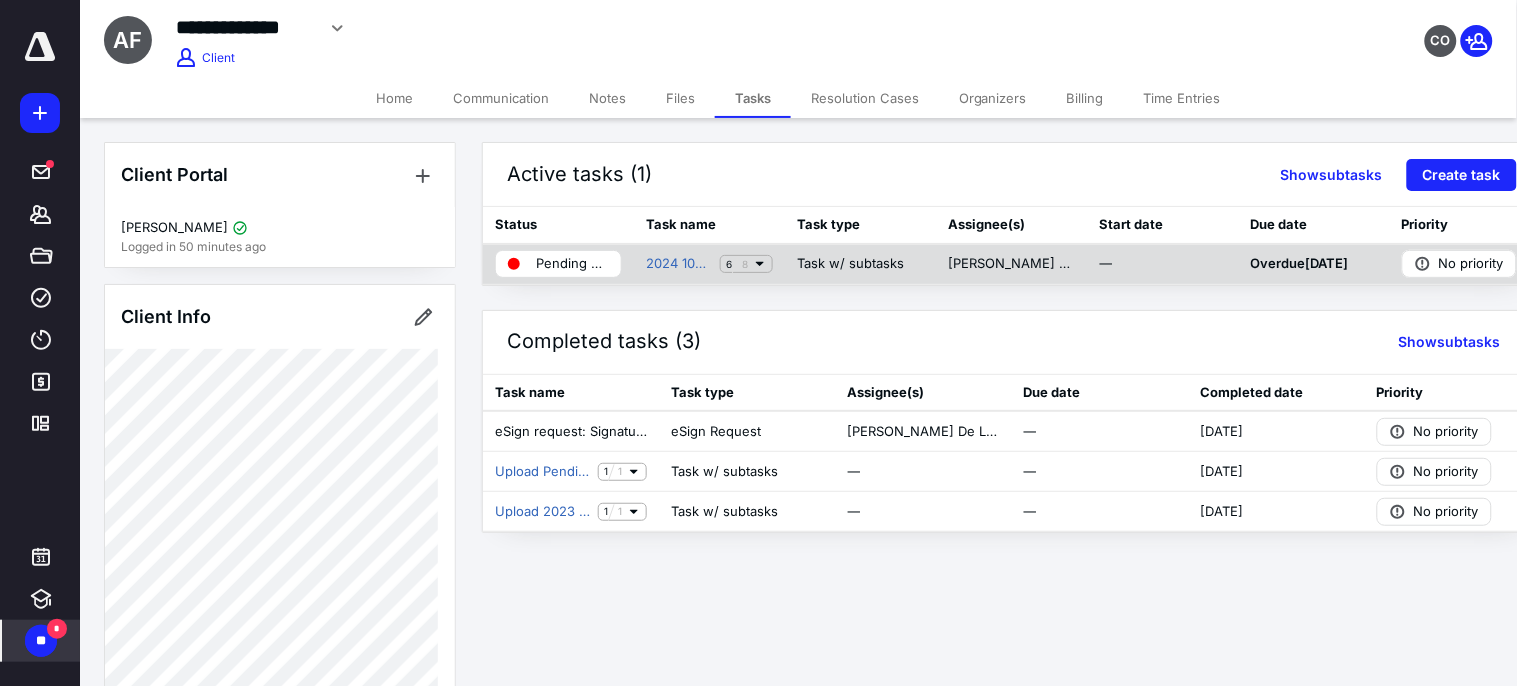 click on "Pending Payment/Signatures" at bounding box center (572, 264) 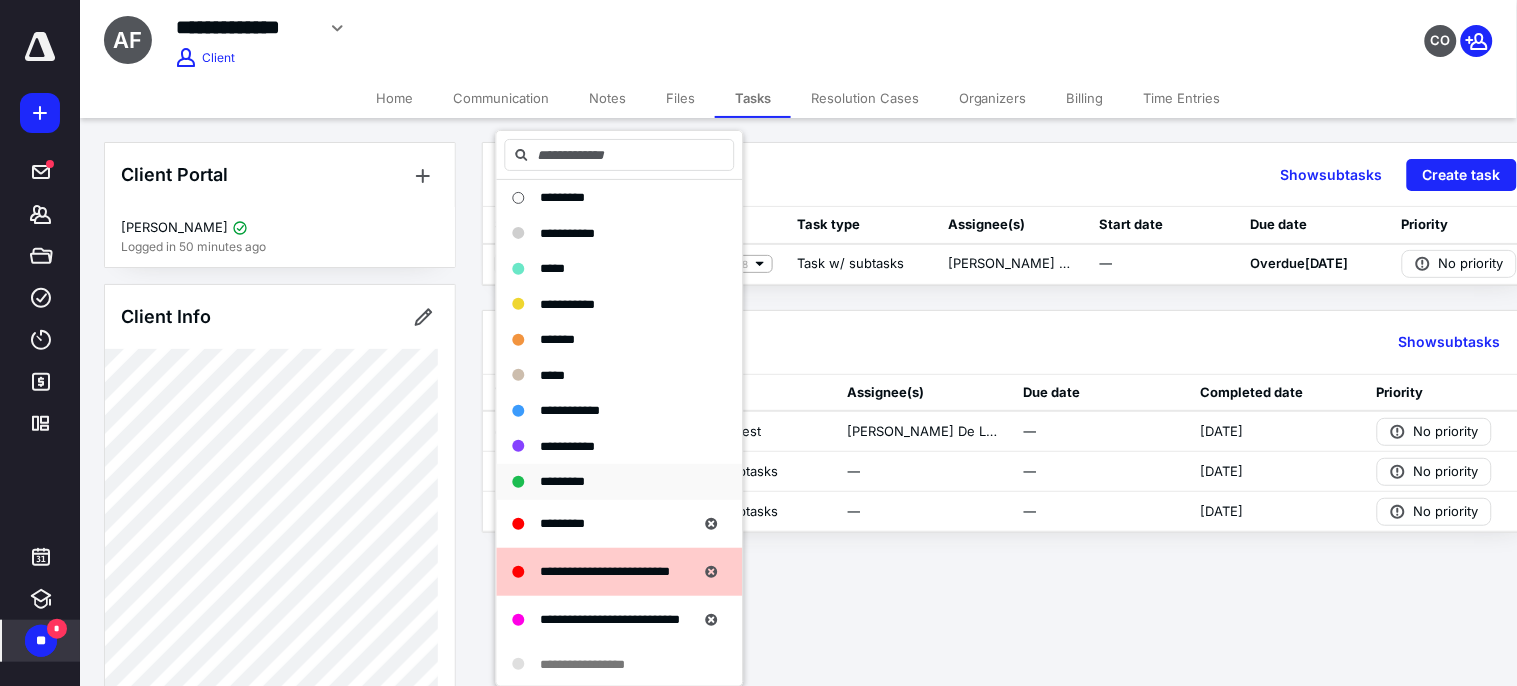 click on "*********" at bounding box center [608, 482] 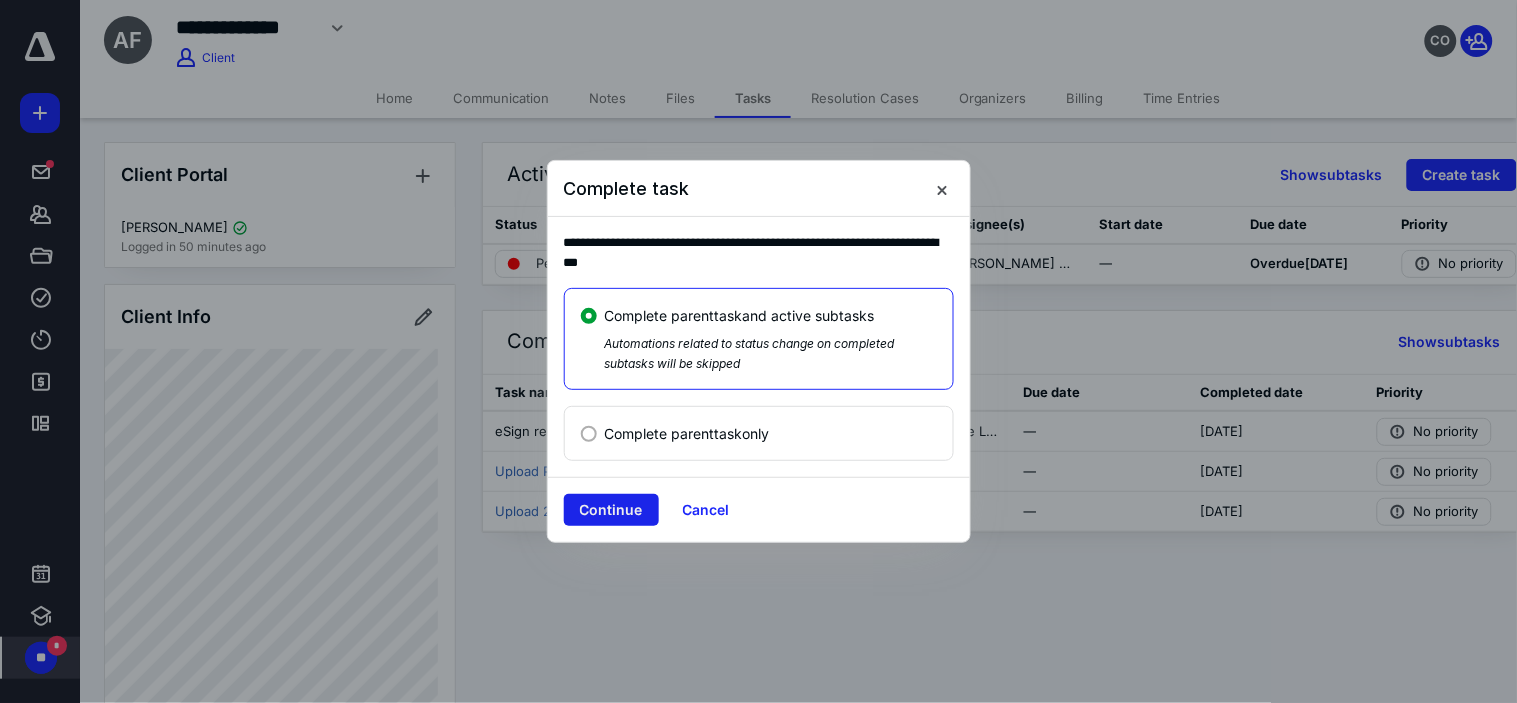 click on "Continue" at bounding box center (611, 510) 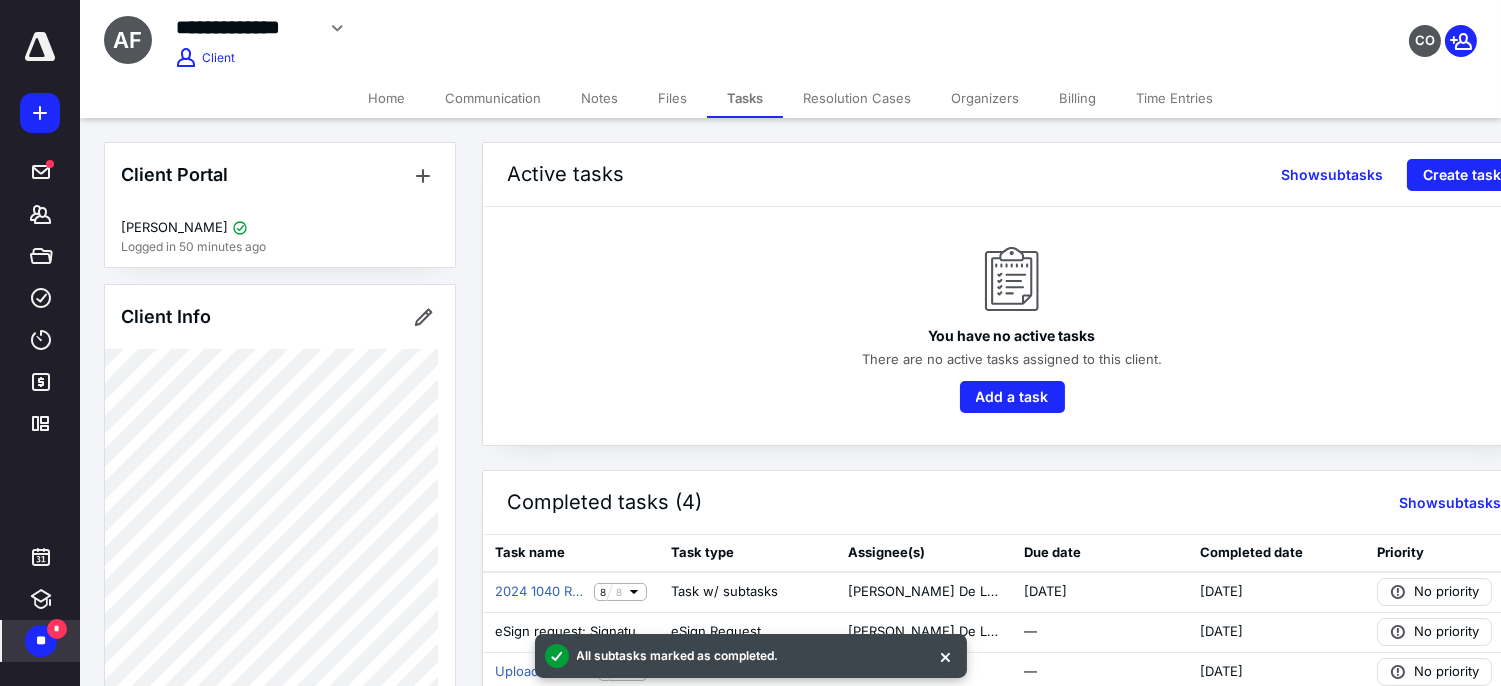 click on "Files" at bounding box center [672, 98] 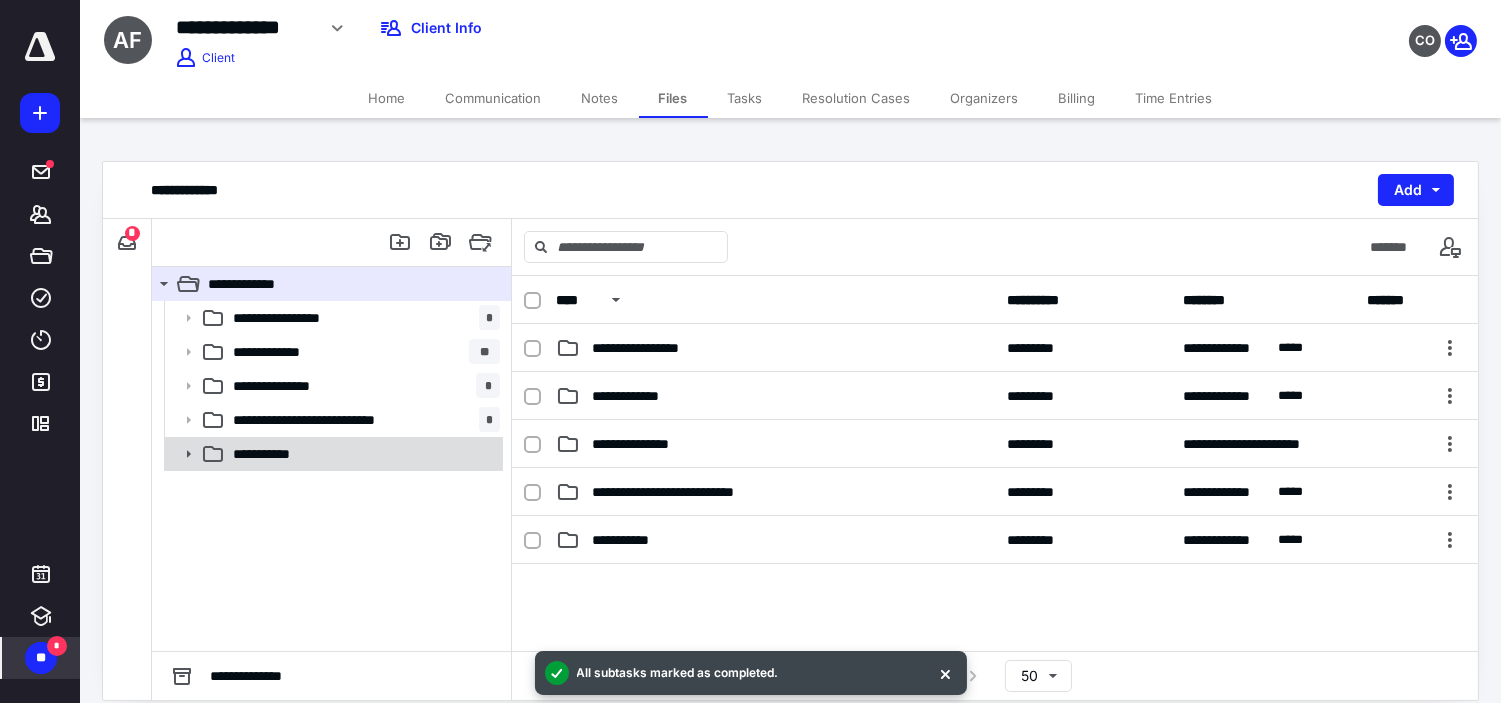 click on "**********" at bounding box center (272, 454) 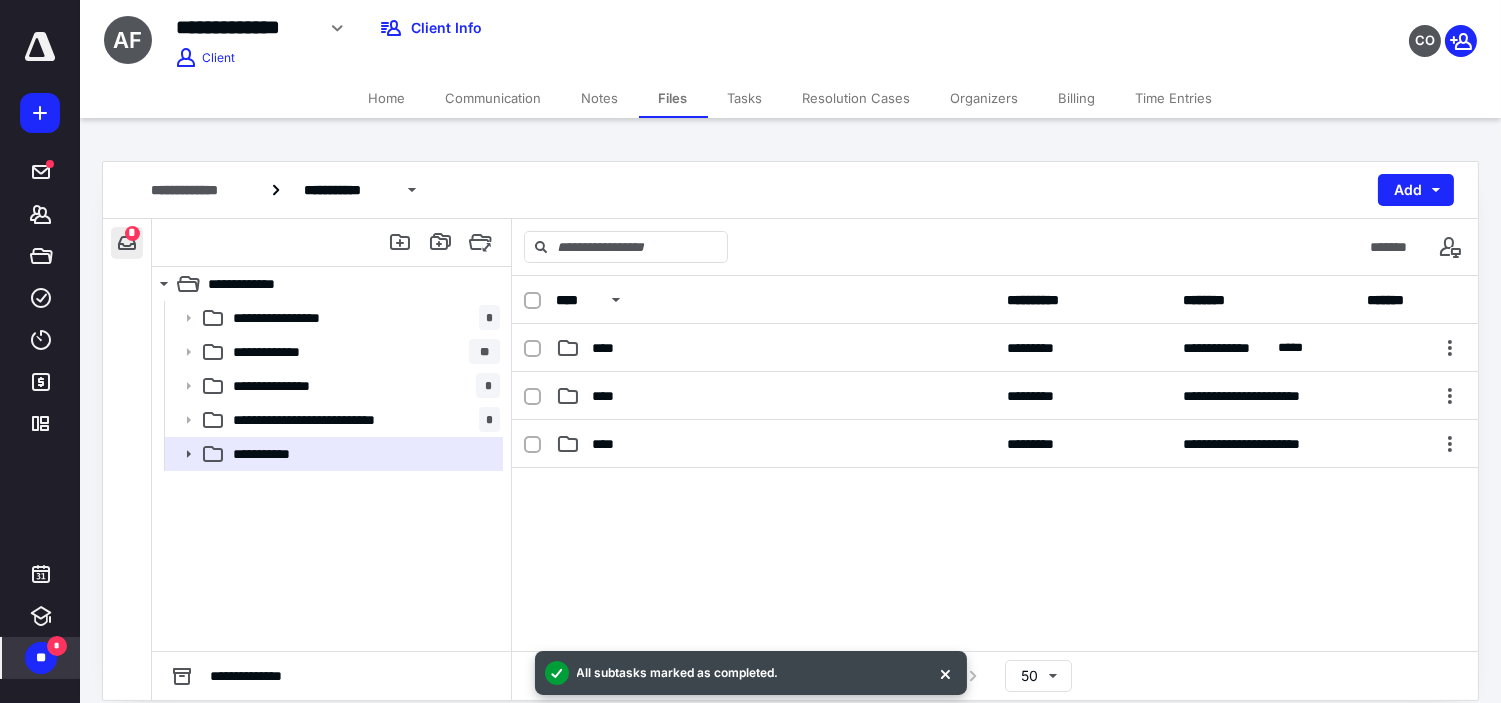 click at bounding box center [127, 243] 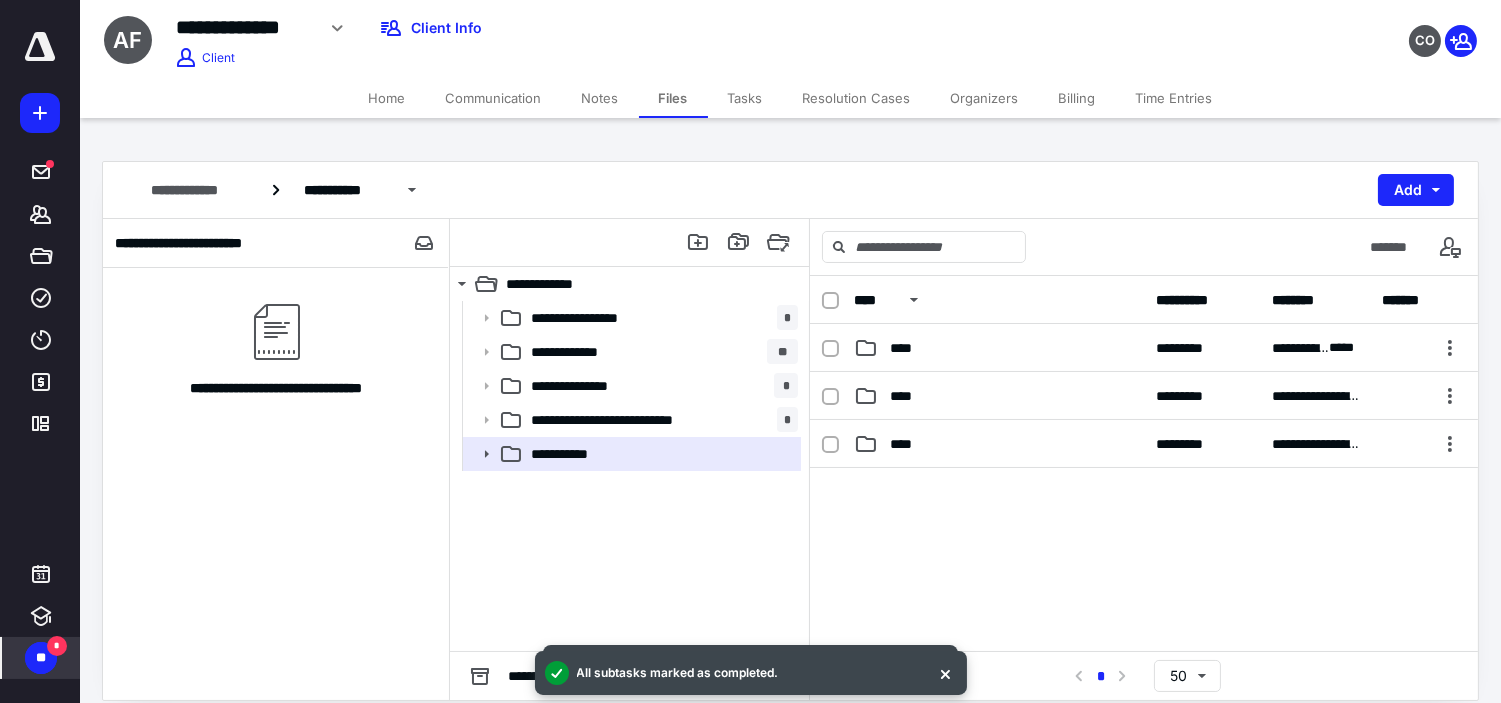 click on "Home" at bounding box center (387, 98) 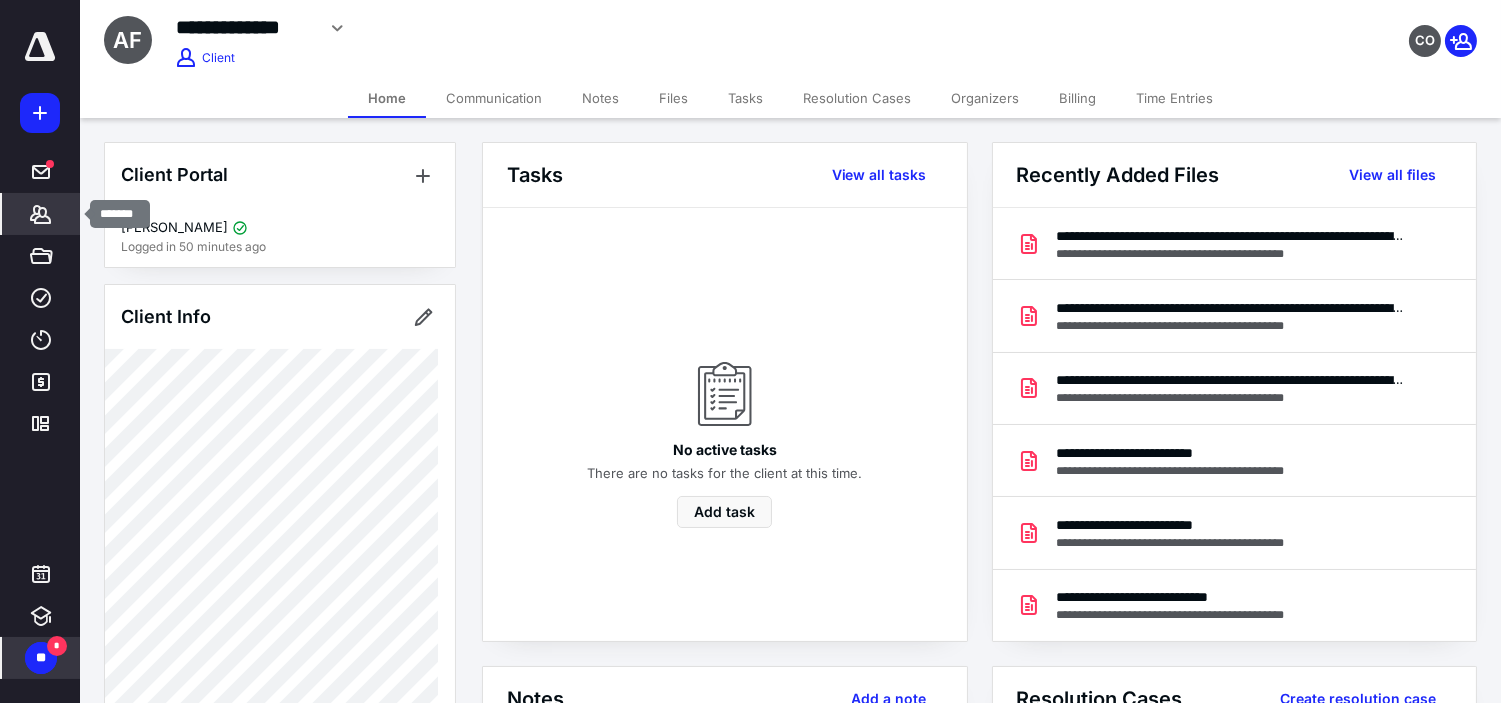 click 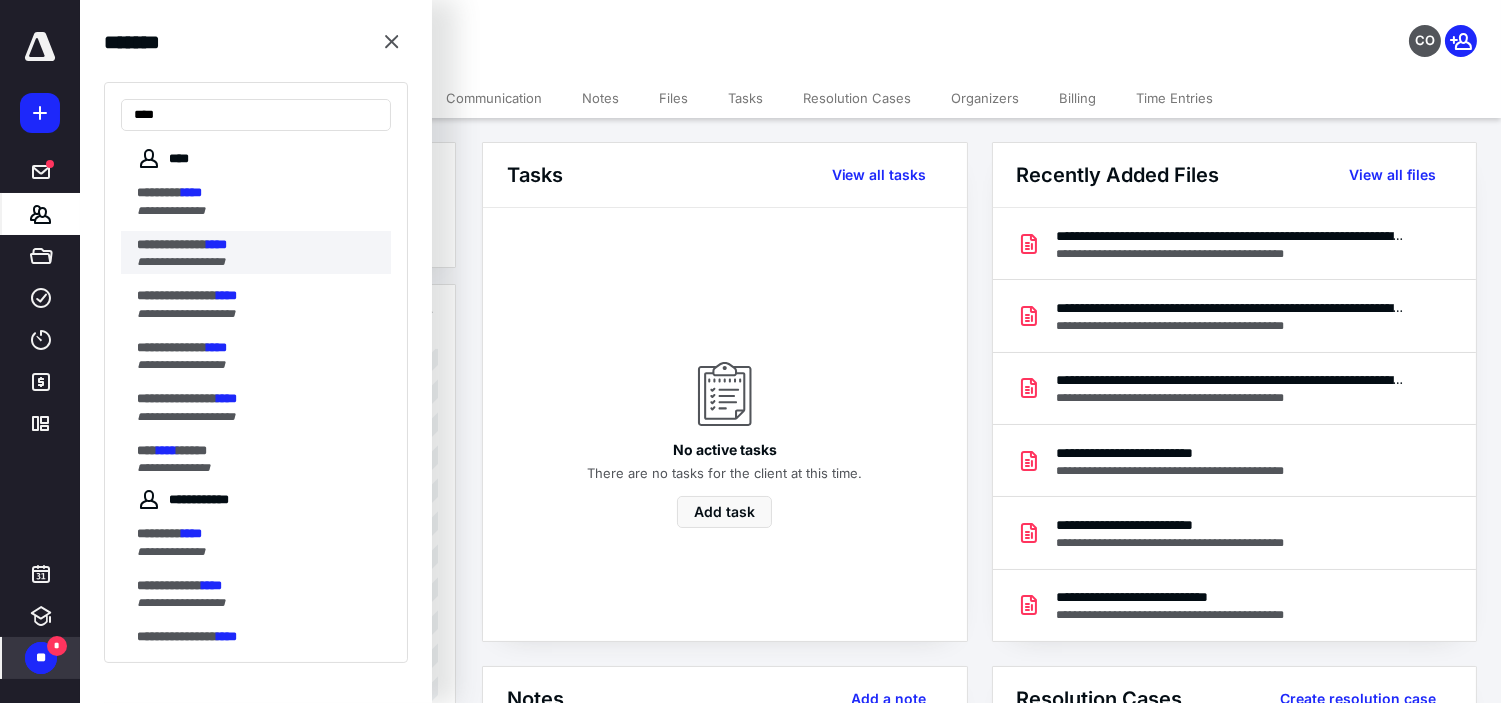 type on "****" 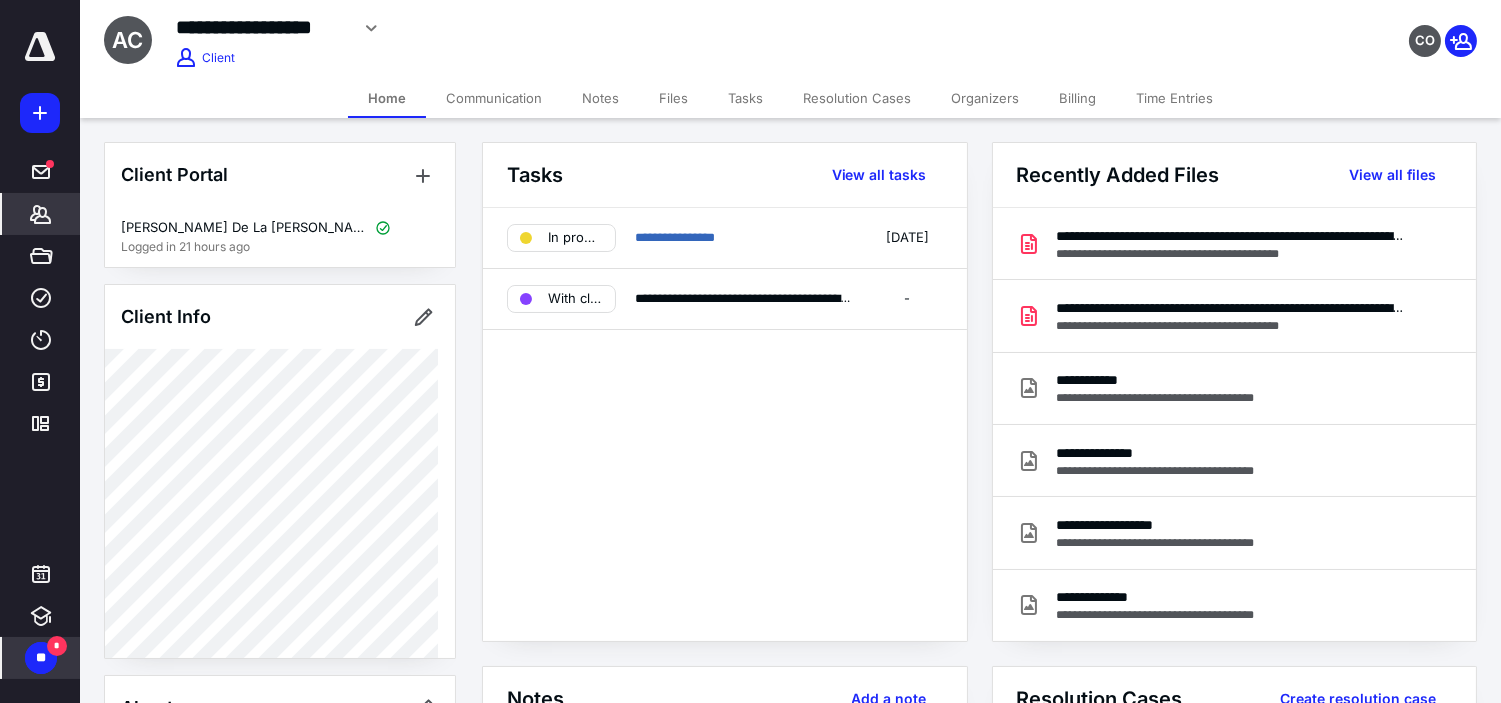click on "Files" at bounding box center (673, 98) 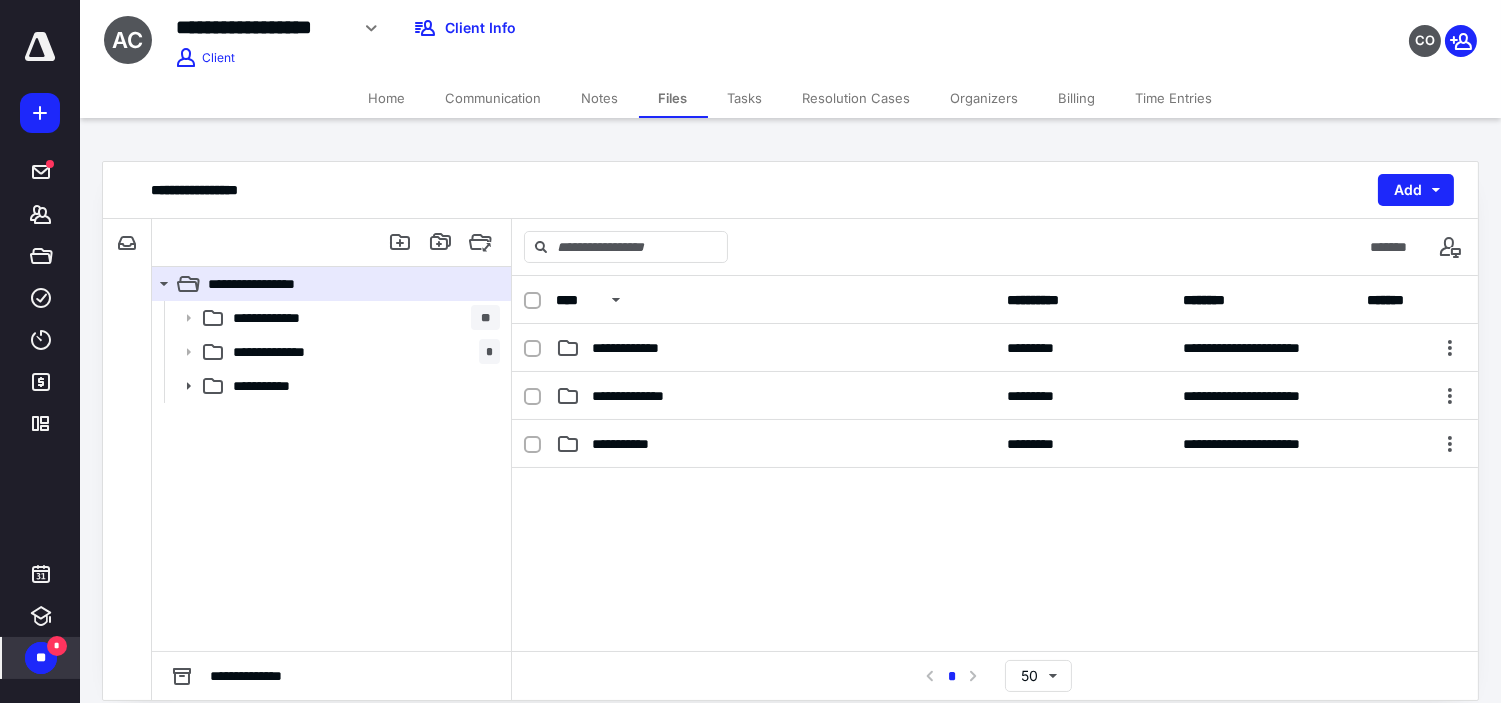 click on "Tasks" at bounding box center [745, 98] 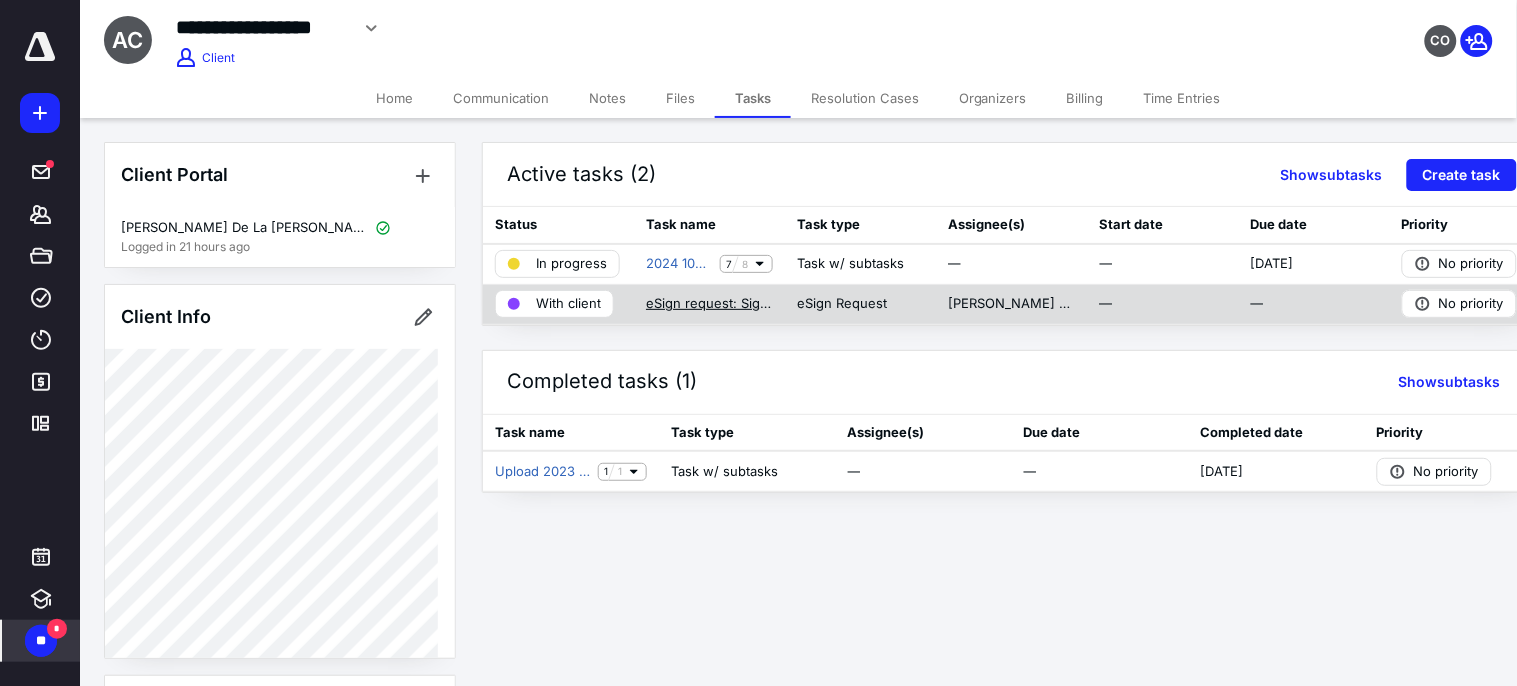 click on "eSign request: Signatures - 2024 Tax Return Documents (DE LA CRUZ ANIBAL and ERICA - Client Copy).pdf" at bounding box center [709, 304] 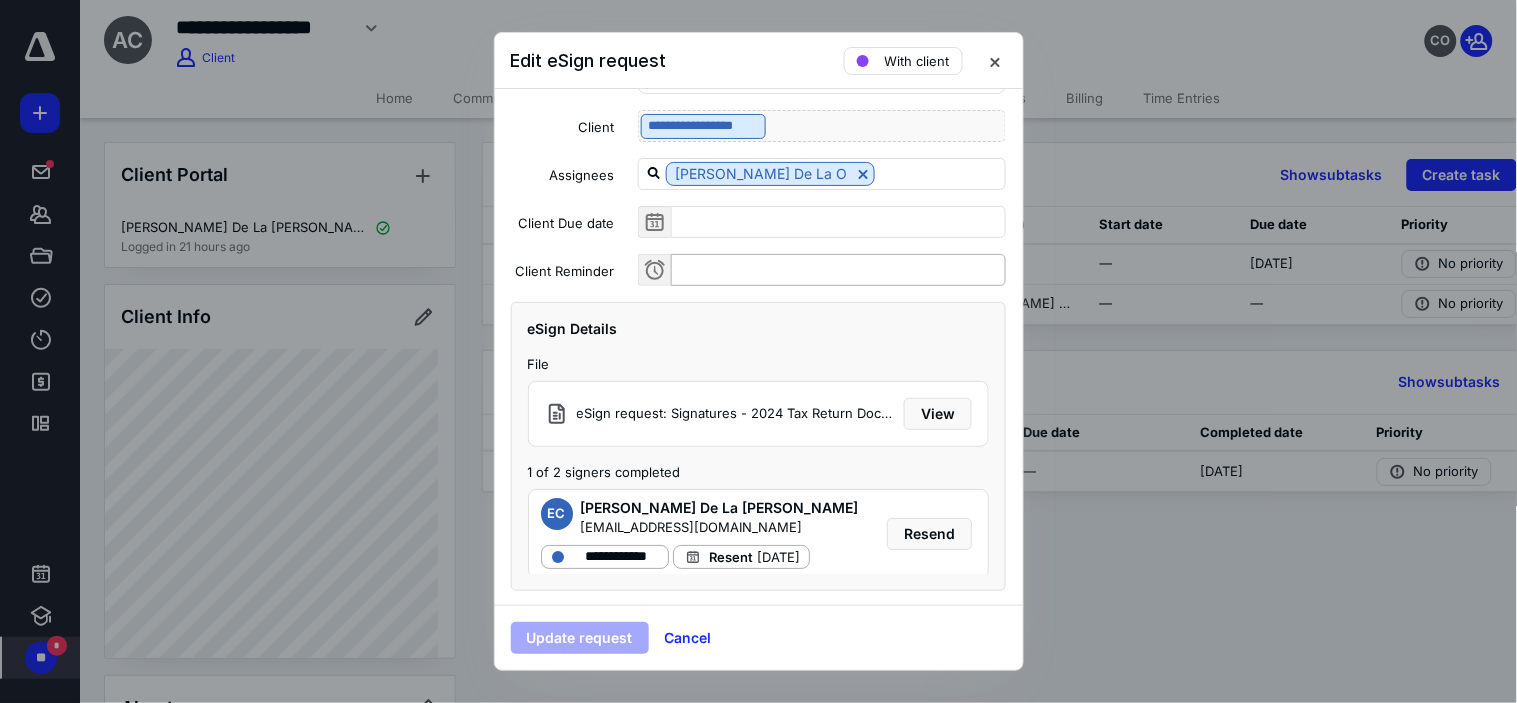 scroll, scrollTop: 128, scrollLeft: 0, axis: vertical 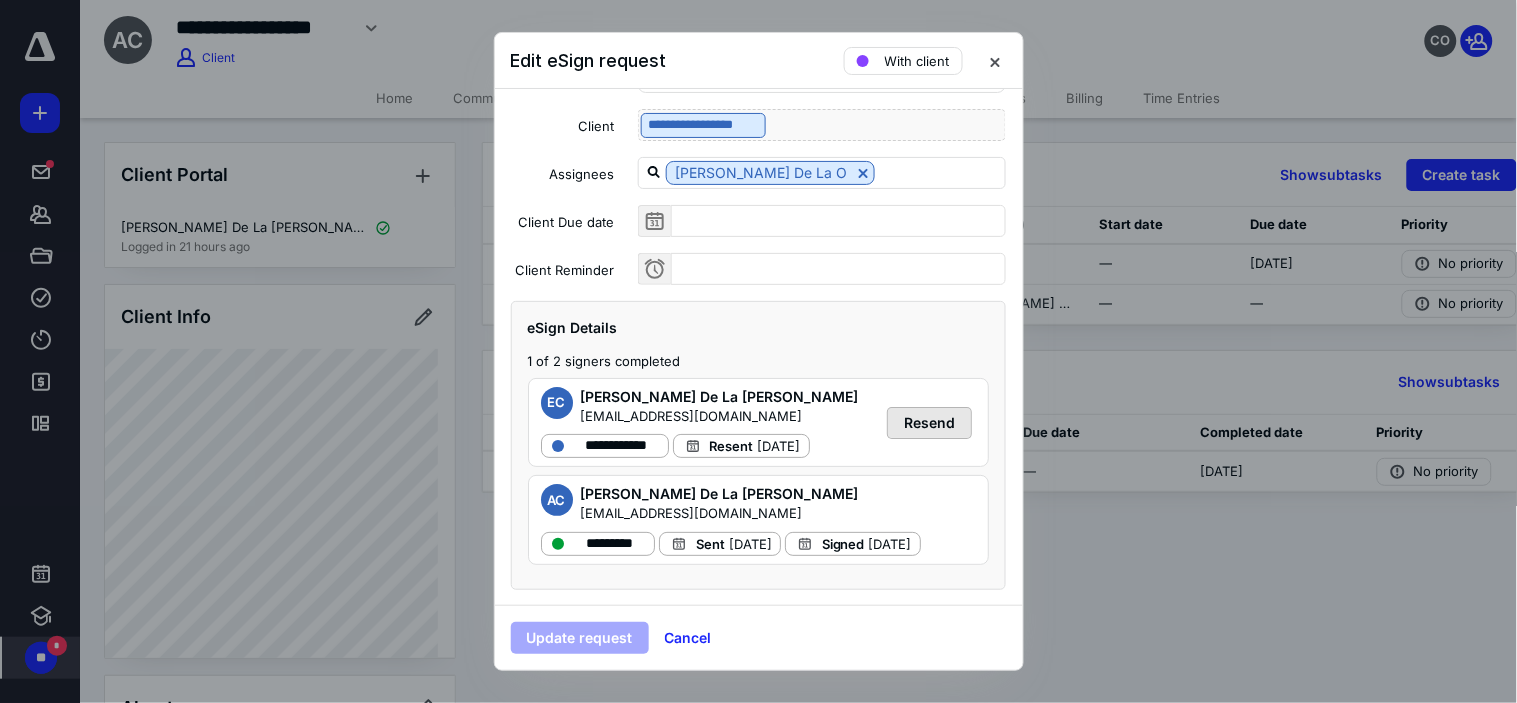 click on "Resend" at bounding box center (929, 423) 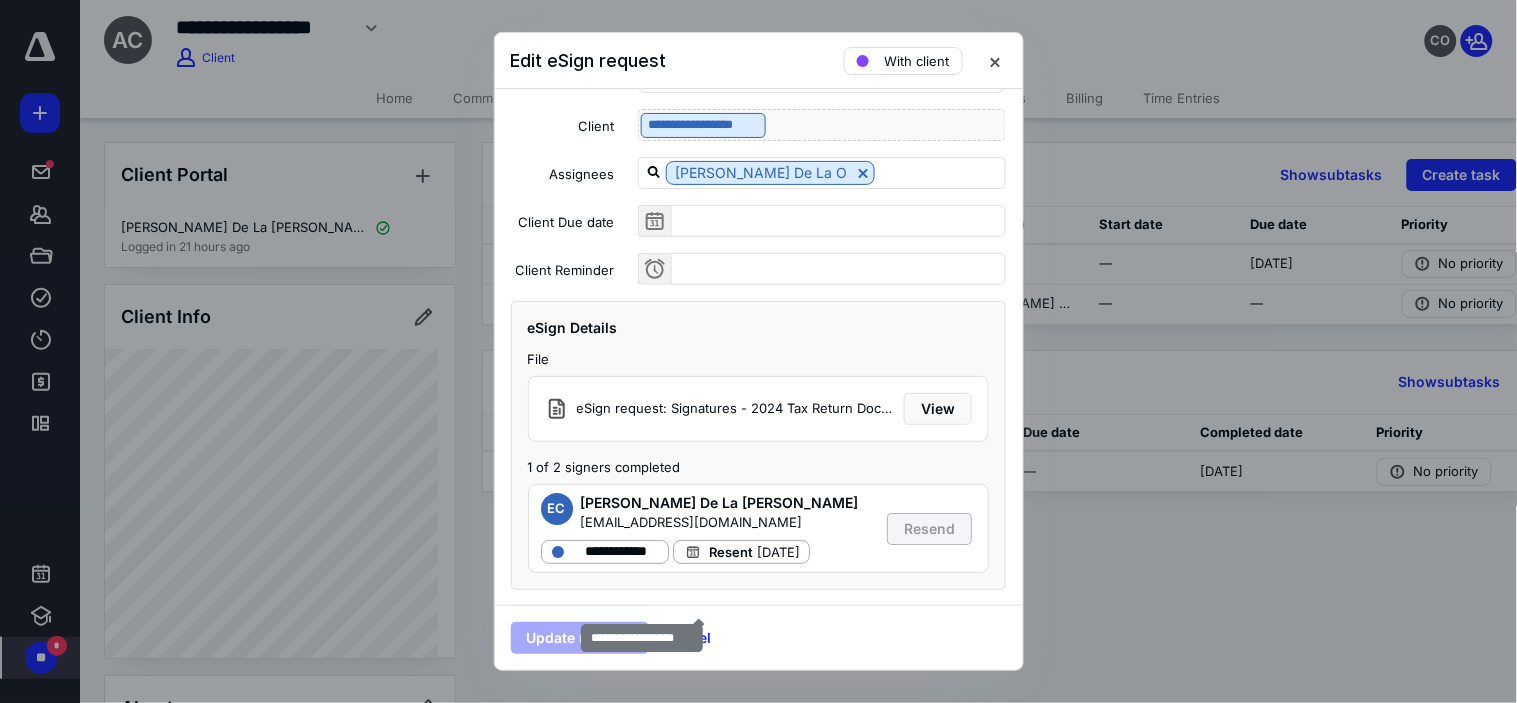 scroll, scrollTop: 0, scrollLeft: 0, axis: both 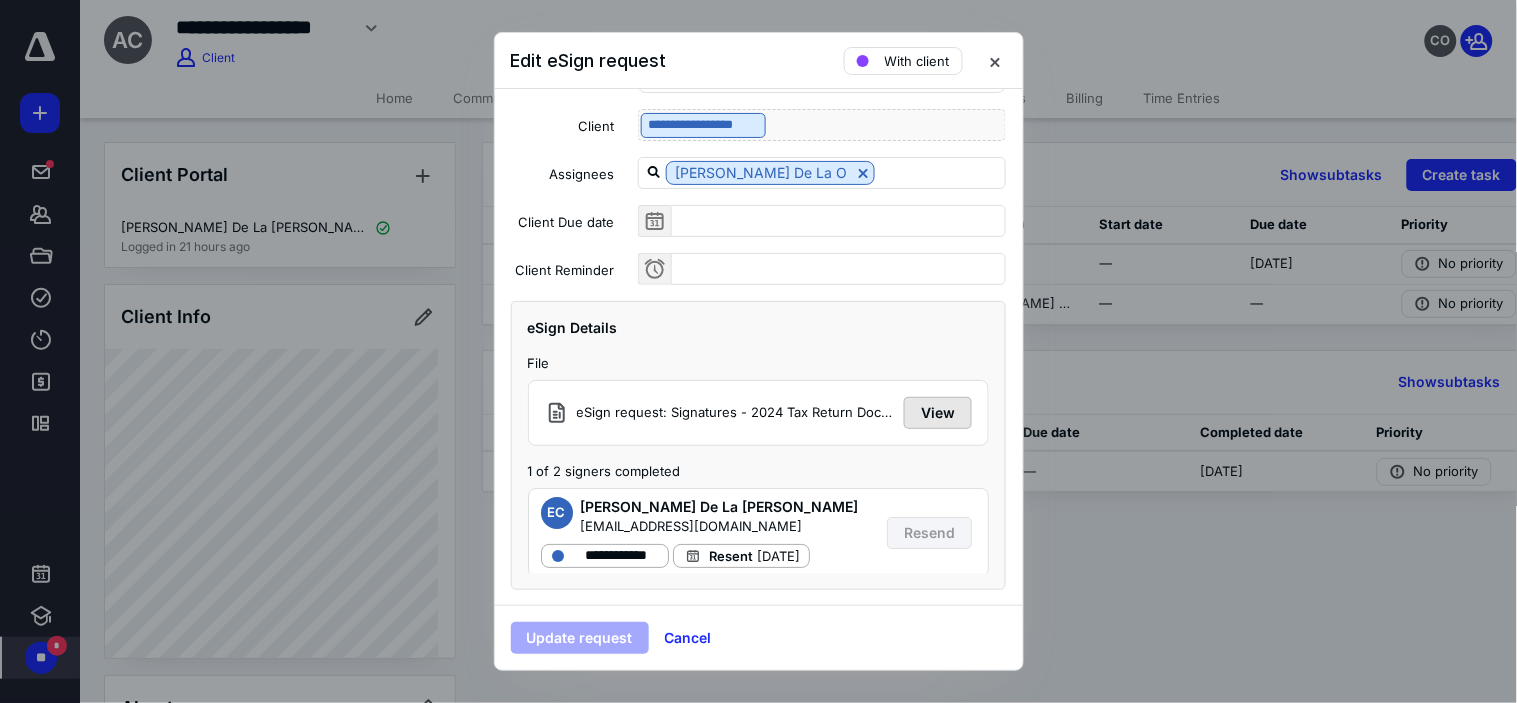 click on "View" at bounding box center [938, 413] 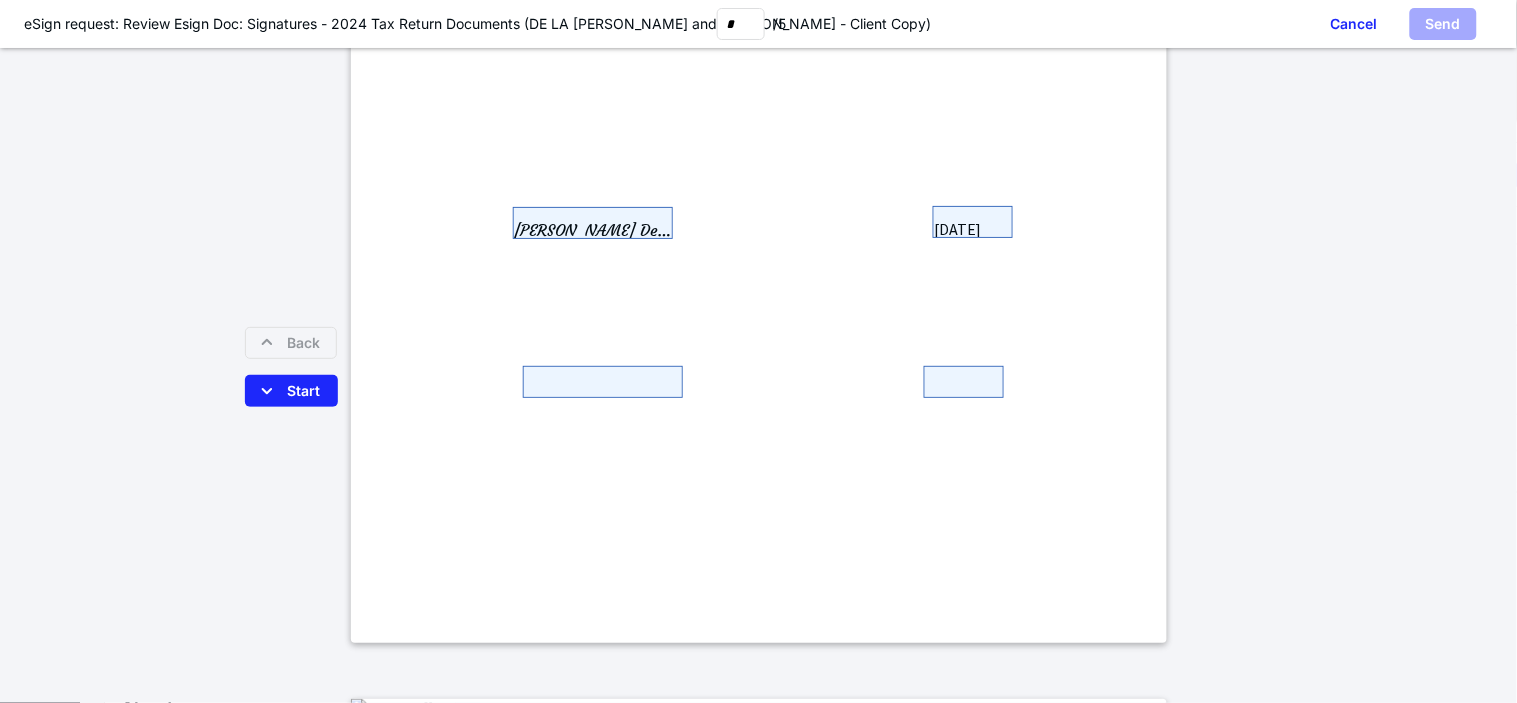 scroll, scrollTop: 2777, scrollLeft: 0, axis: vertical 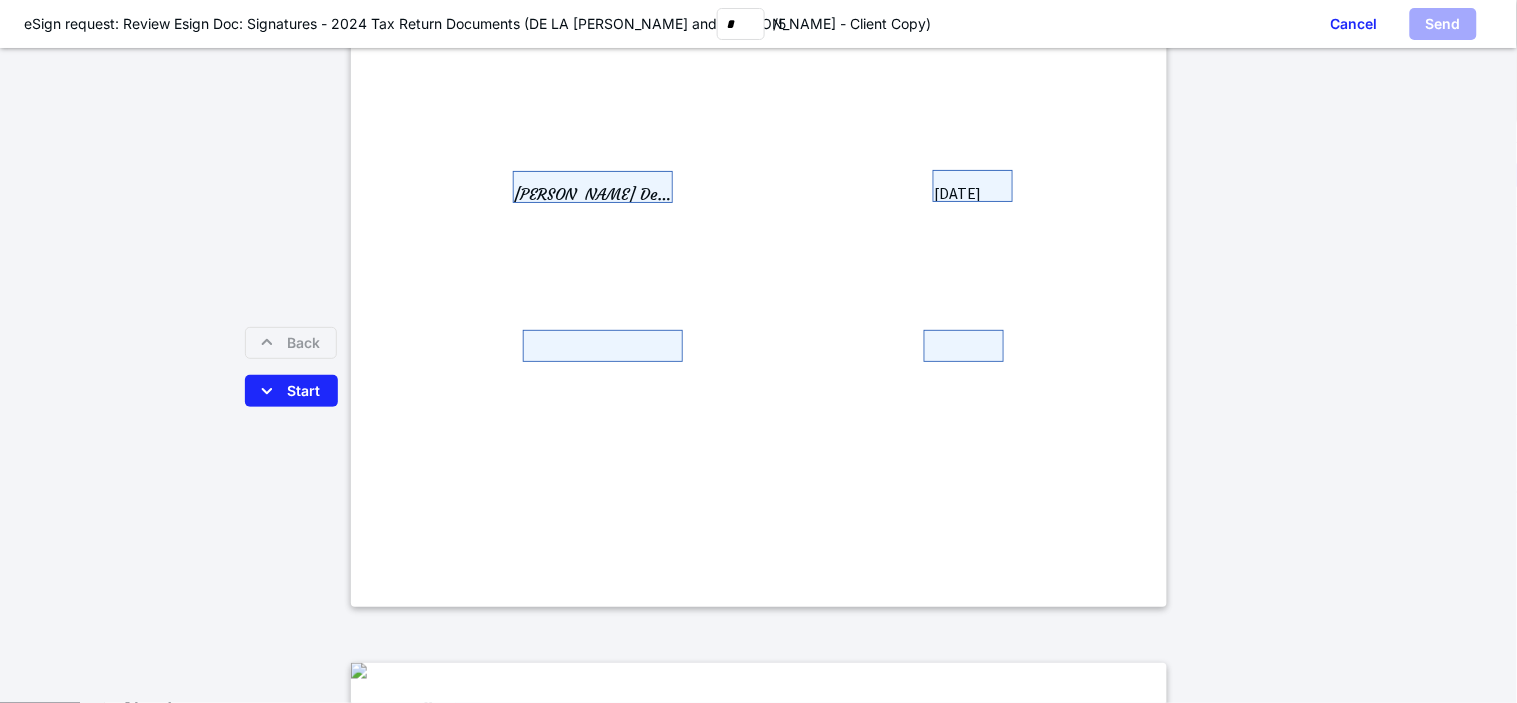 click on "7/3/2025 Anibal De La Cruz" at bounding box center (758, 79) 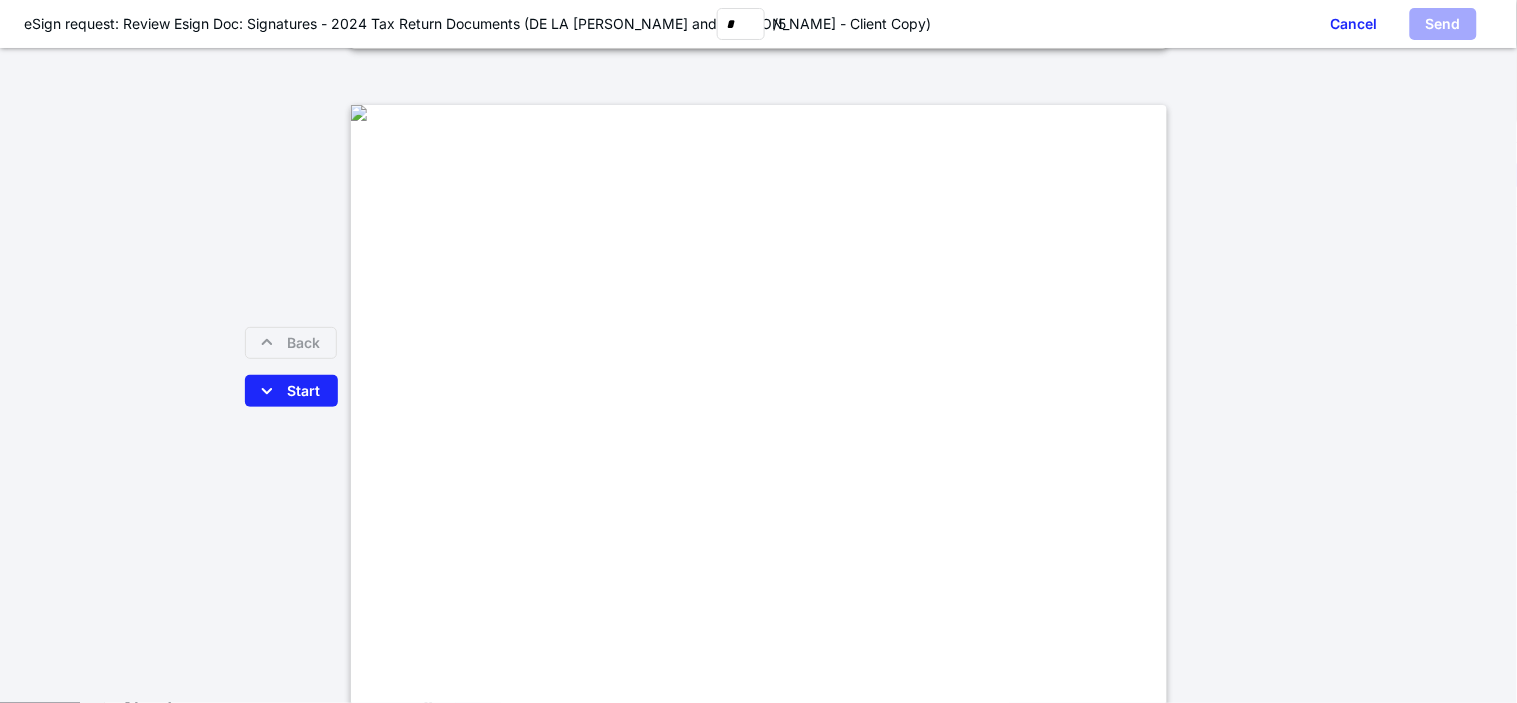 scroll, scrollTop: 3333, scrollLeft: 0, axis: vertical 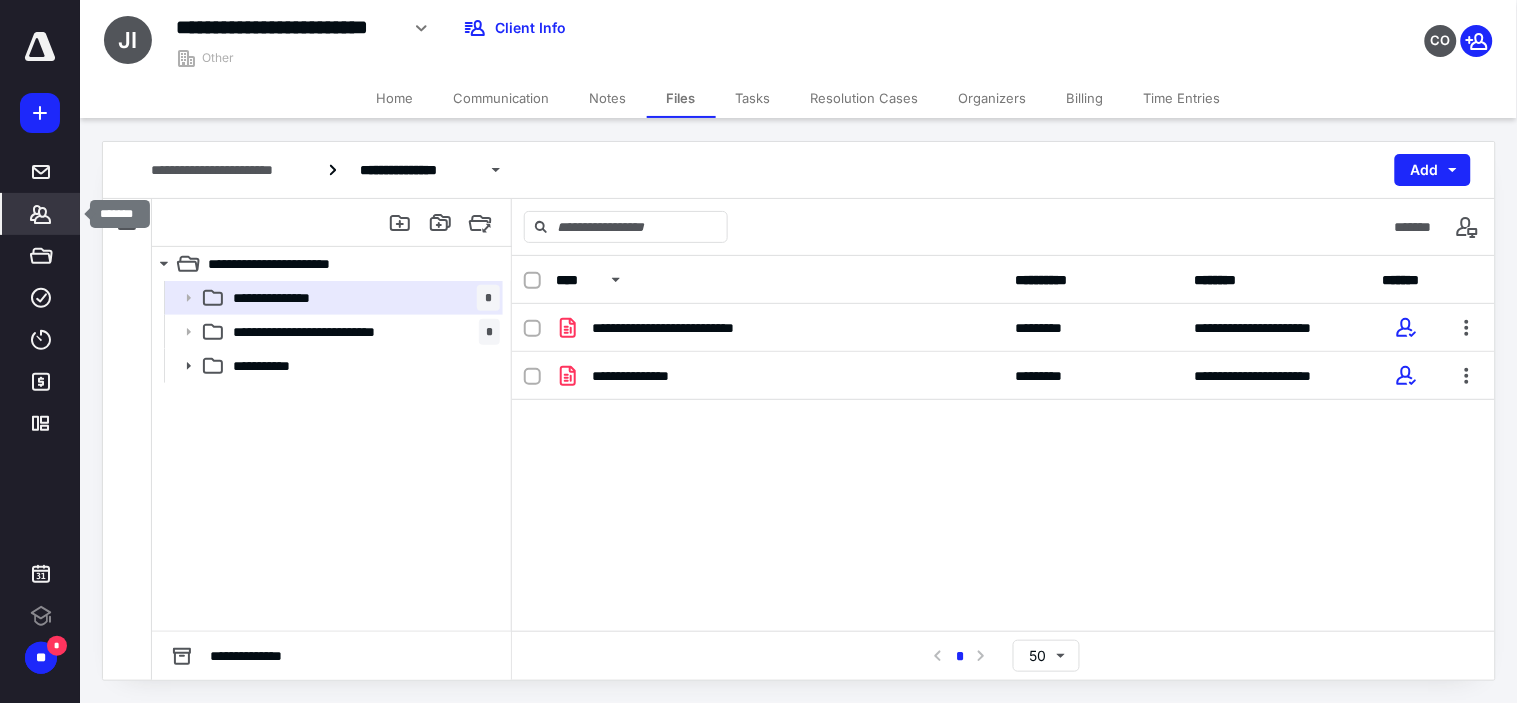 click on "*******" at bounding box center [41, 214] 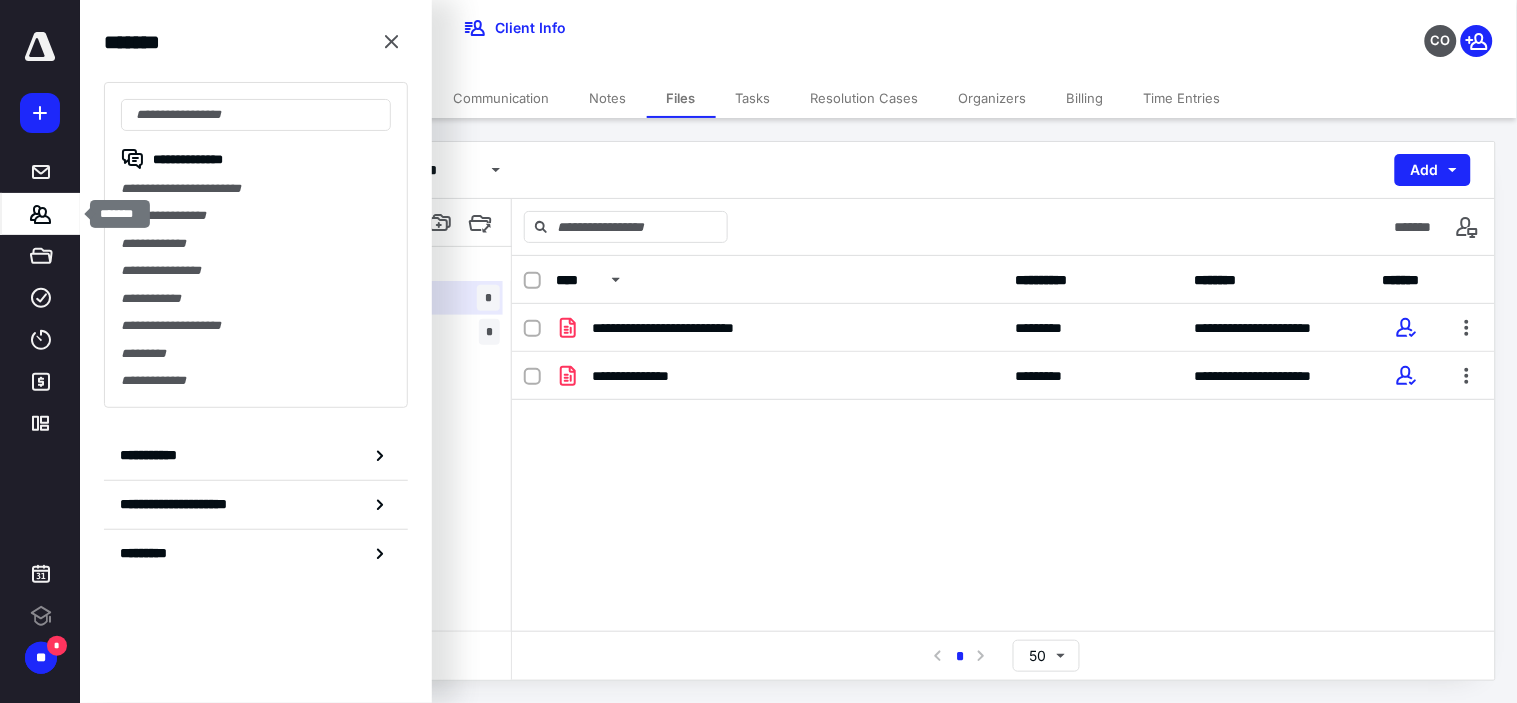 scroll, scrollTop: 0, scrollLeft: 0, axis: both 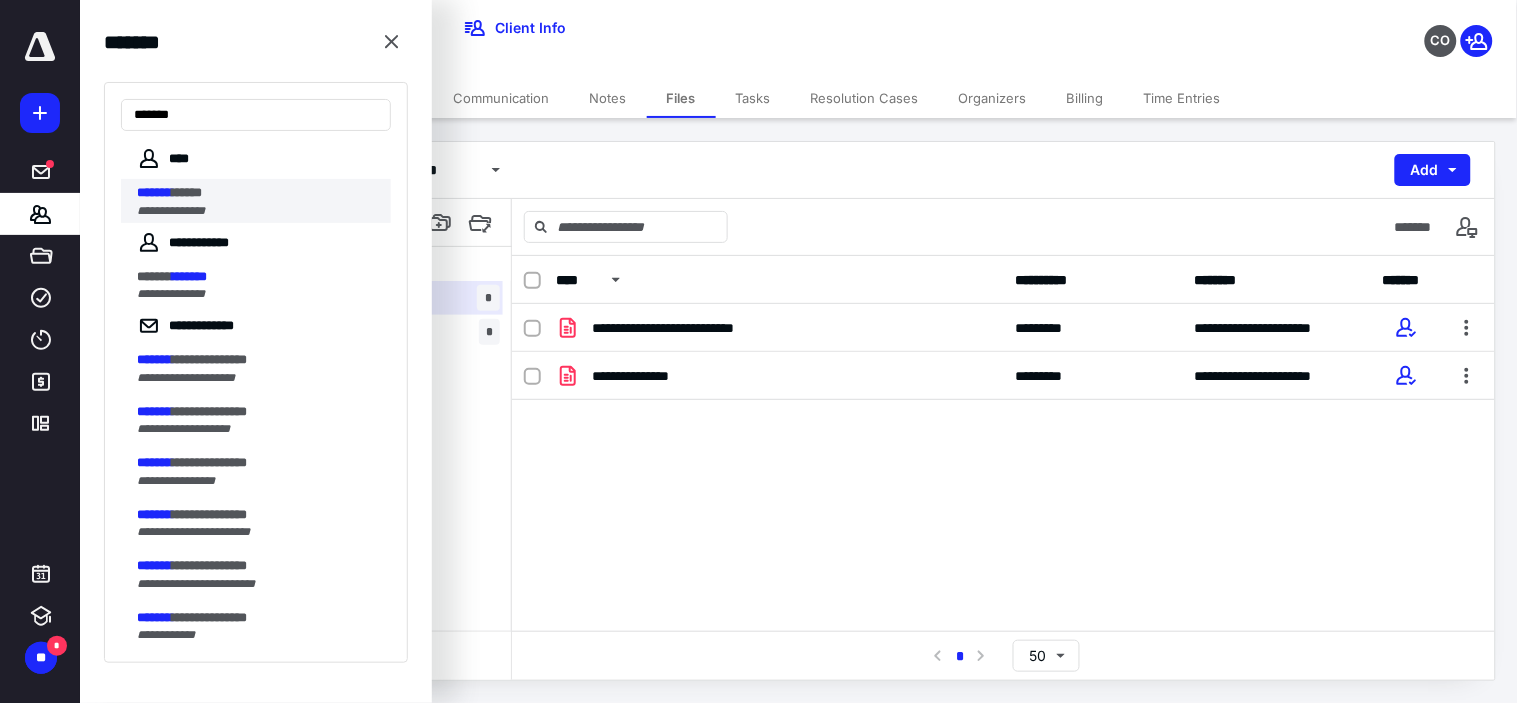 type on "*******" 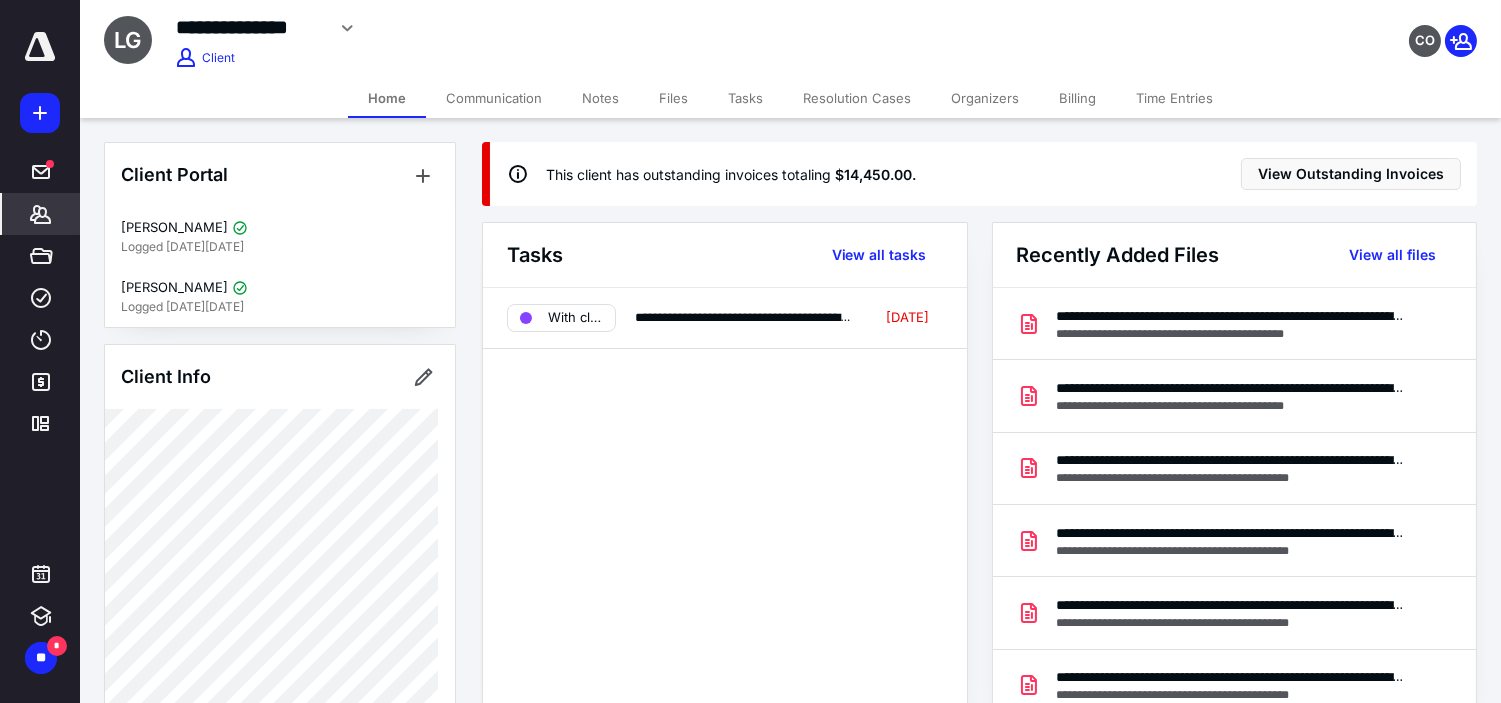click on "Tasks" at bounding box center (745, 98) 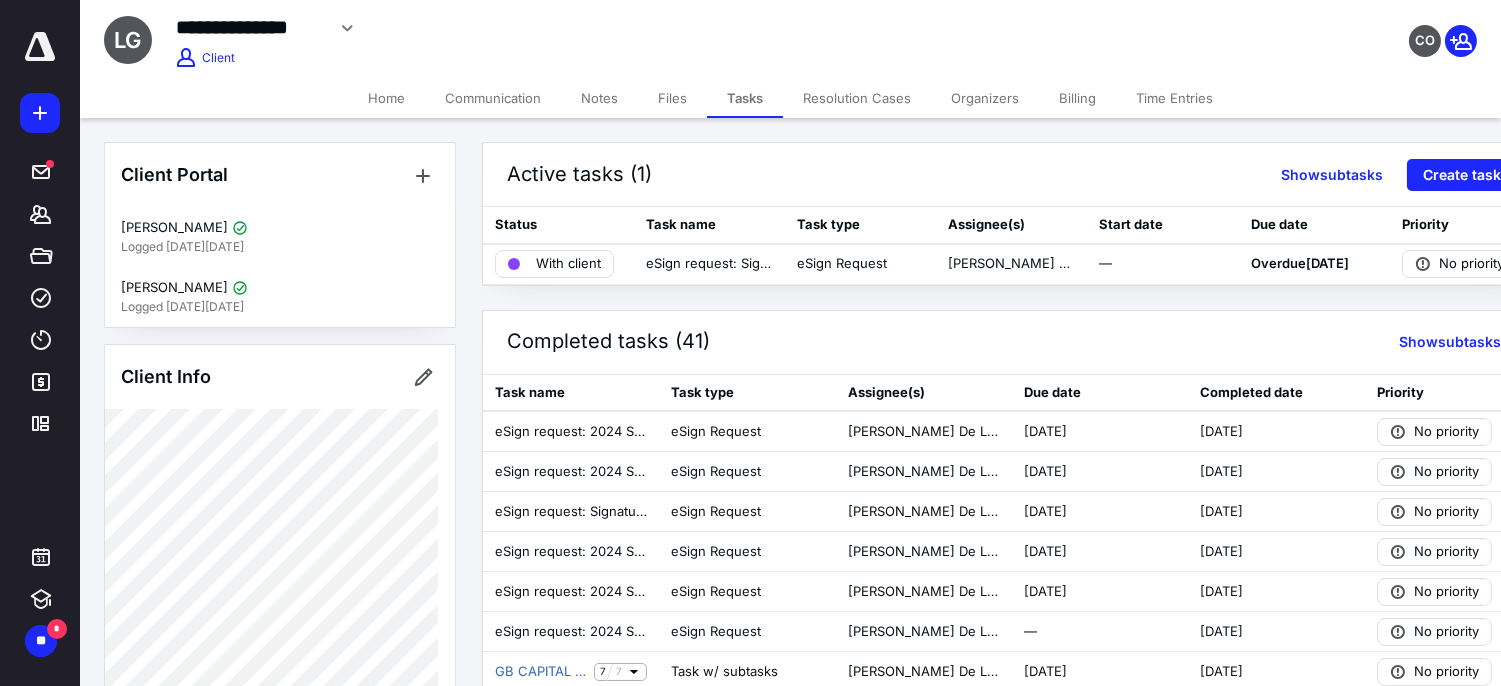 click on "Files" at bounding box center (672, 98) 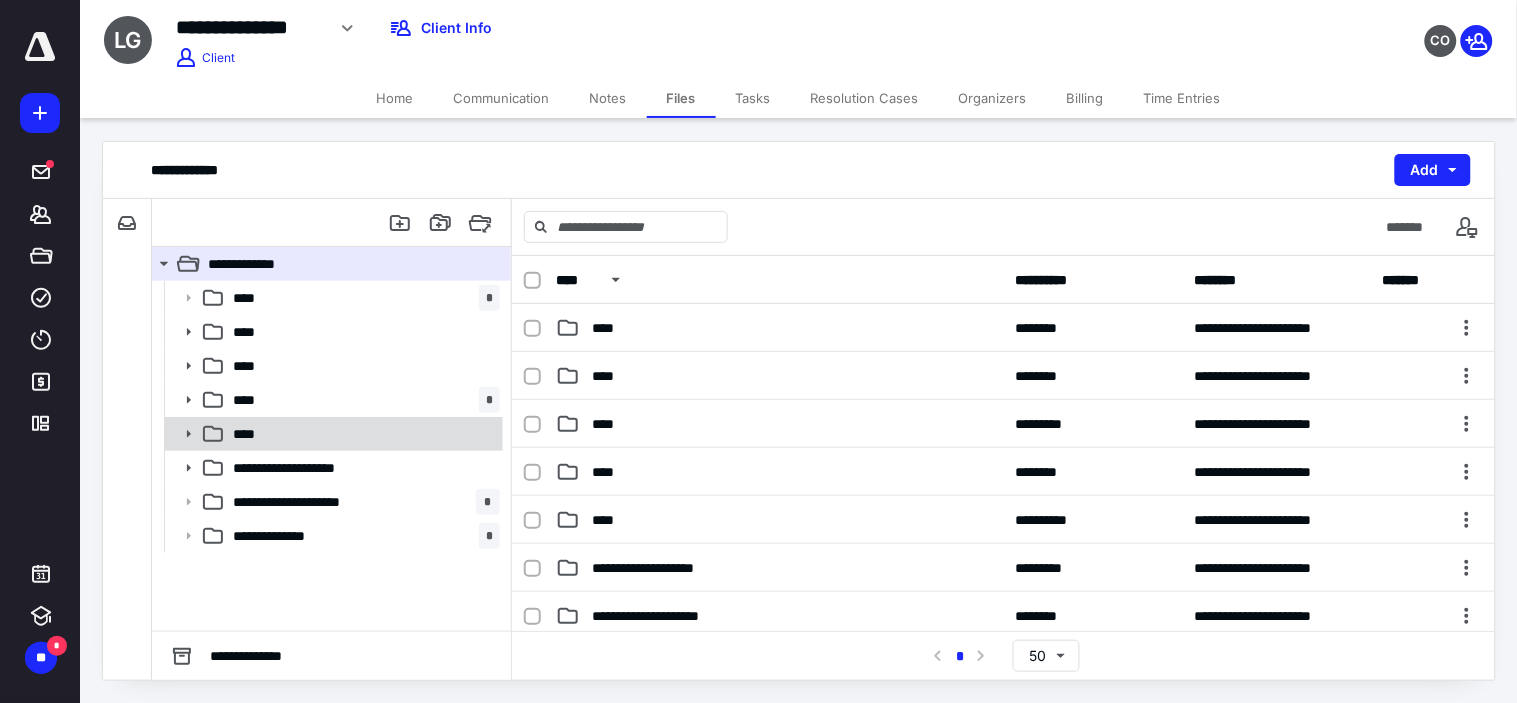 click on "****" at bounding box center (362, 434) 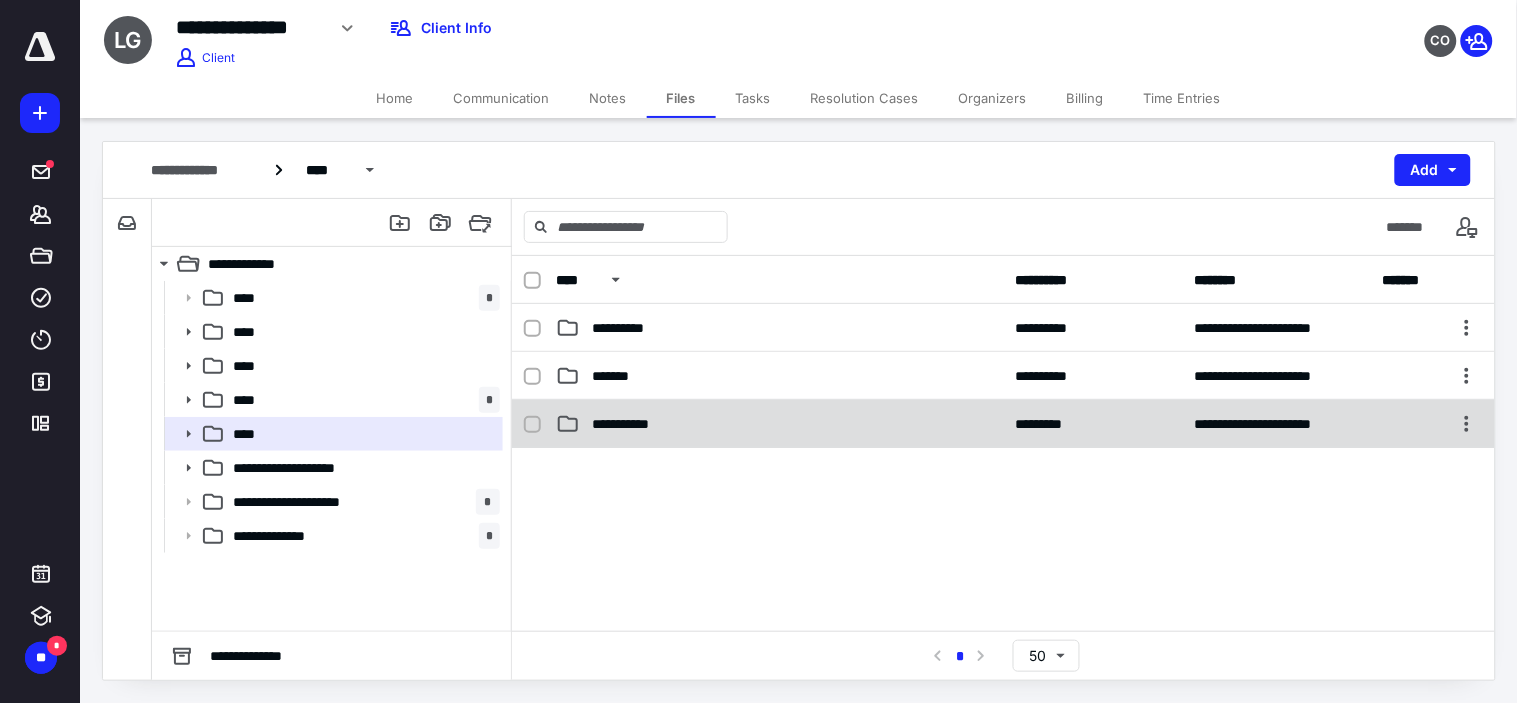 click on "**********" at bounding box center [779, 424] 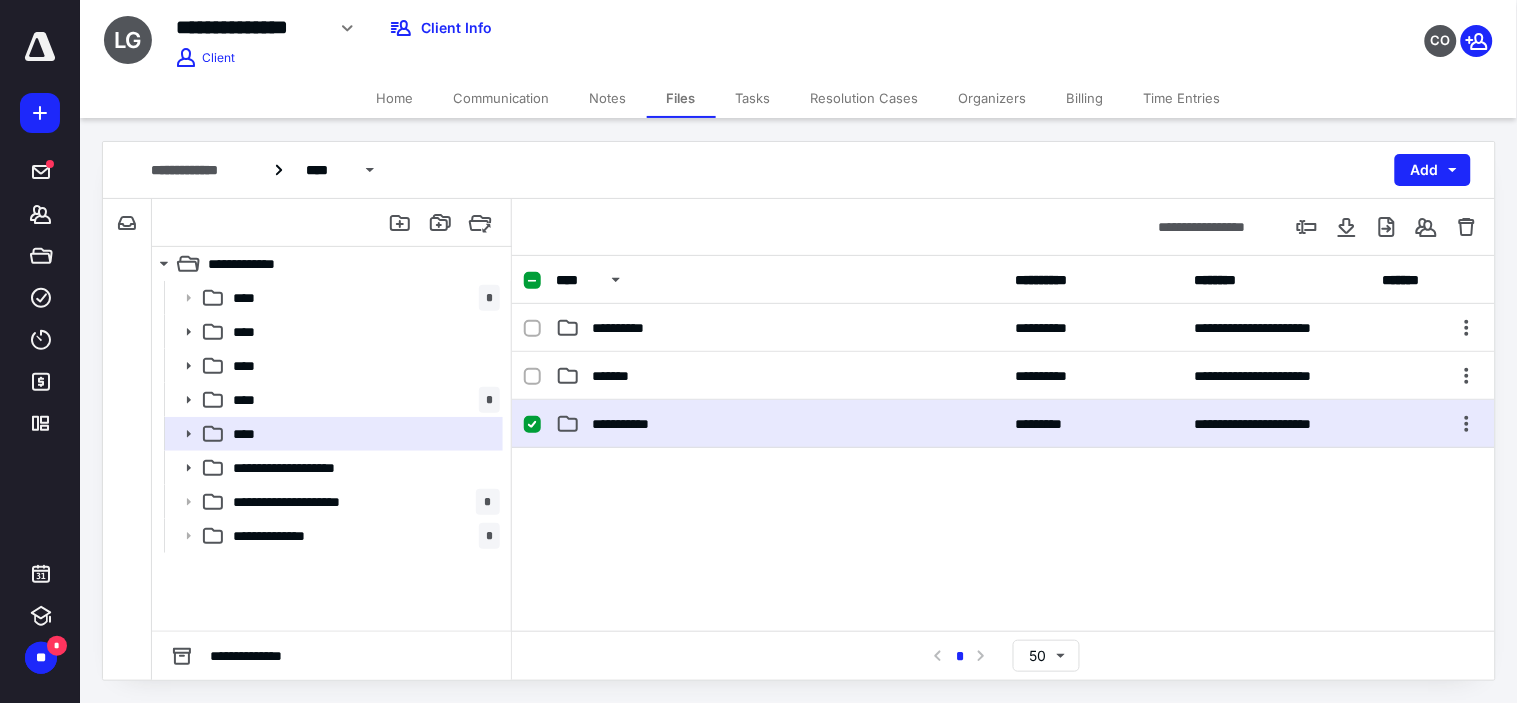 click on "**********" at bounding box center [779, 424] 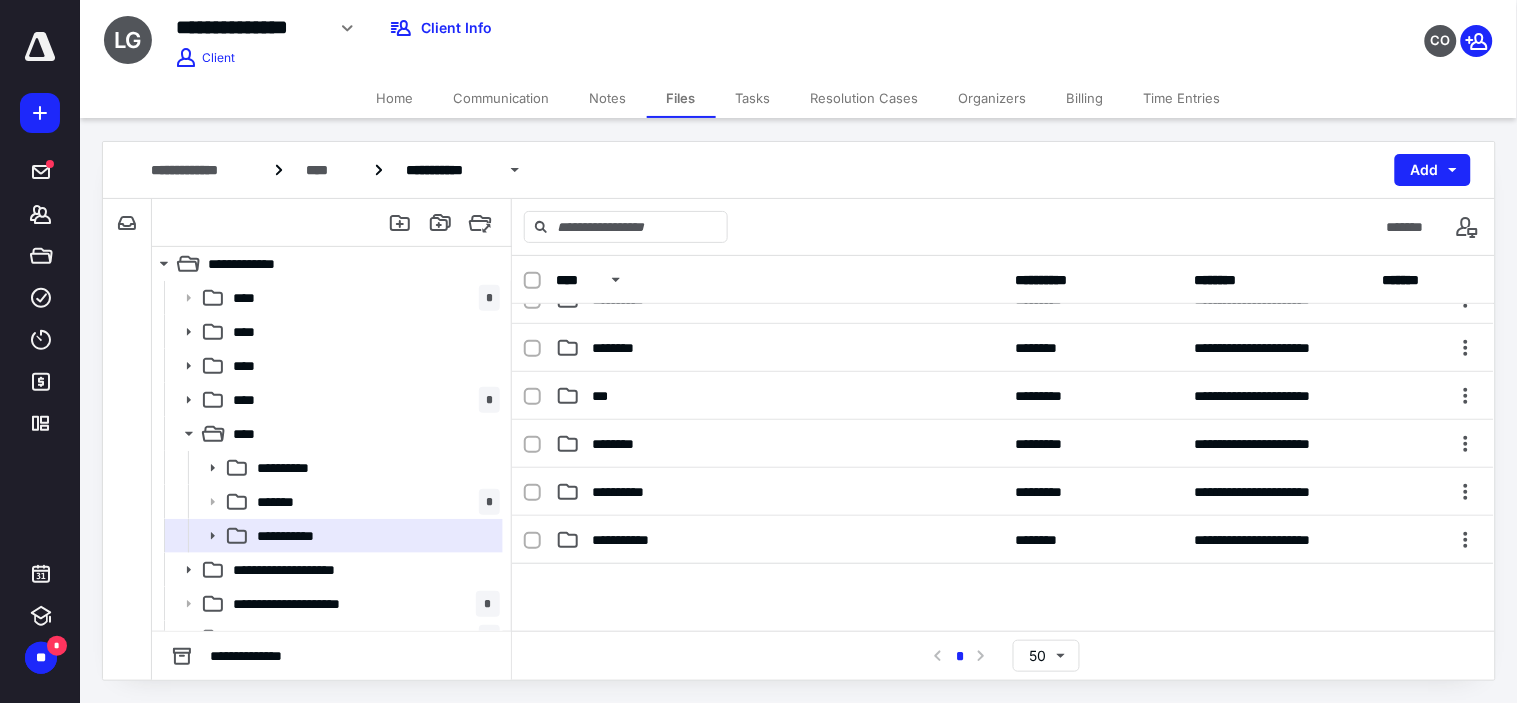 scroll, scrollTop: 111, scrollLeft: 0, axis: vertical 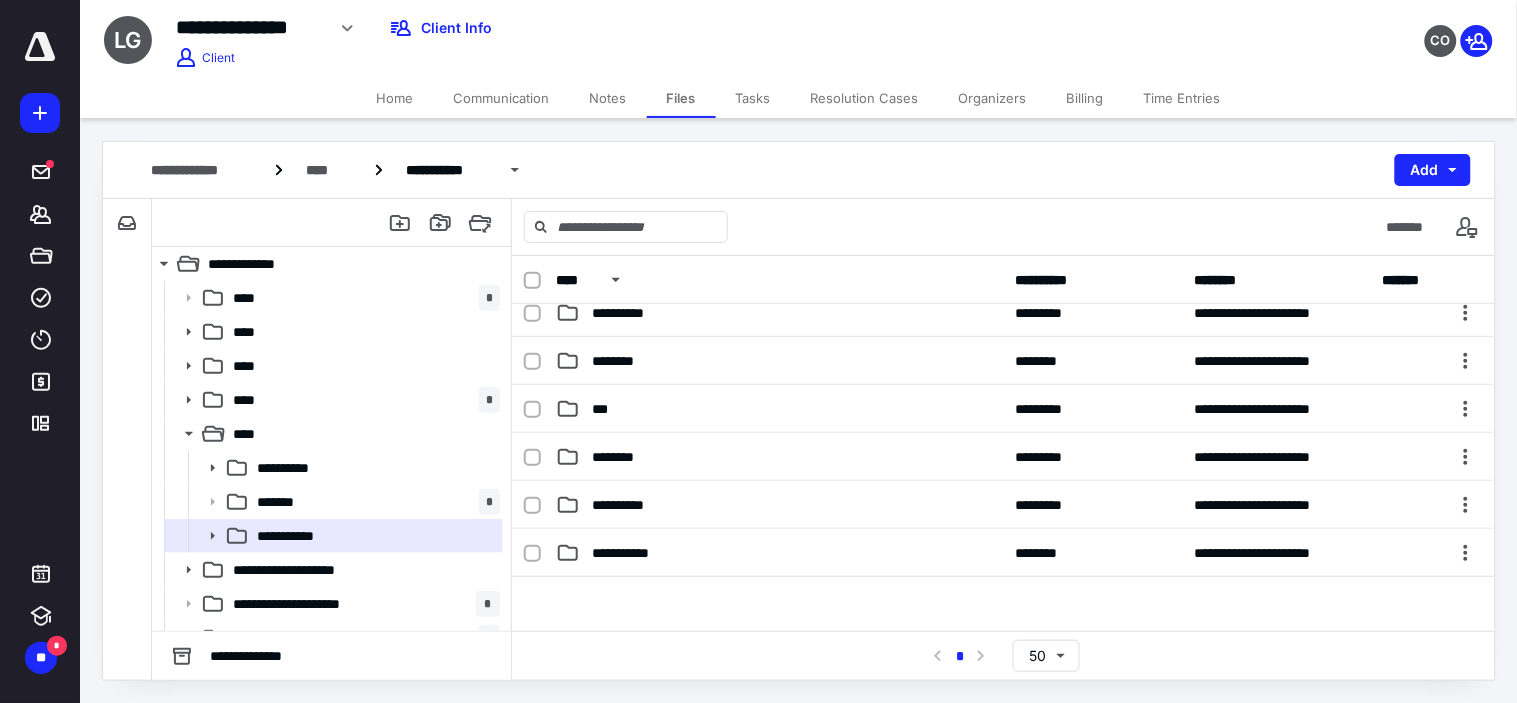 click on "Tasks" at bounding box center (753, 98) 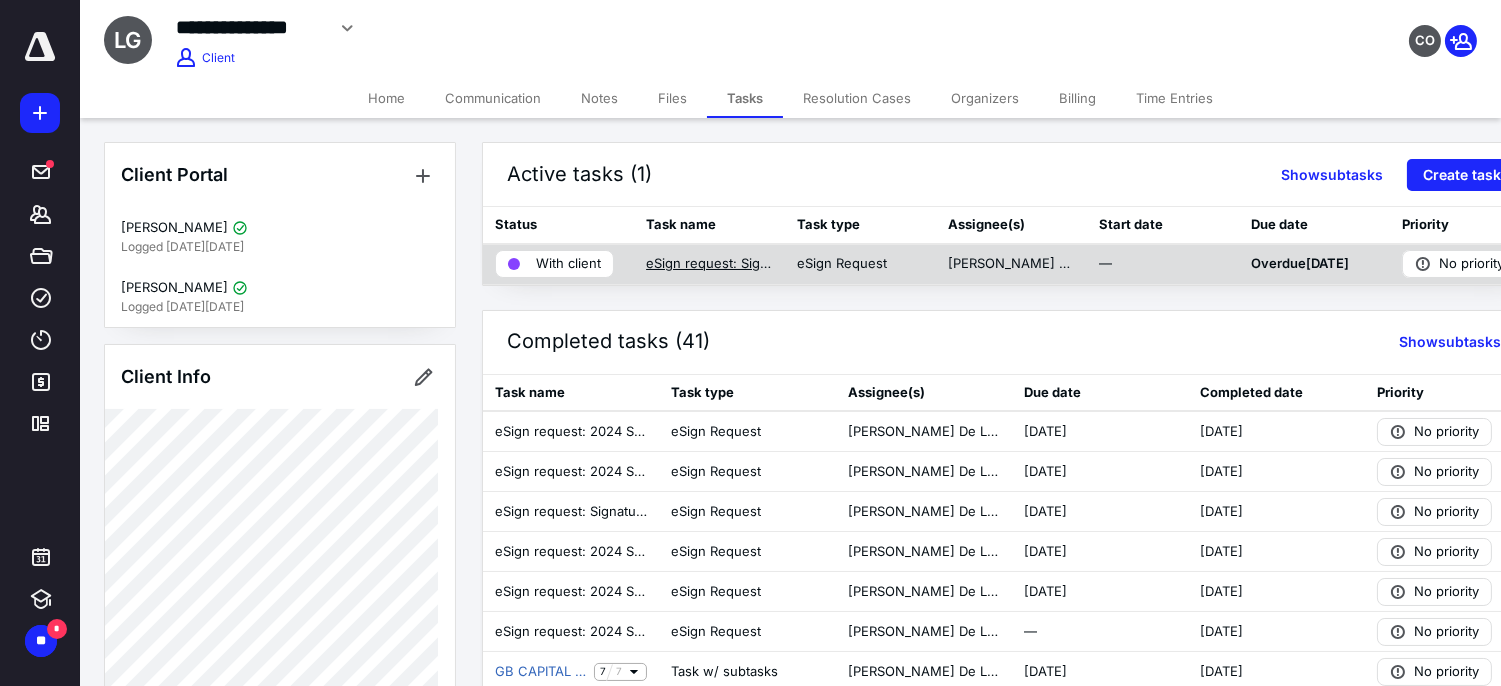 click on "eSign request: Signatures - 2024 JL Power Investments LLC (1065 Partnersh.pdf" at bounding box center (709, 264) 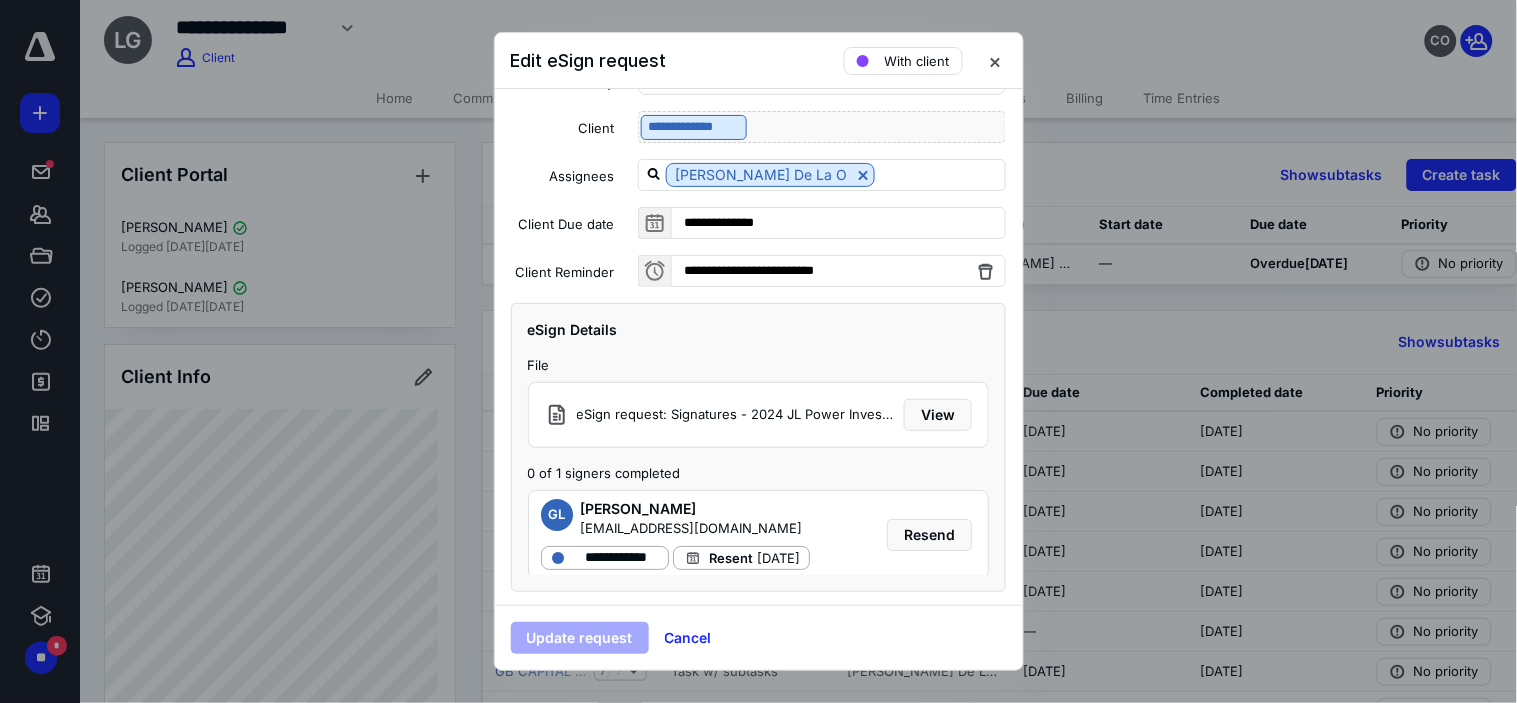 scroll, scrollTop: 128, scrollLeft: 0, axis: vertical 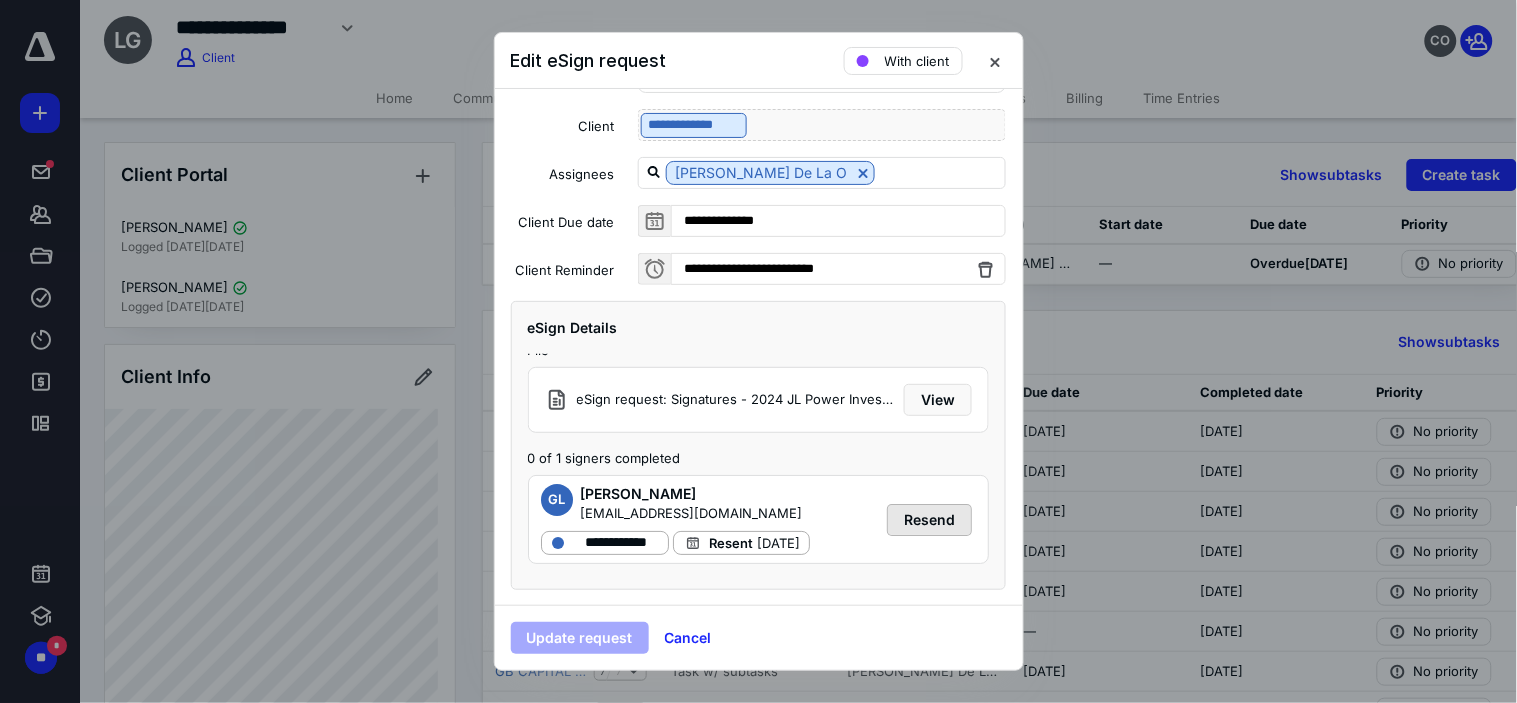 click on "Resend" at bounding box center (929, 520) 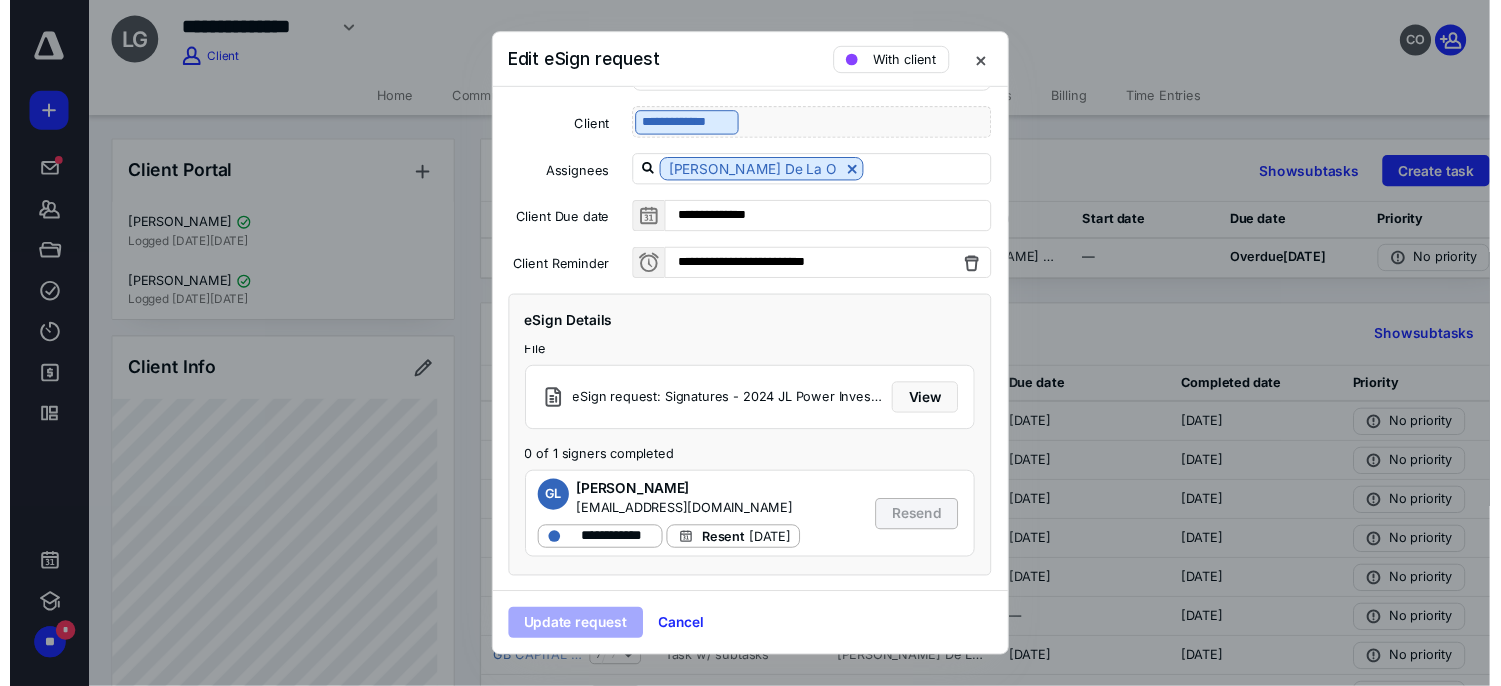 scroll, scrollTop: 0, scrollLeft: 0, axis: both 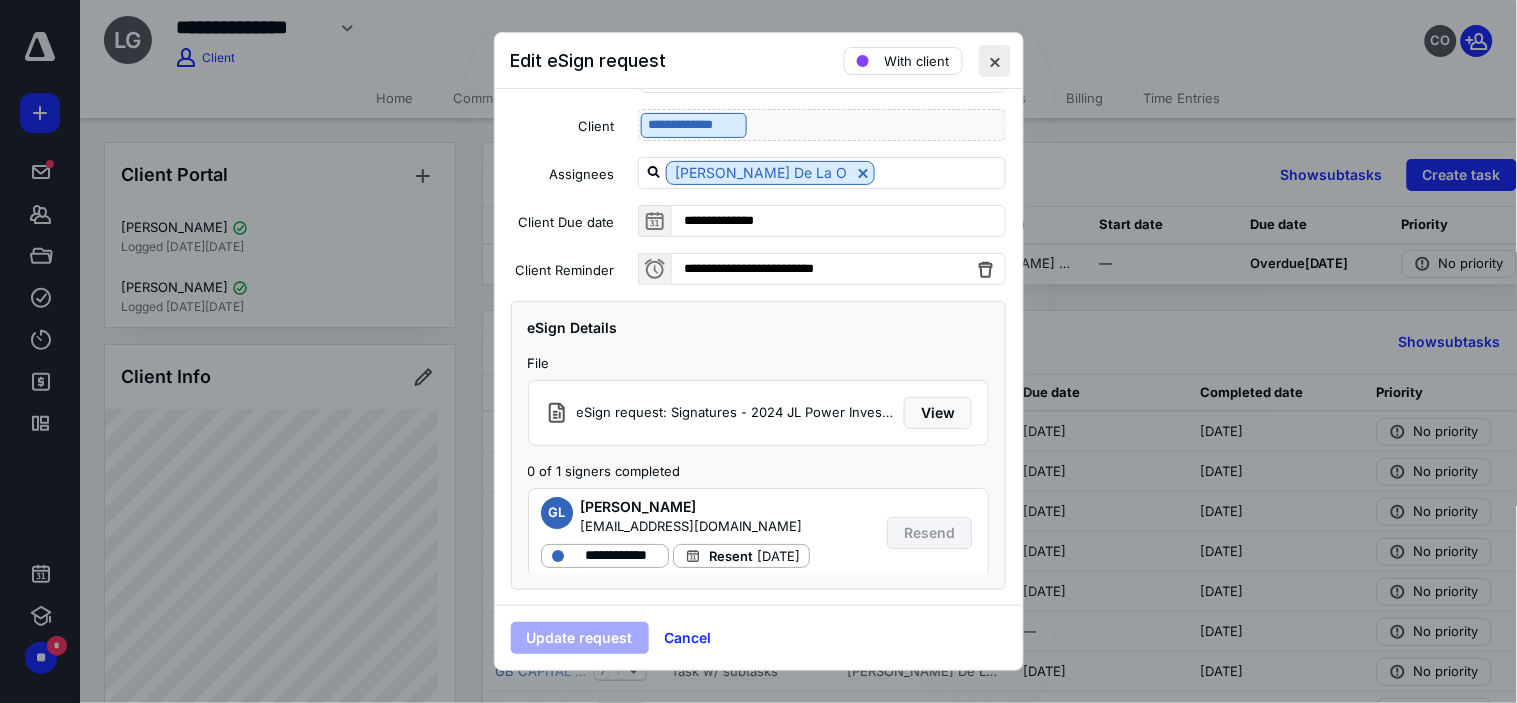 click at bounding box center [995, 61] 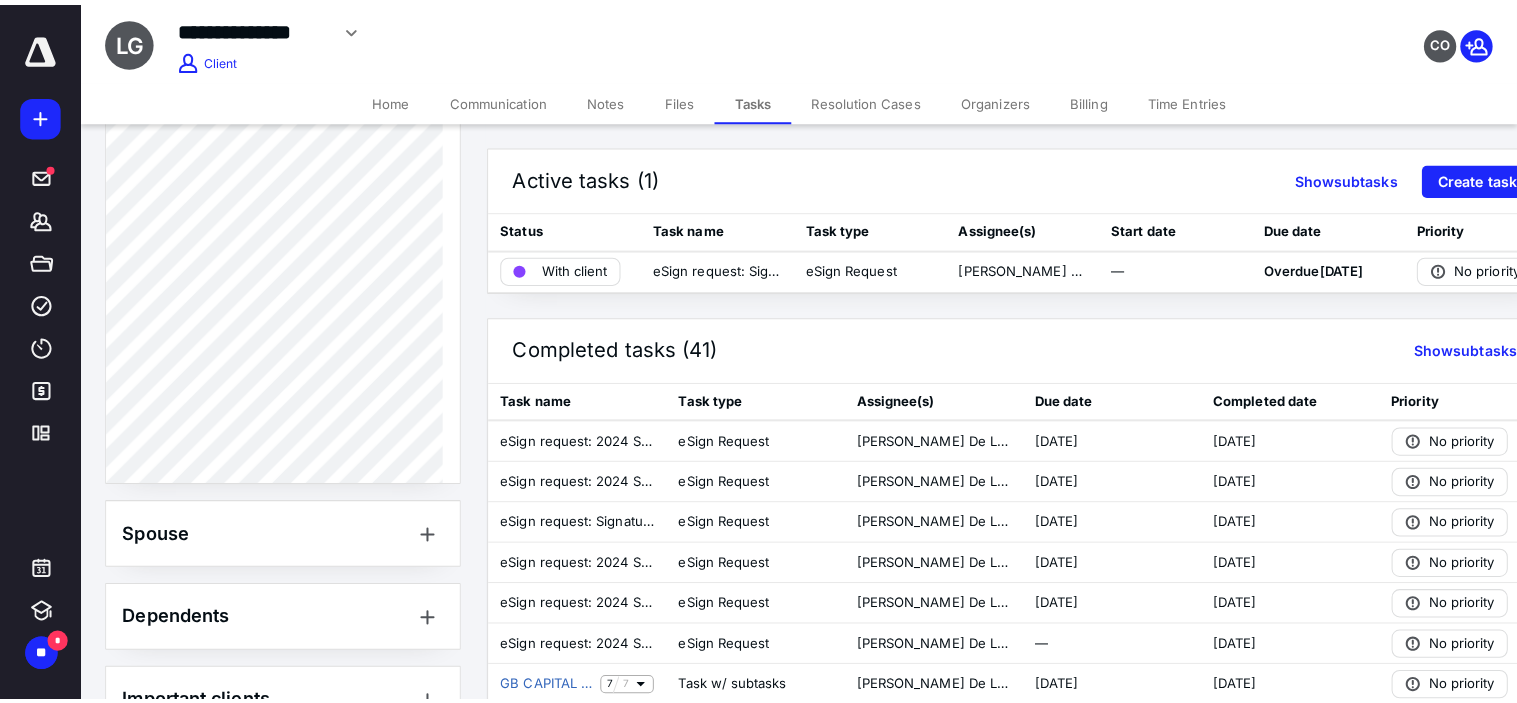 scroll, scrollTop: 1111, scrollLeft: 0, axis: vertical 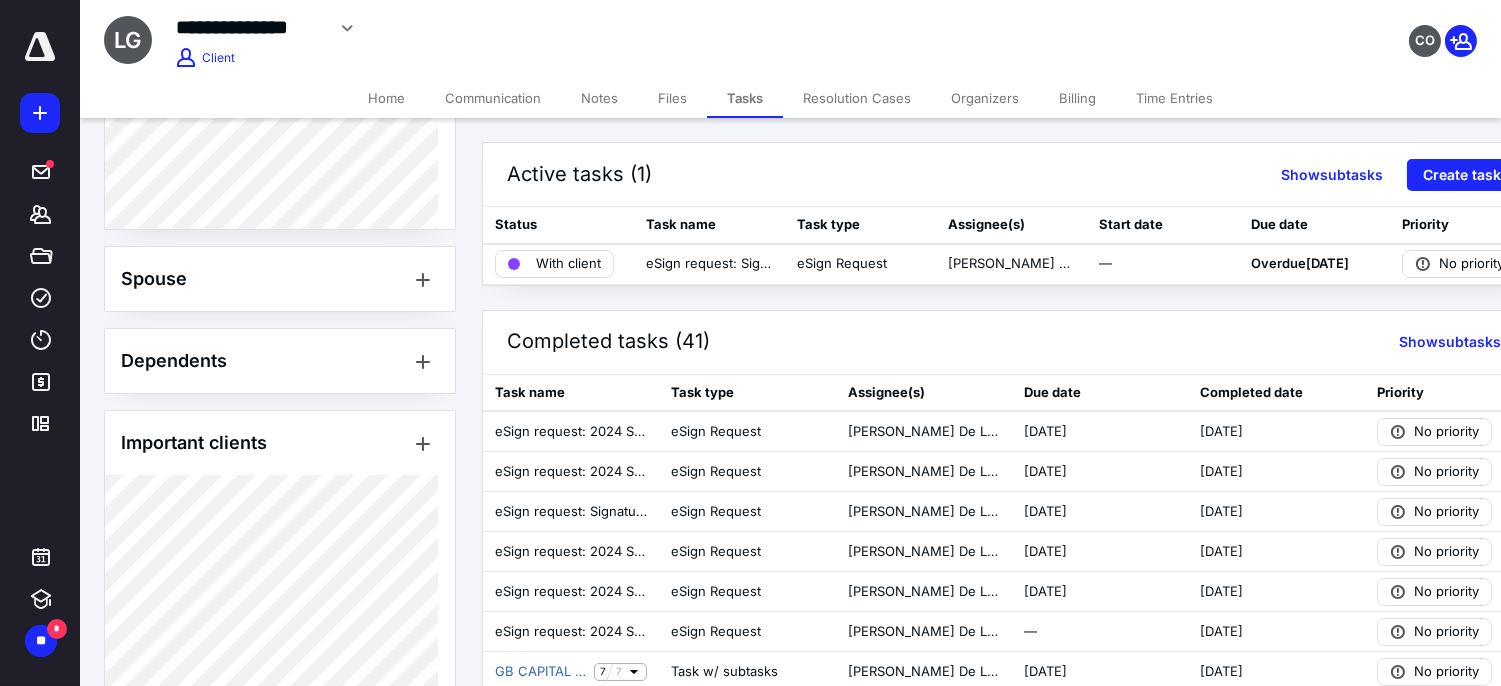 click on "Files" at bounding box center [672, 98] 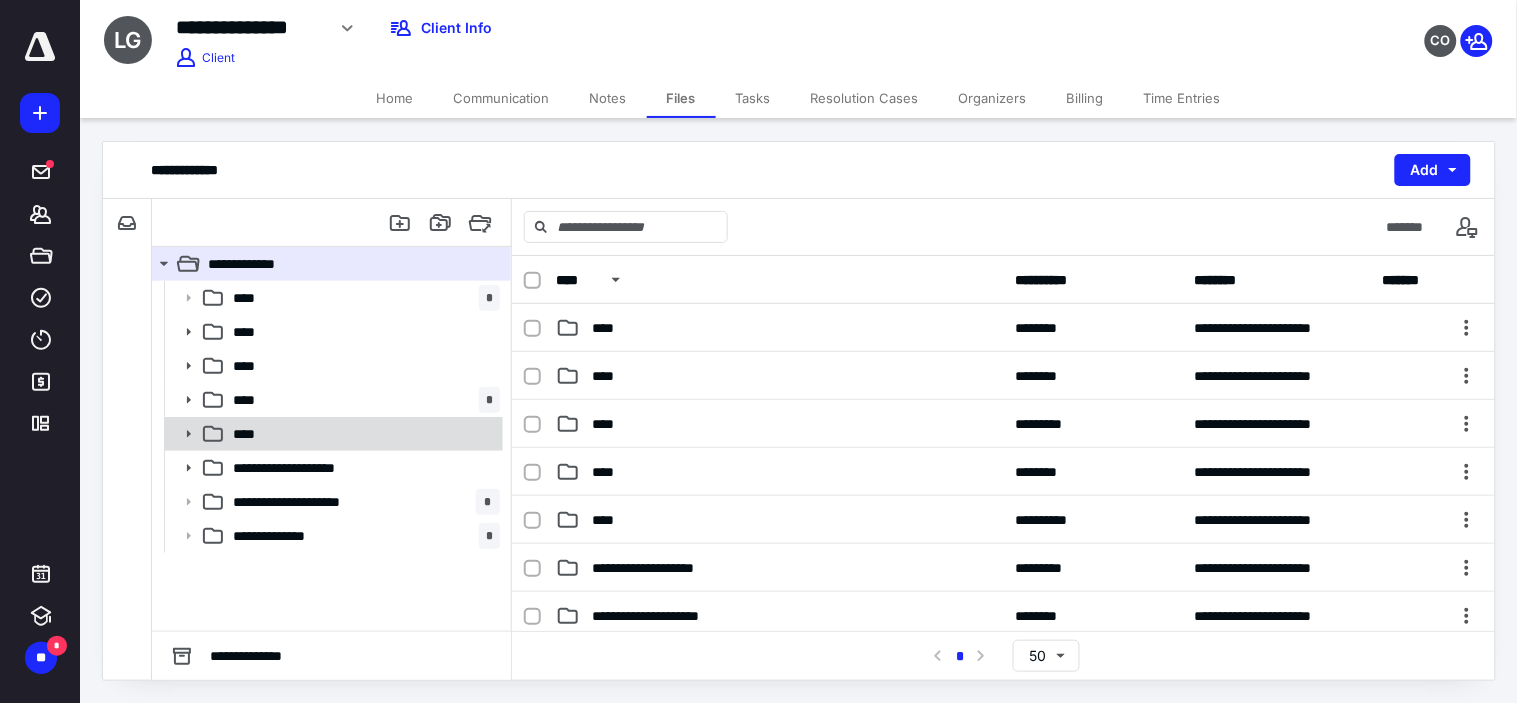 click on "****" at bounding box center (362, 434) 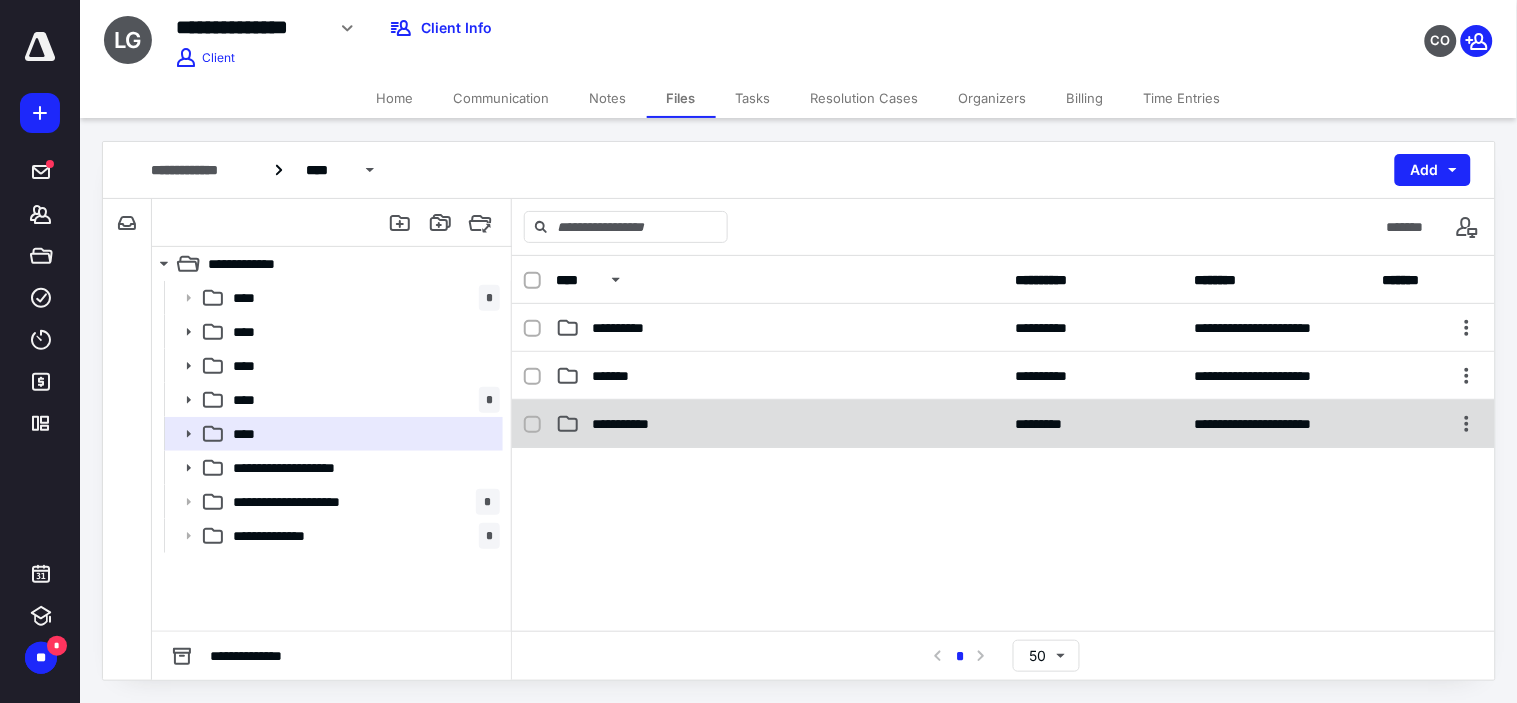click on "**********" at bounding box center [631, 424] 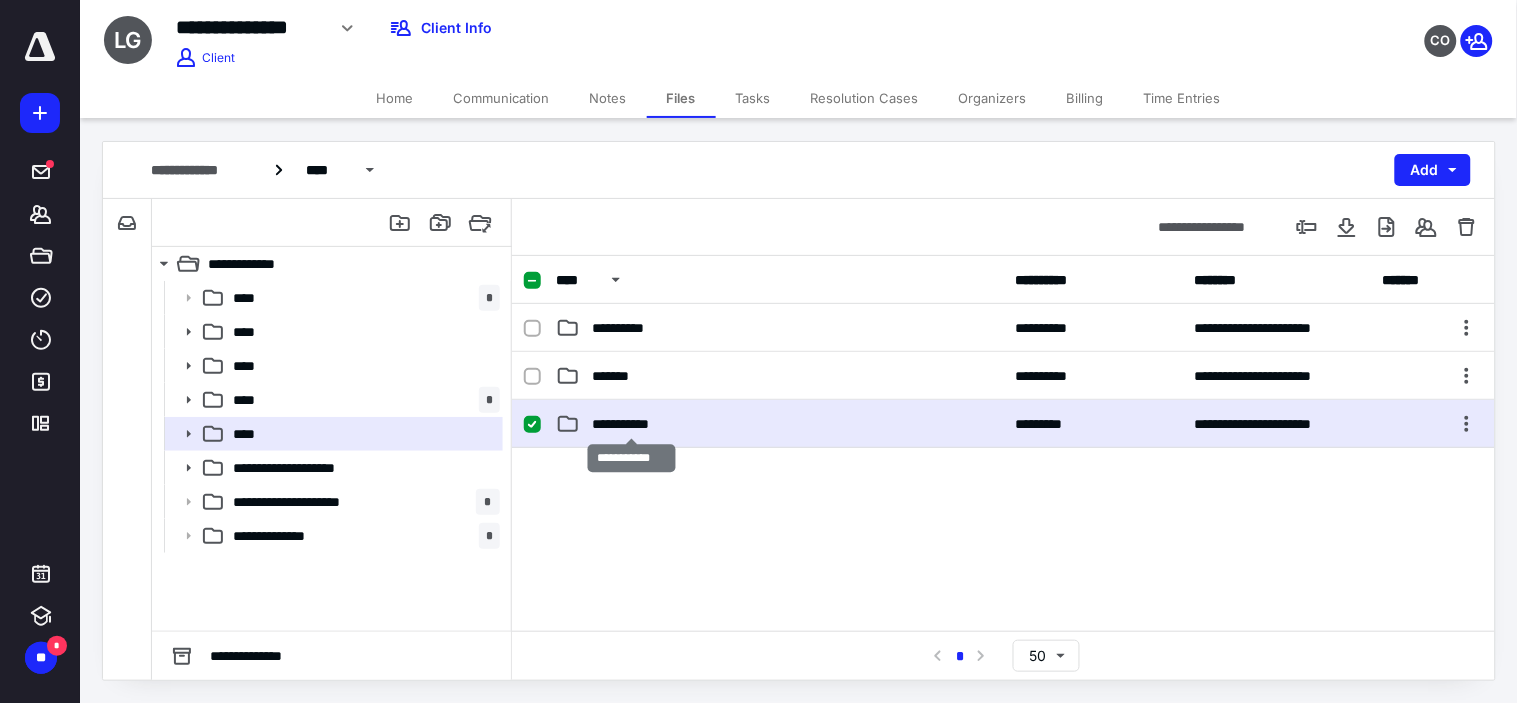 click on "**********" at bounding box center [631, 424] 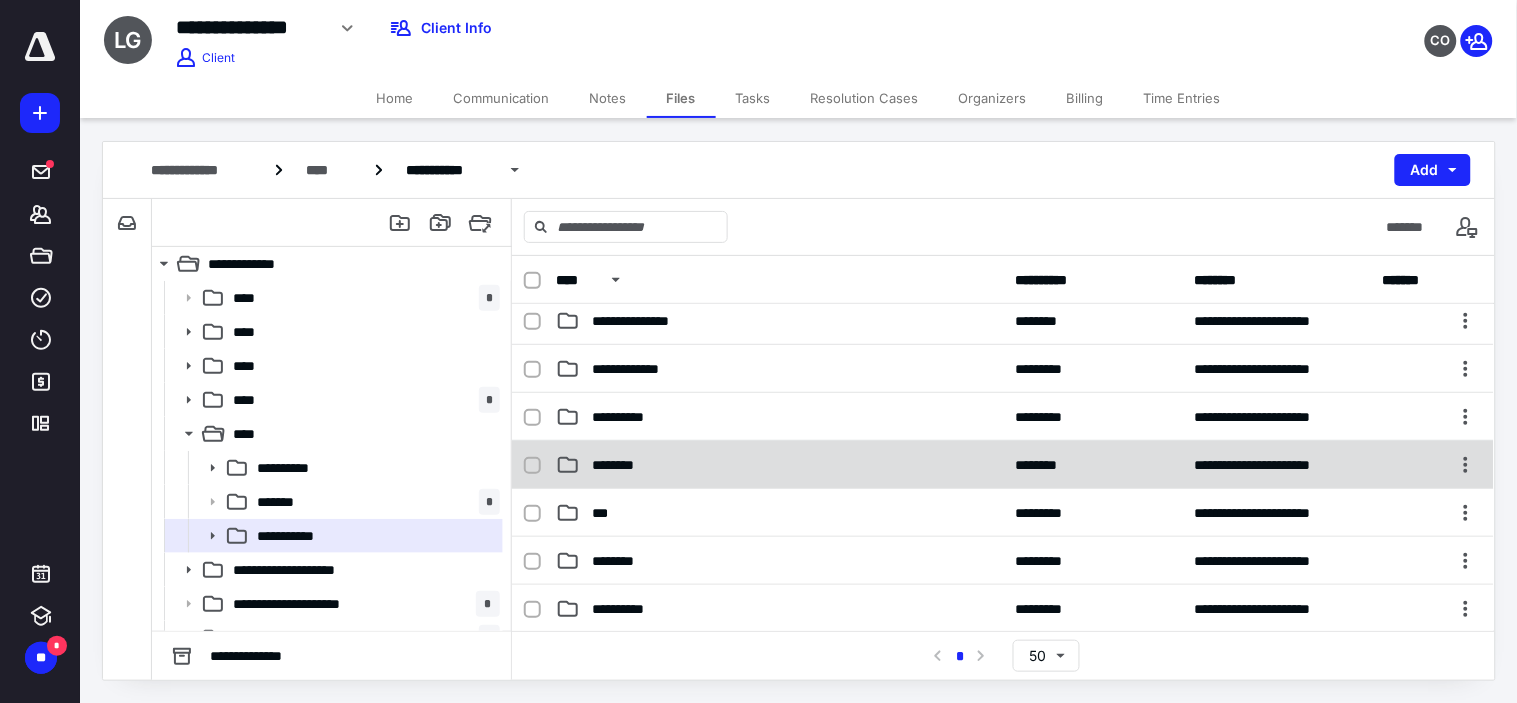 scroll, scrollTop: 0, scrollLeft: 0, axis: both 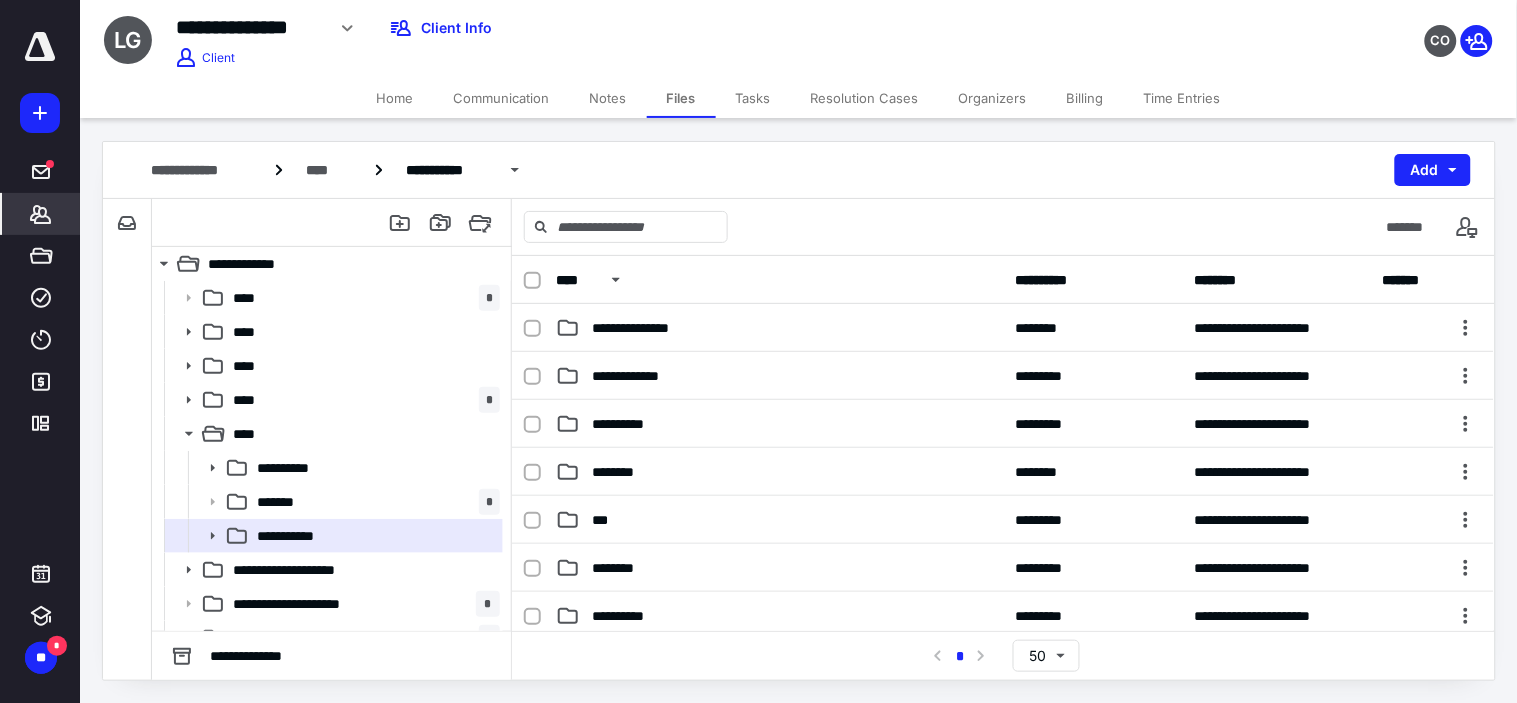 click 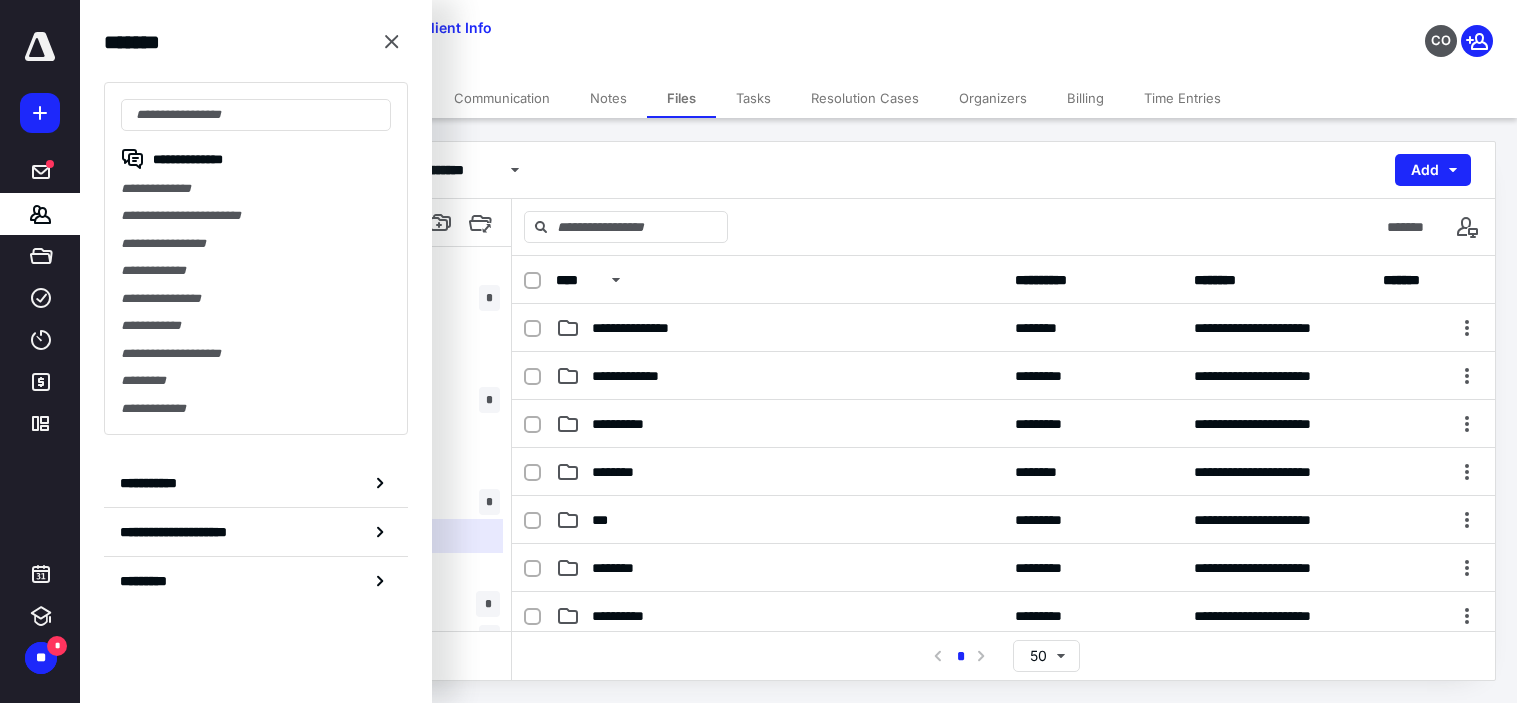 drag, startPoint x: 0, startPoint y: 0, endPoint x: 404, endPoint y: 40, distance: 405.97537 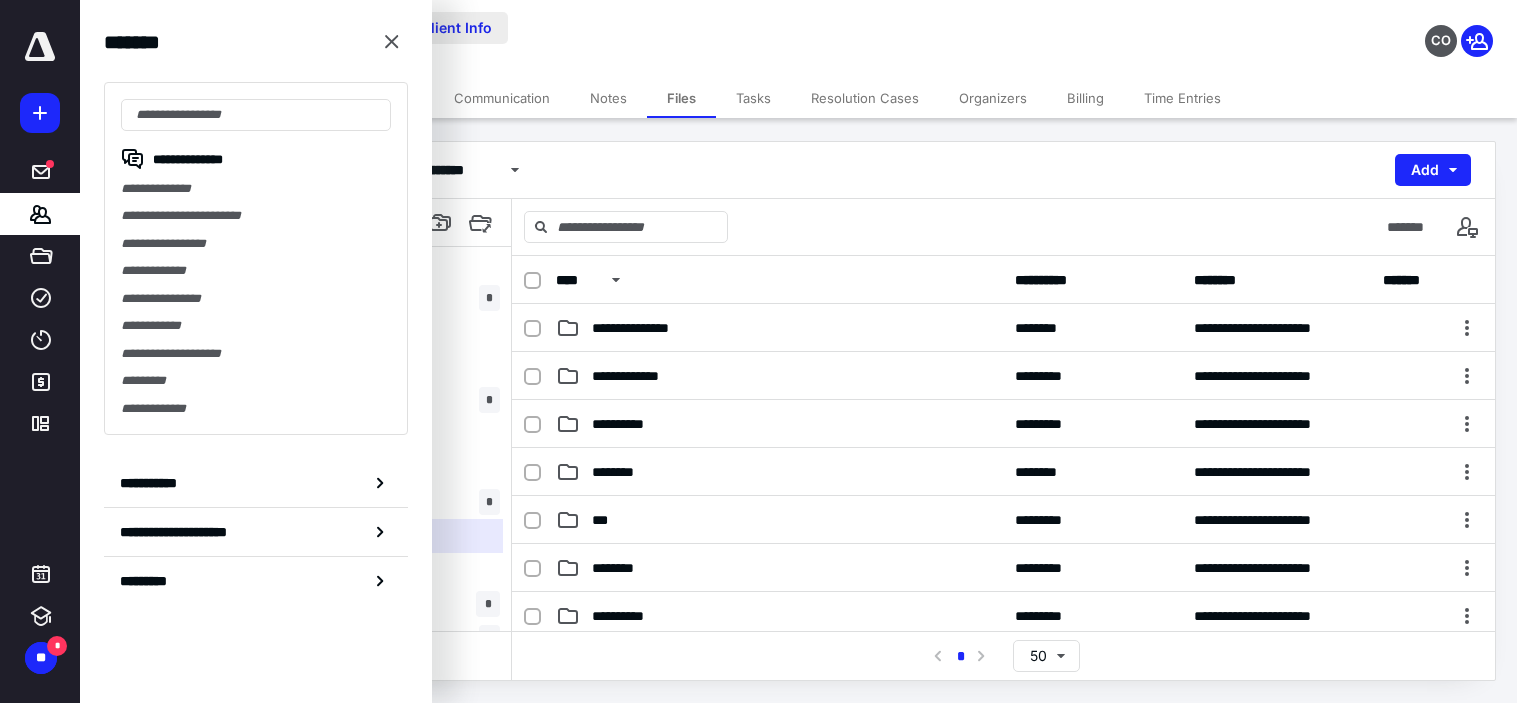 click at bounding box center (392, 42) 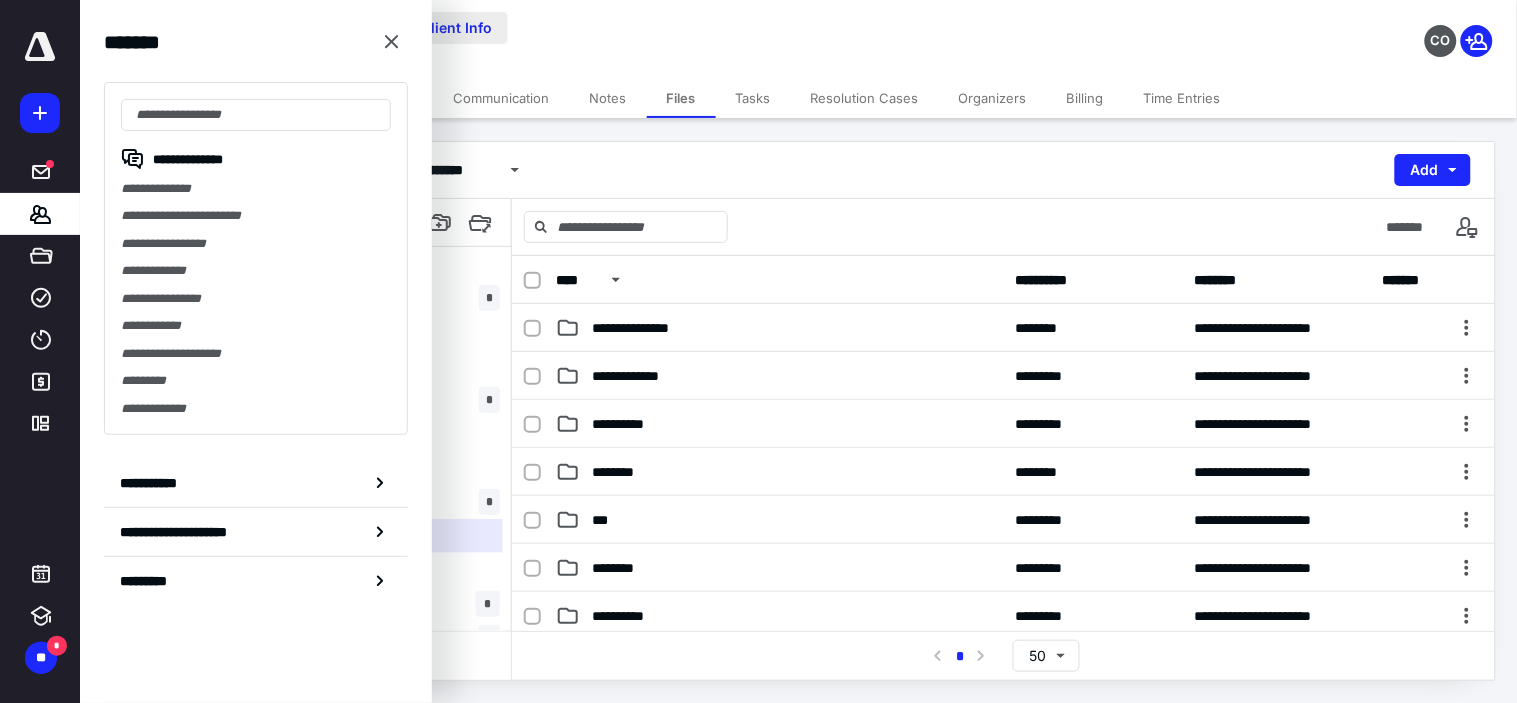 scroll, scrollTop: 0, scrollLeft: 0, axis: both 